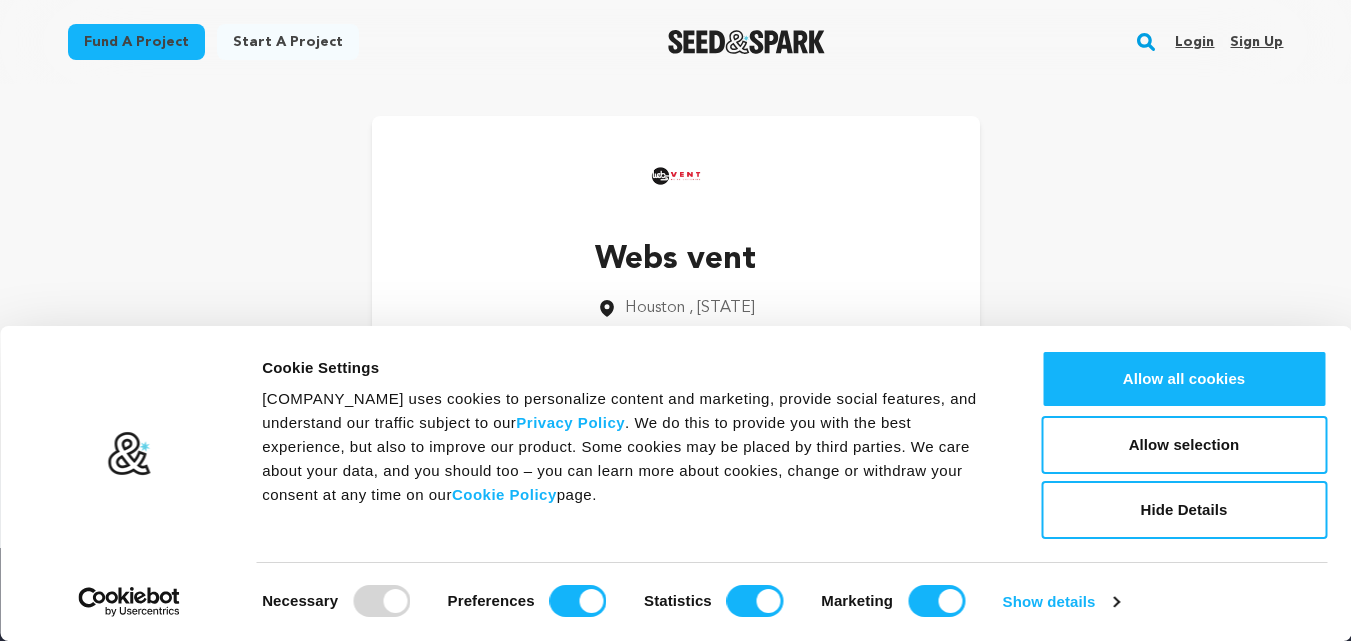 scroll, scrollTop: 0, scrollLeft: 0, axis: both 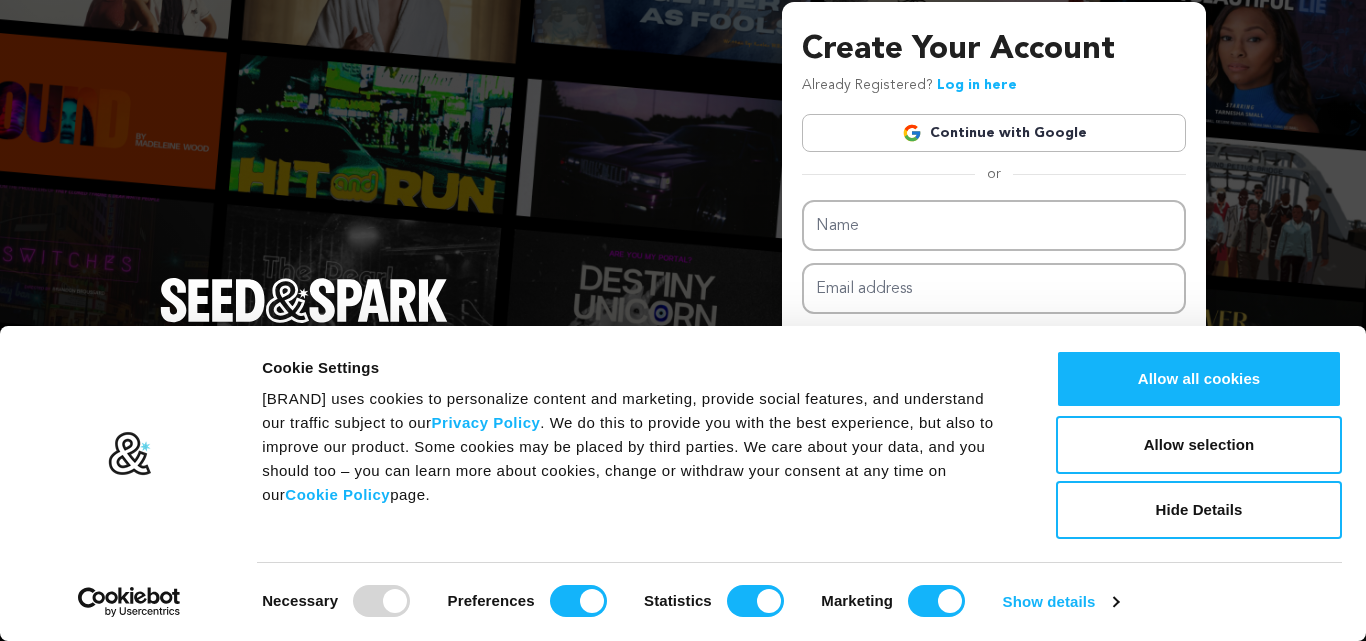 click on "Continue with Google" at bounding box center (994, 133) 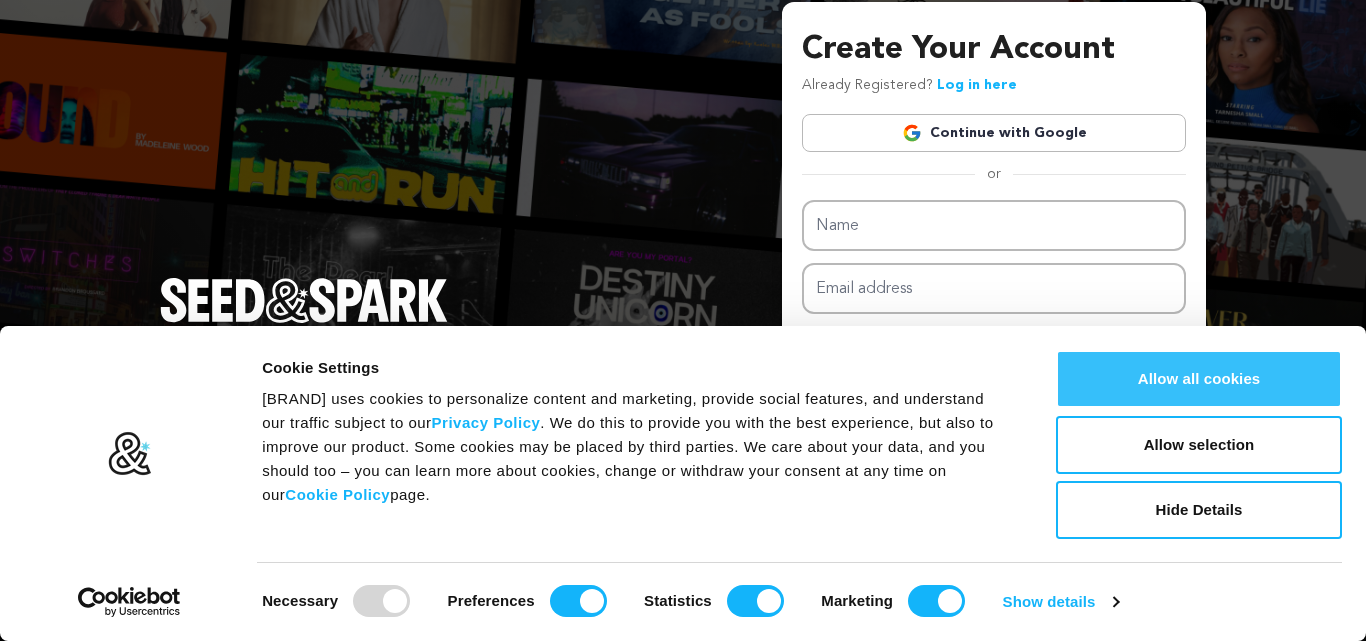 click on "Allow all cookies" at bounding box center [1199, 379] 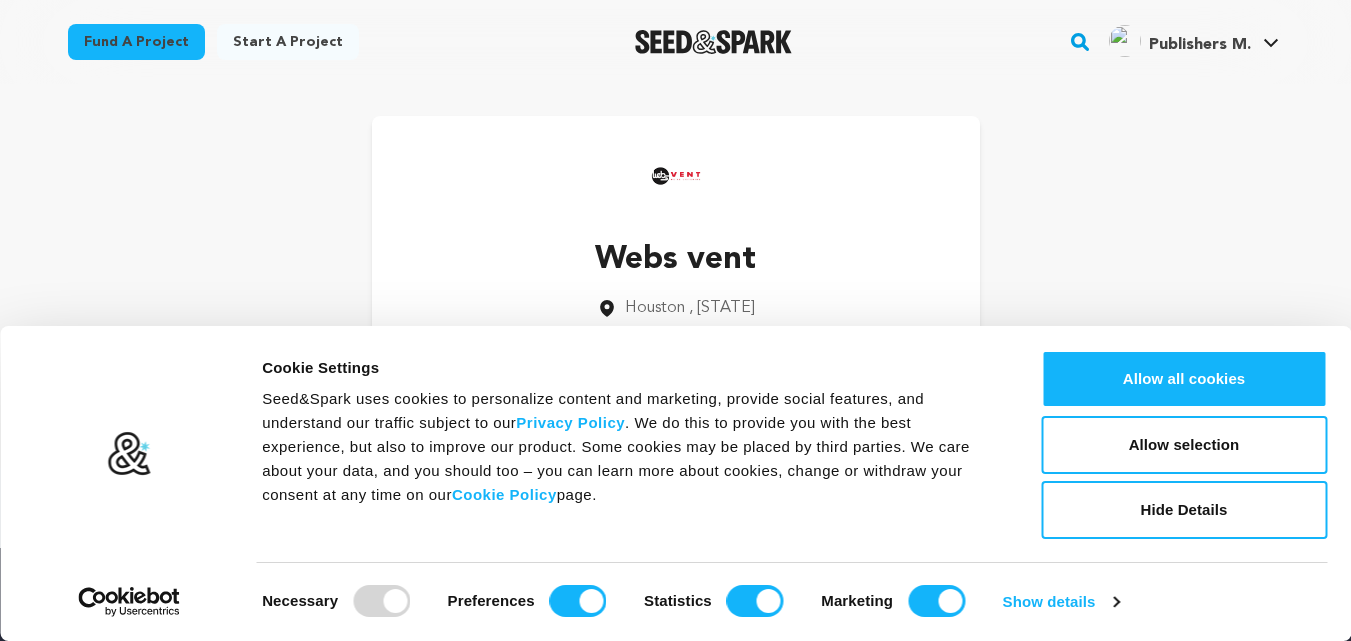 scroll, scrollTop: 0, scrollLeft: 0, axis: both 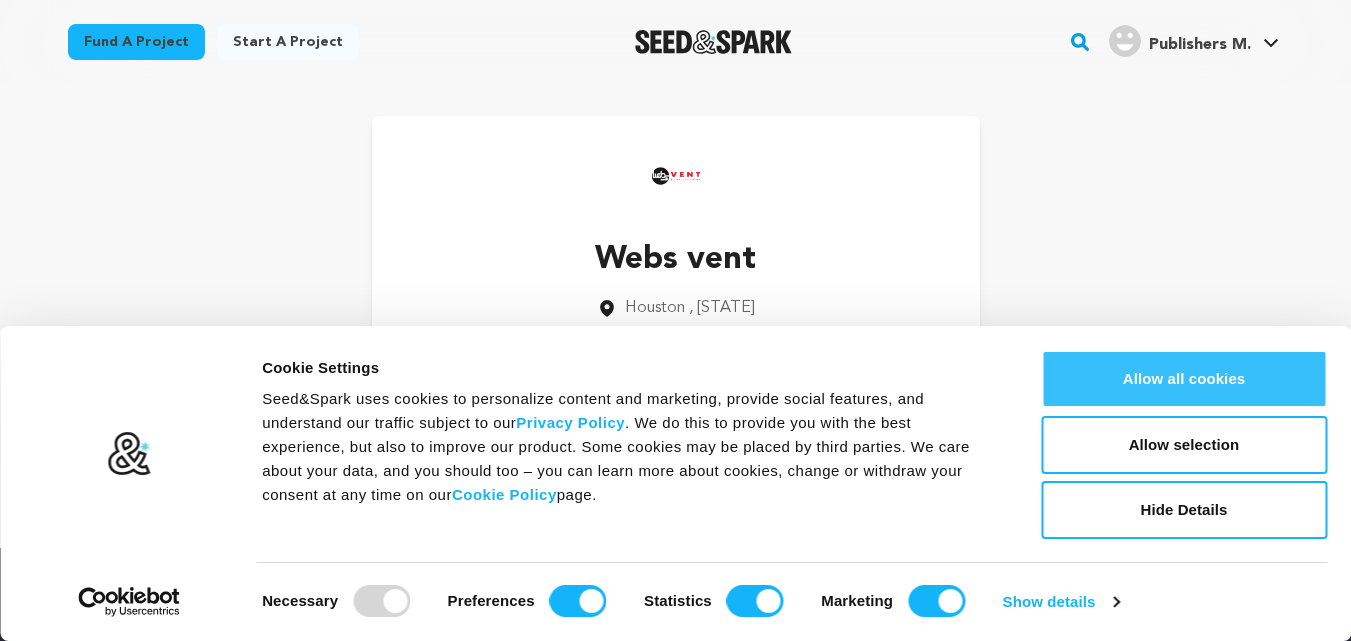 click on "Allow all cookies" at bounding box center (1184, 379) 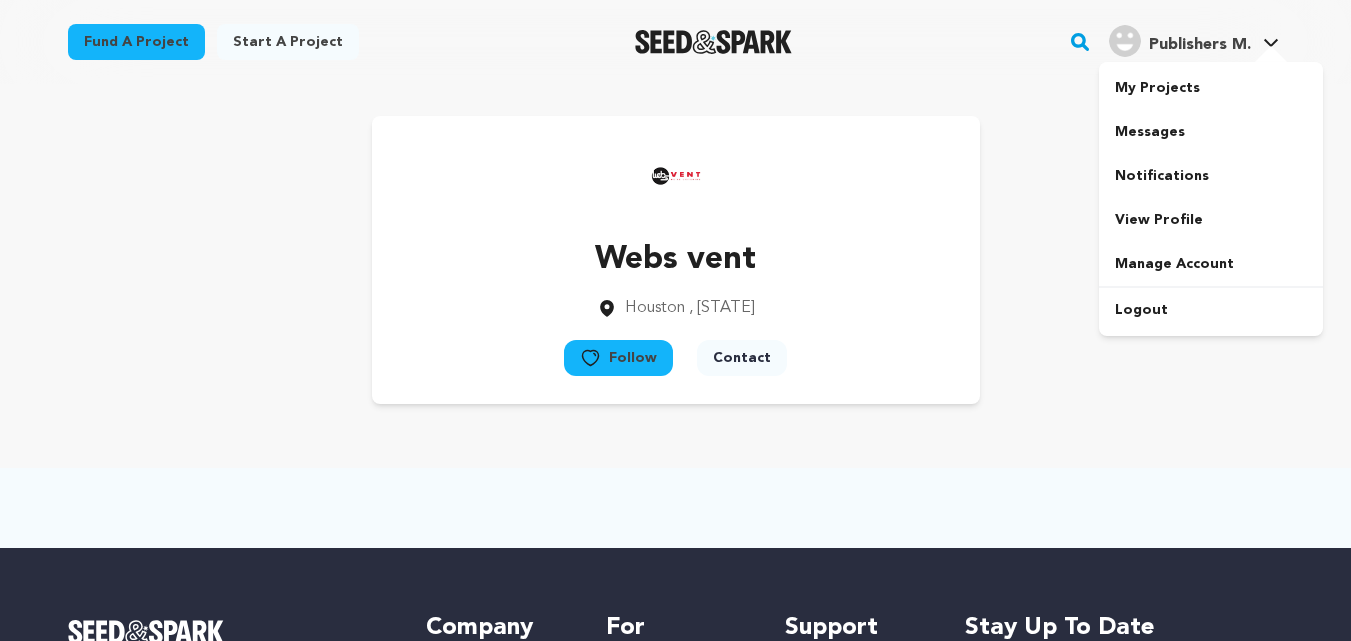 click on "Publishers M.
Publishers M." at bounding box center (1194, 42) 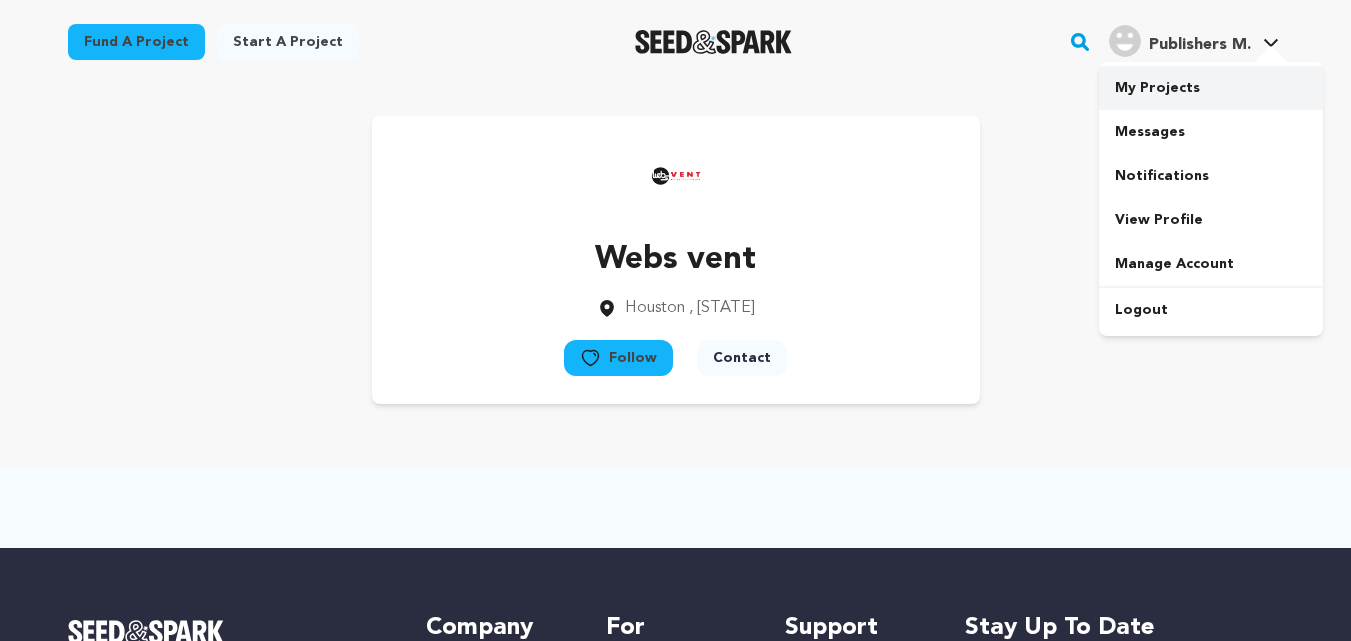 click on "My Projects" at bounding box center (1211, 88) 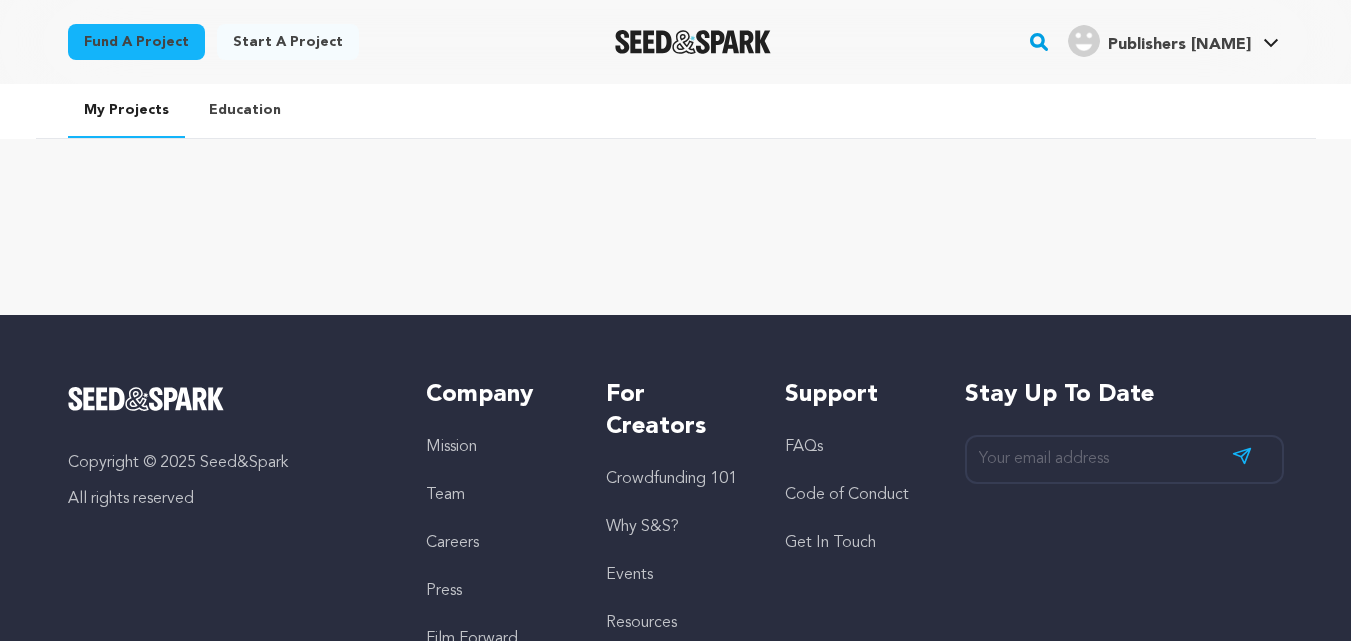 scroll, scrollTop: 0, scrollLeft: 0, axis: both 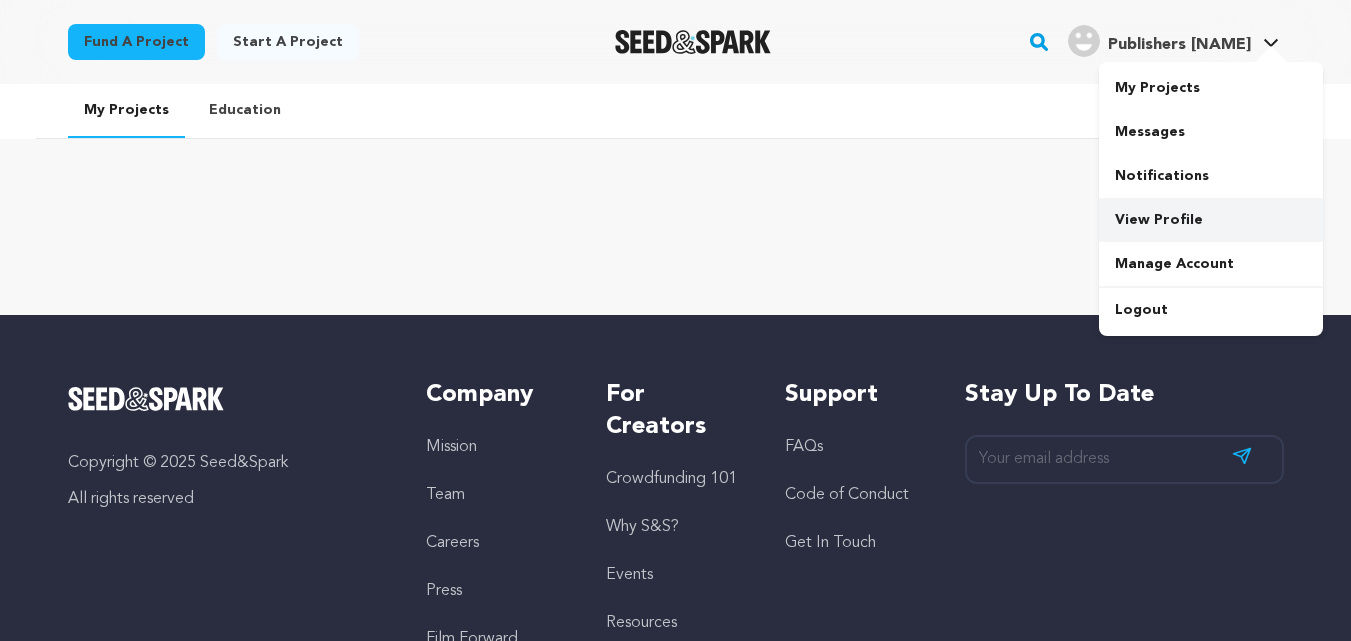 click on "View Profile" at bounding box center (1211, 220) 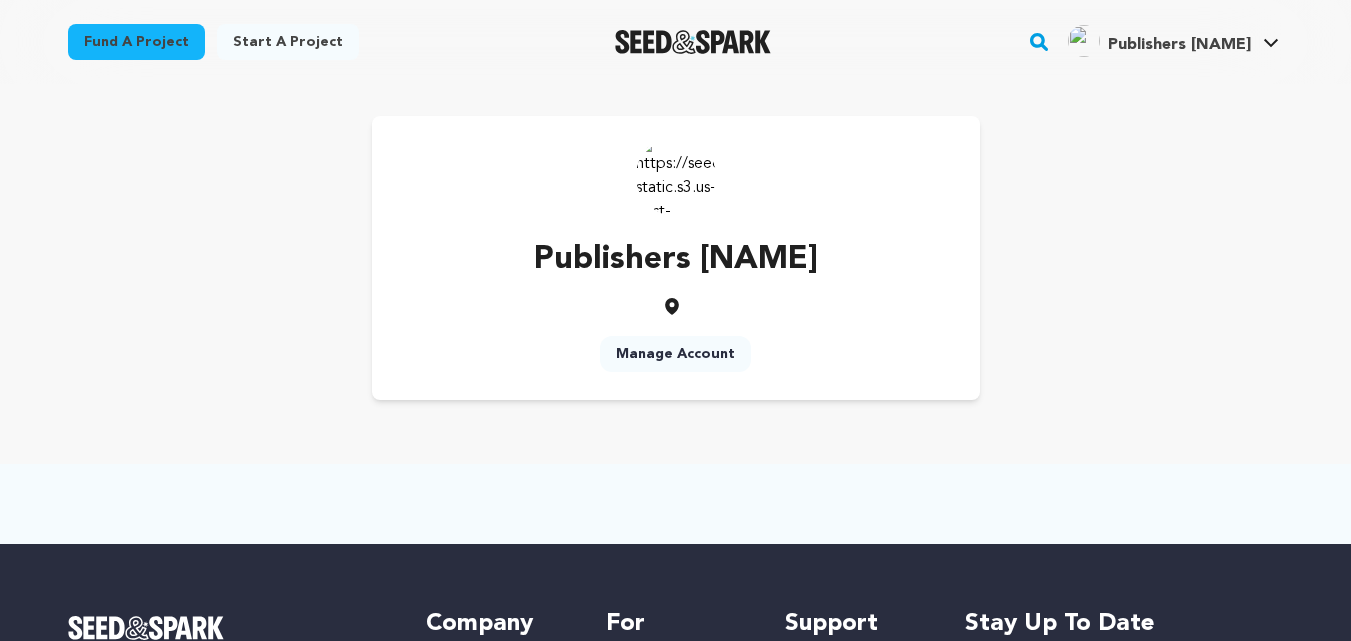scroll, scrollTop: 0, scrollLeft: 0, axis: both 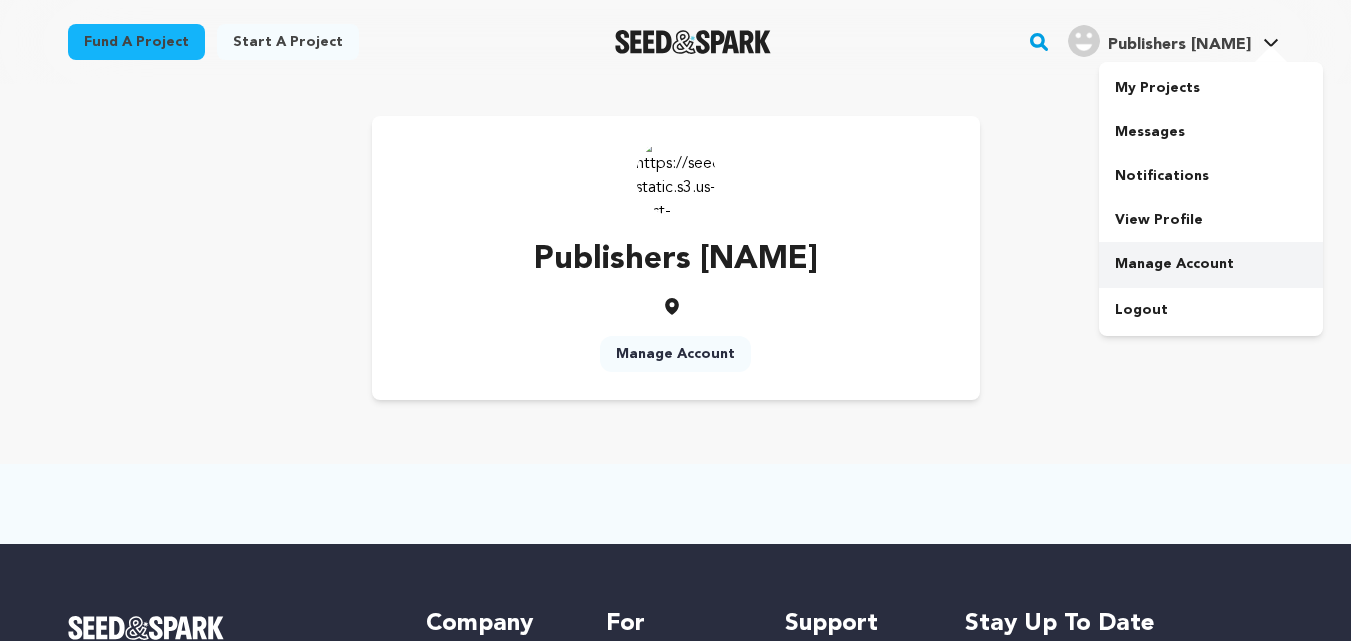 click on "Manage Account" at bounding box center (1211, 264) 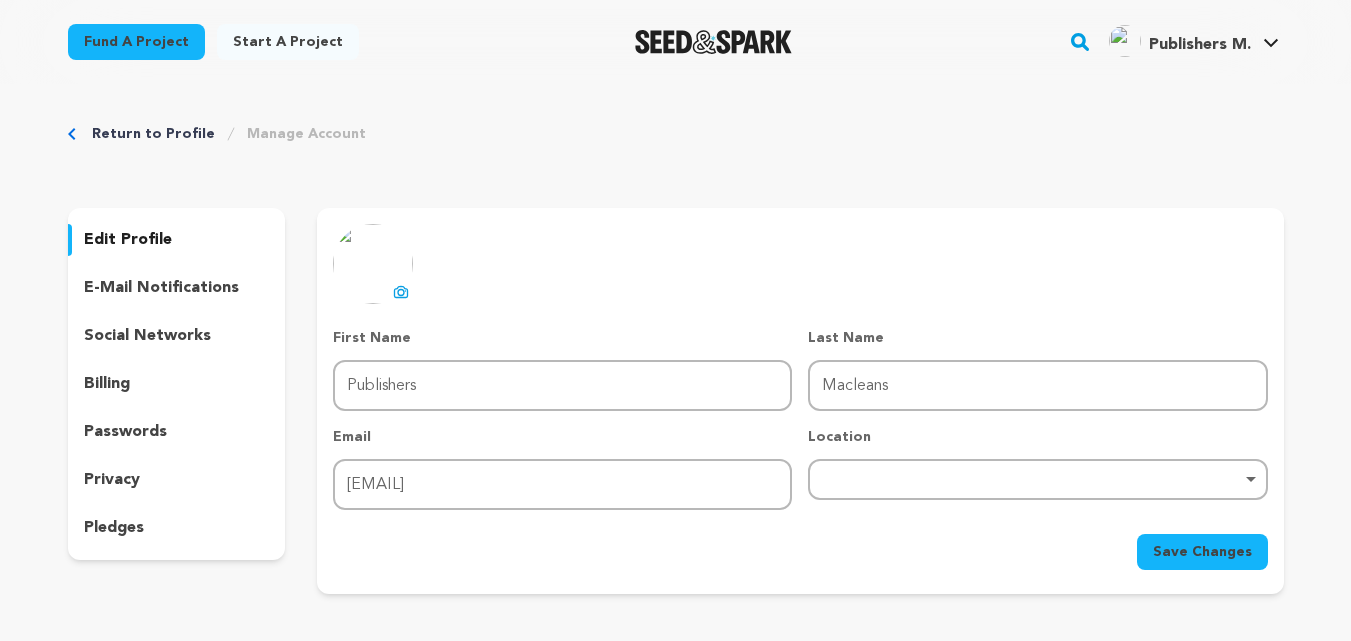scroll, scrollTop: 0, scrollLeft: 0, axis: both 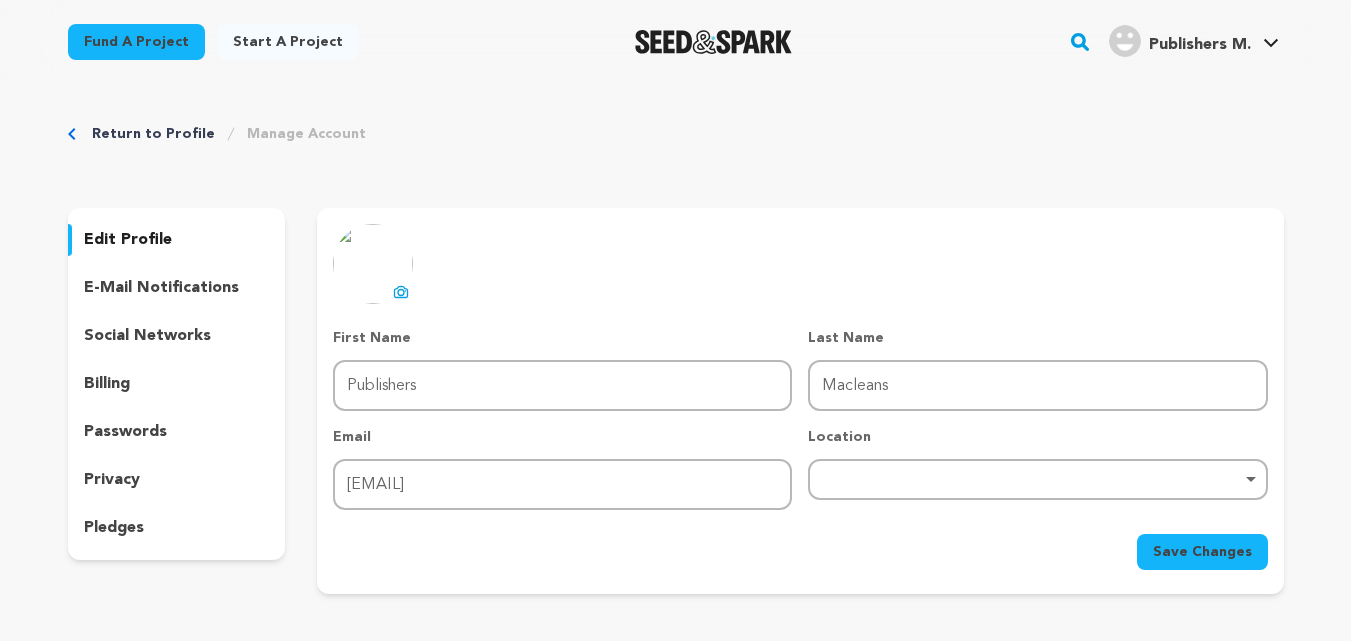 click on "Remove item" at bounding box center (1037, 479) 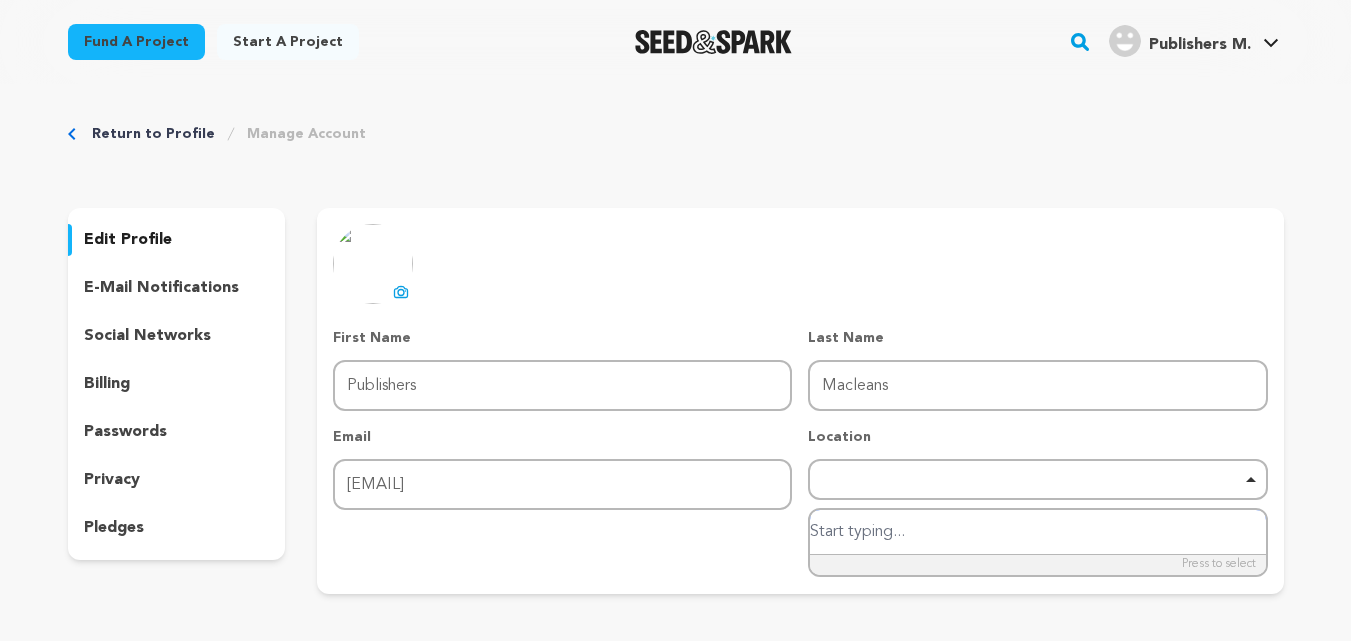 click on "Remove item" at bounding box center [1037, 479] 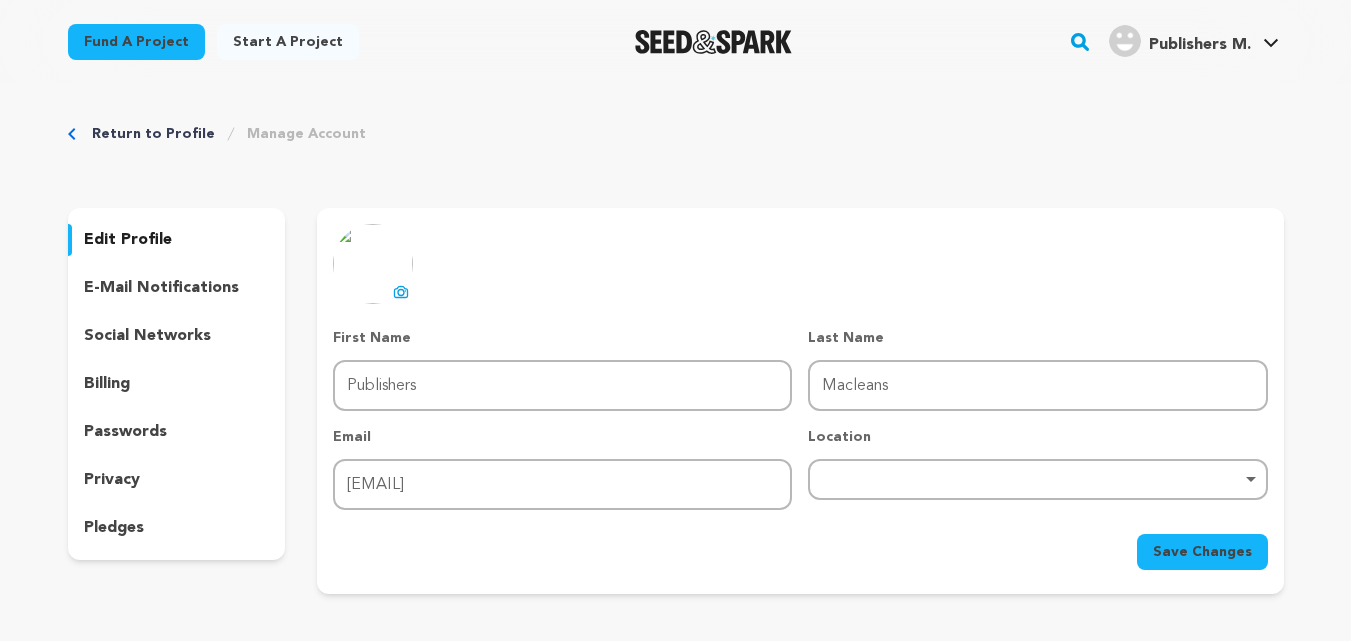 click on "Remove item" at bounding box center [1037, 479] 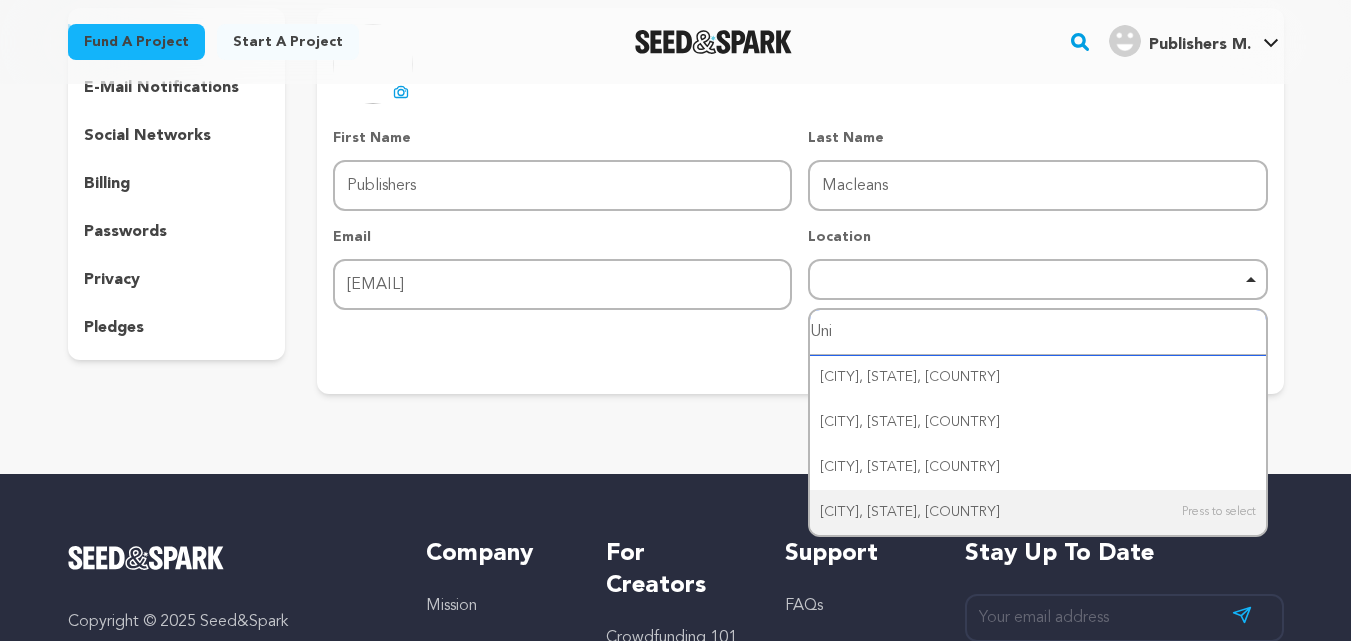 scroll, scrollTop: 100, scrollLeft: 0, axis: vertical 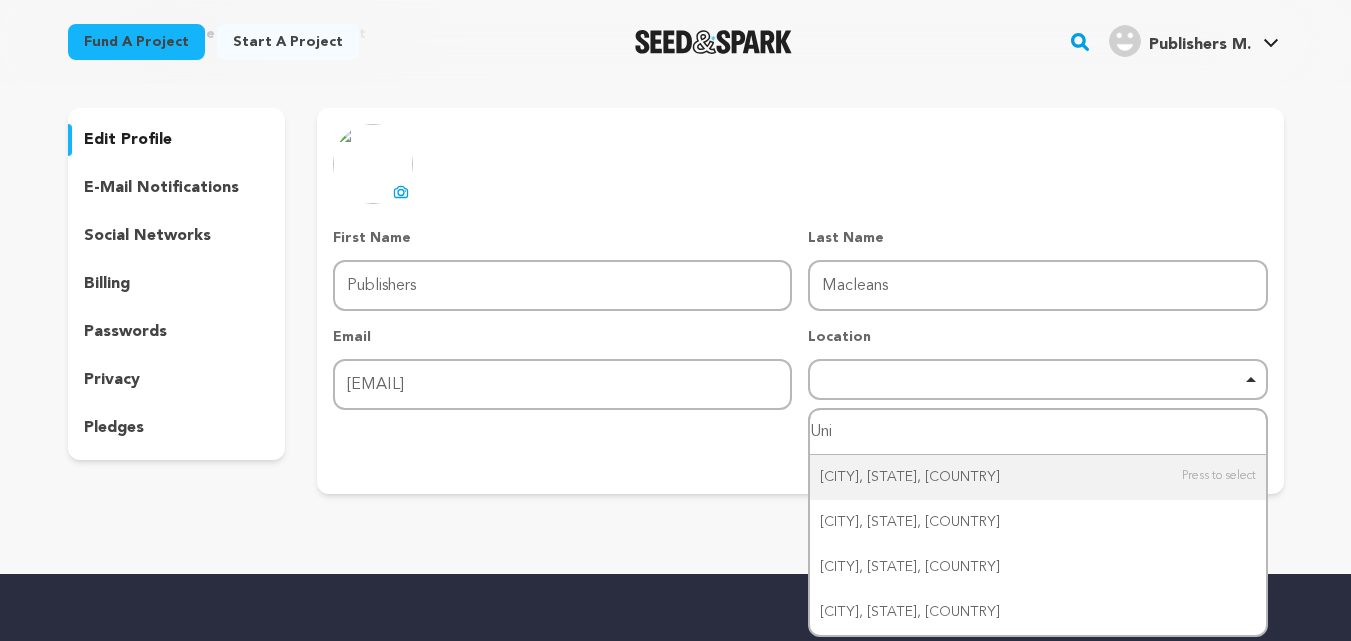 click on "Uni" at bounding box center [1037, 432] 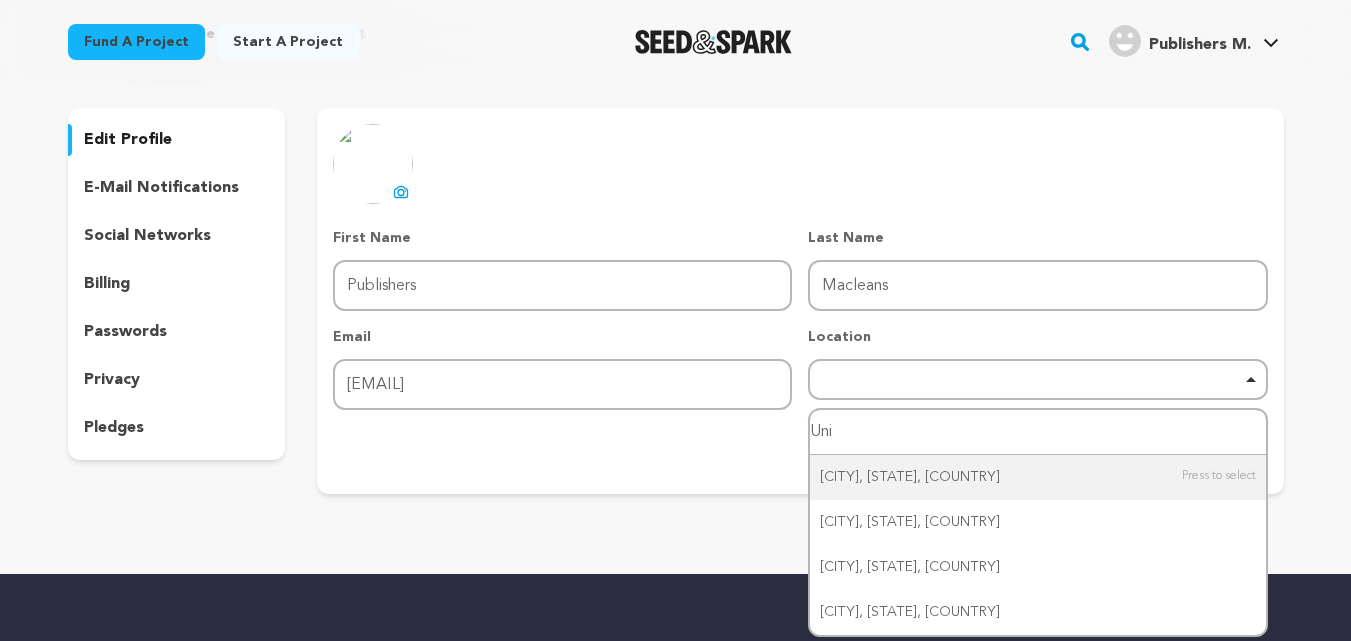 click on "Uni" at bounding box center [1037, 432] 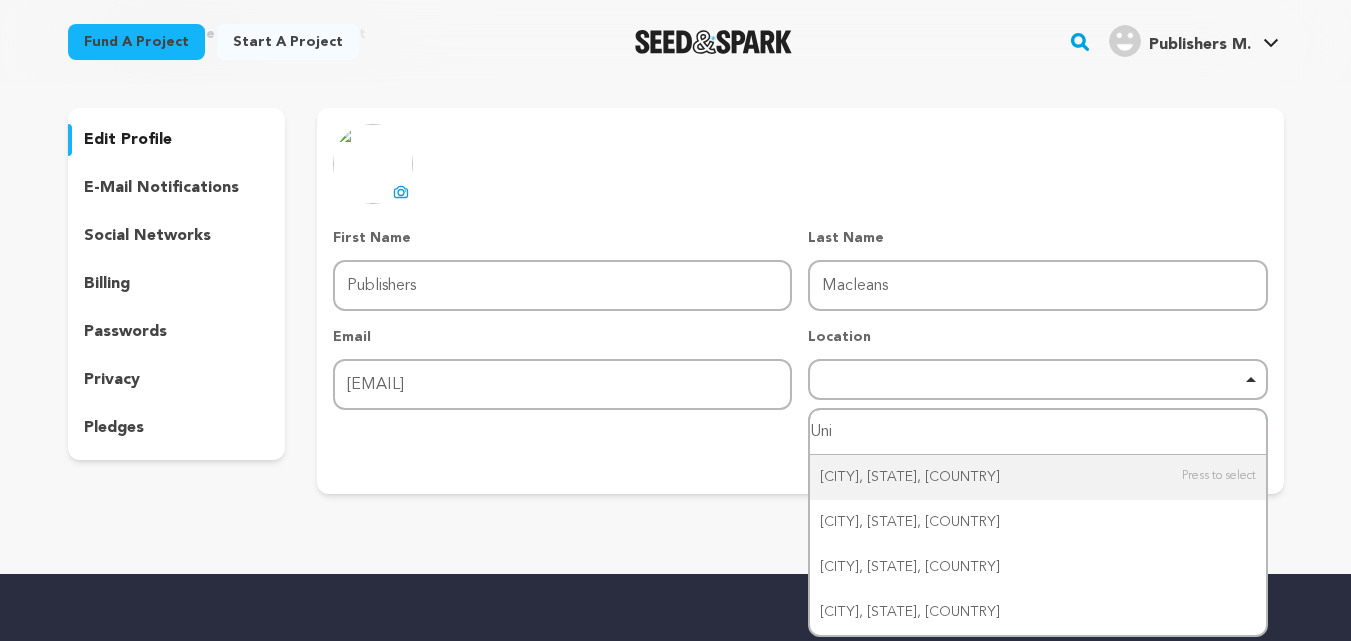 click on "Uni" at bounding box center [1037, 432] 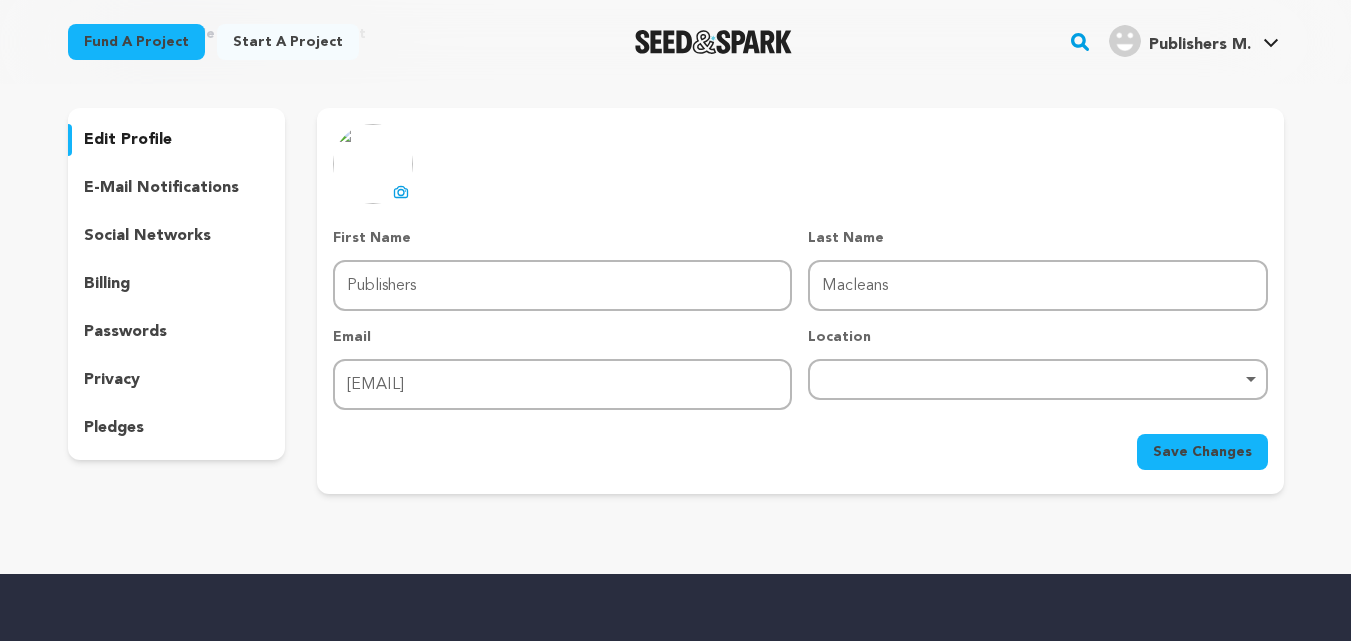 click on "Location
Remove item Uni Uniontown, OH, USA Union, KY, USA Uniontown, PA, USA Unionville Center, OH, USA" at bounding box center [1037, 368] 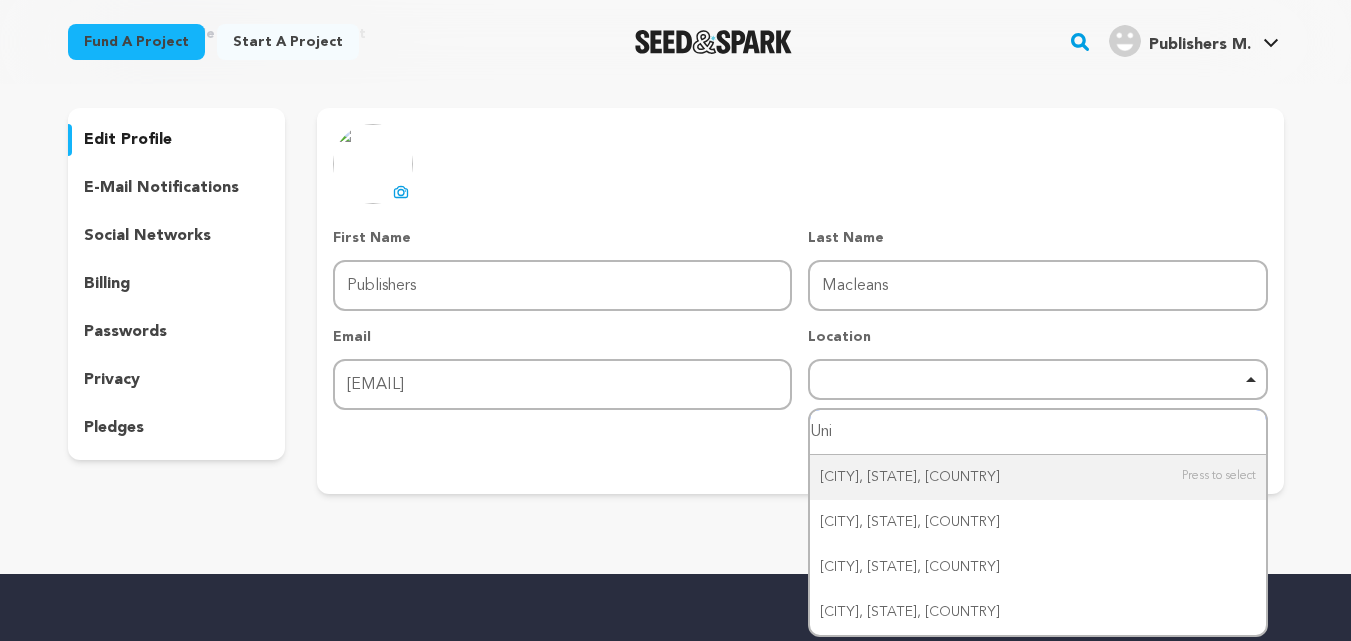 paste on "300 Peachtree St NE Ste CS2, 30308, Atlanta, United States" 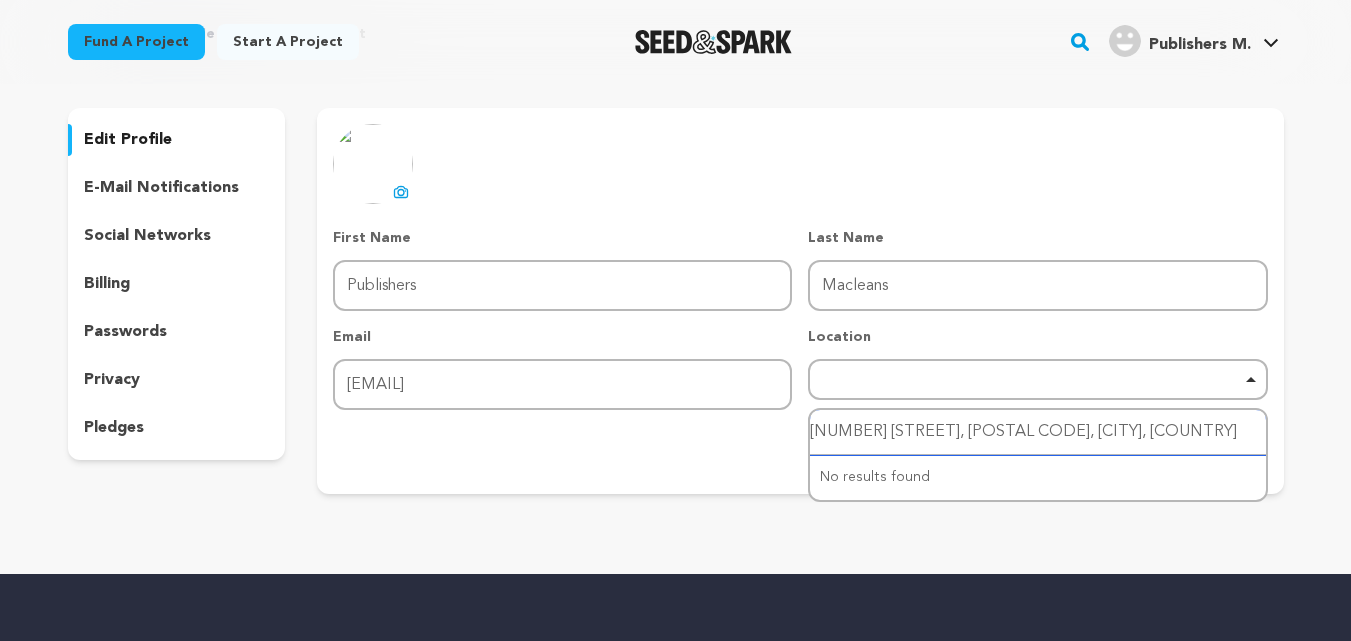 paste 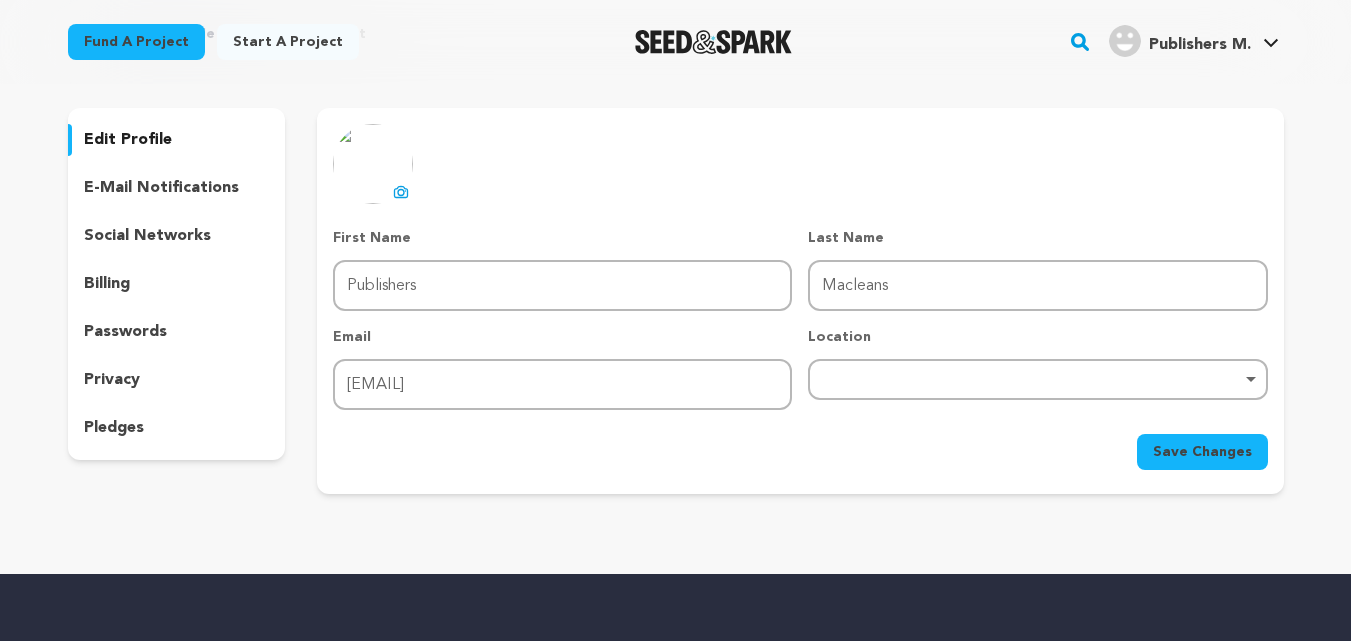 click on "Remove item" at bounding box center (1037, 379) 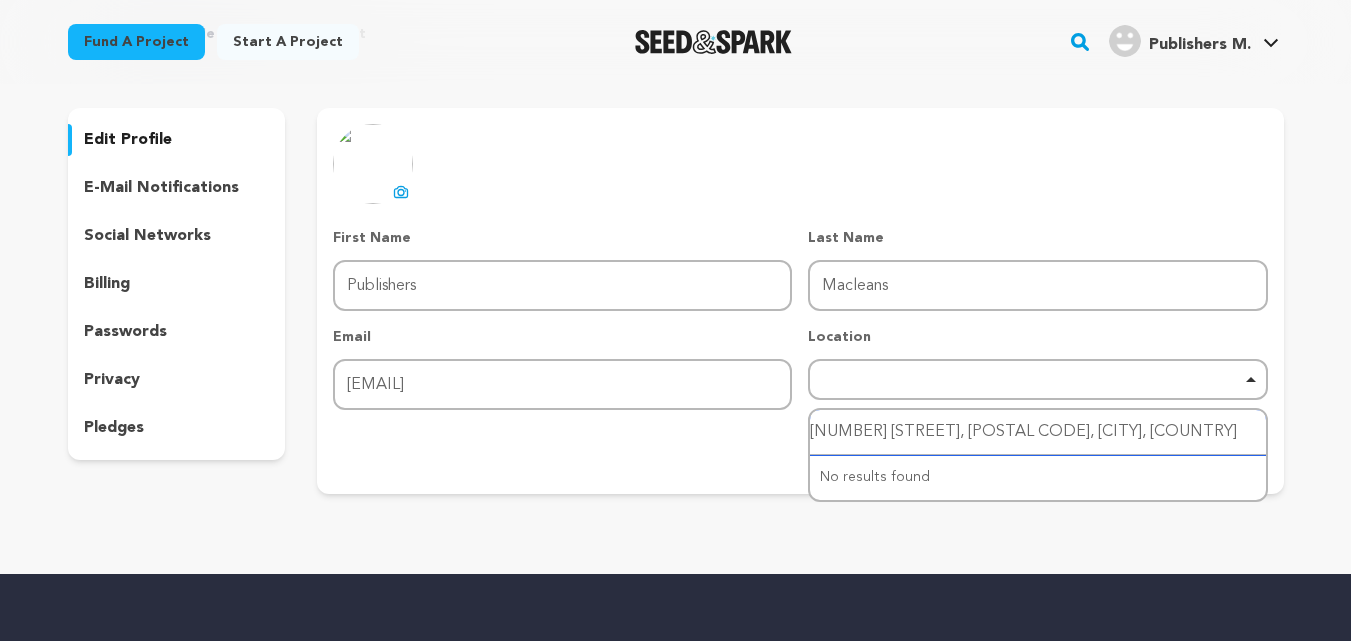 paste on "Georgia" 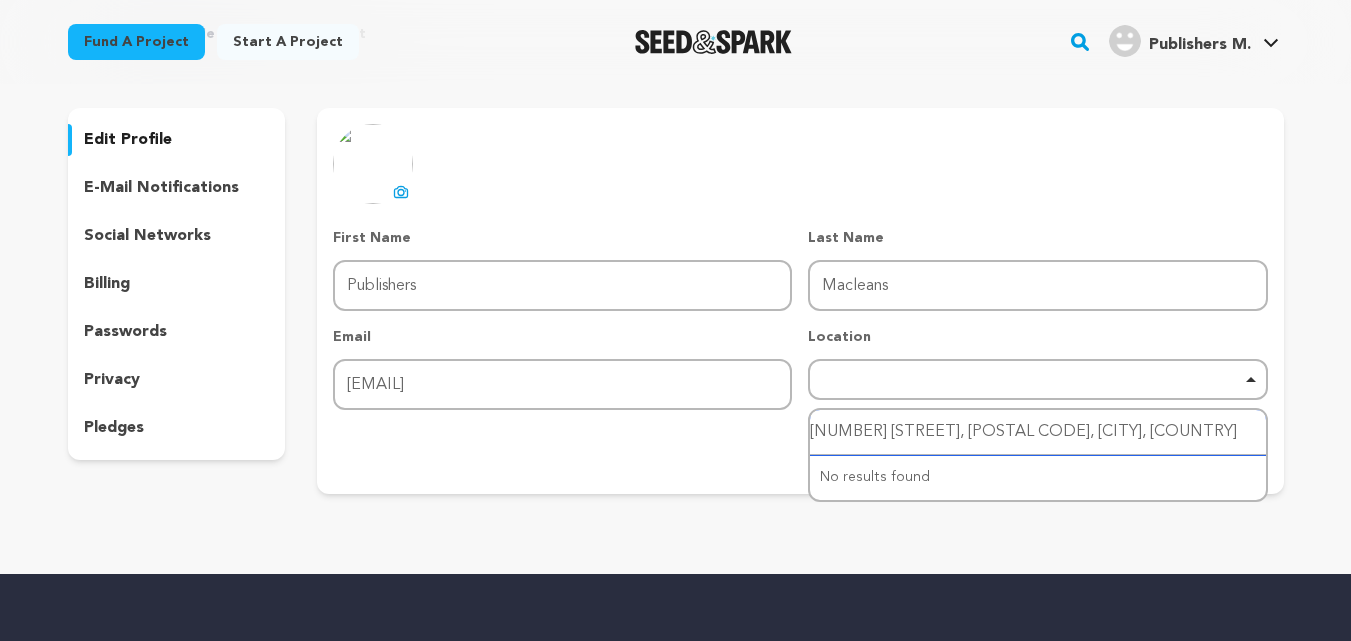 scroll, scrollTop: 0, scrollLeft: 21, axis: horizontal 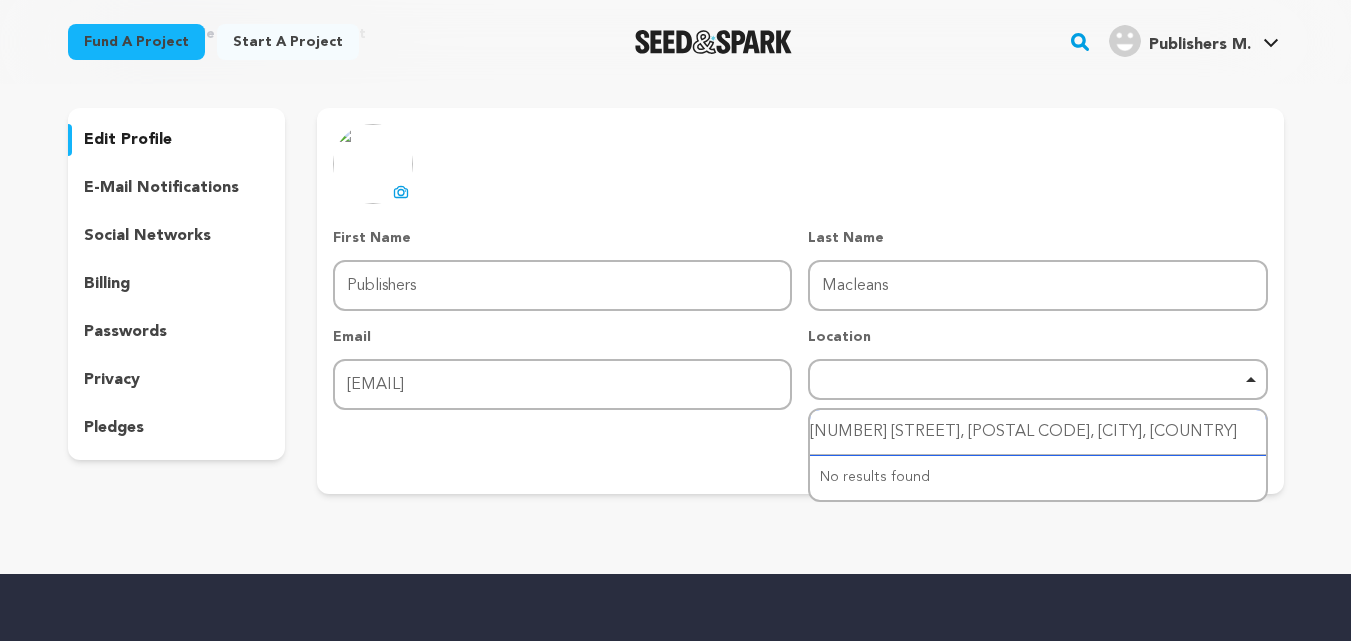 paste 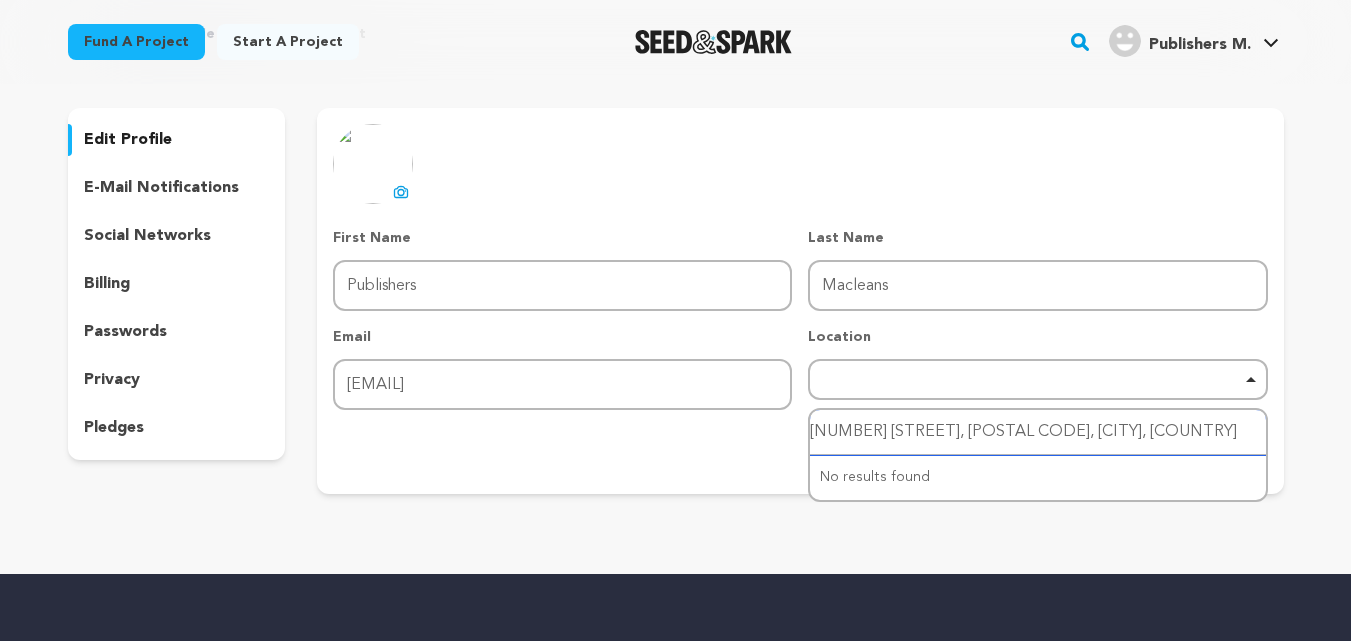 type on "Georgia" 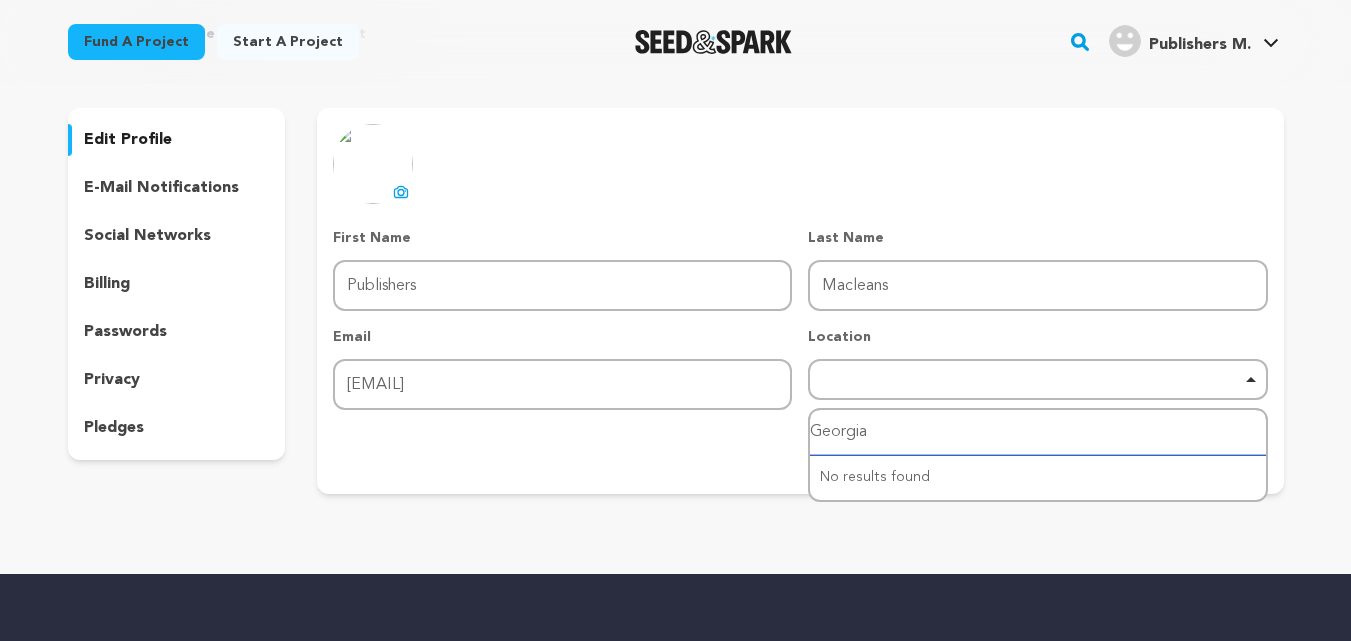 scroll, scrollTop: 0, scrollLeft: 0, axis: both 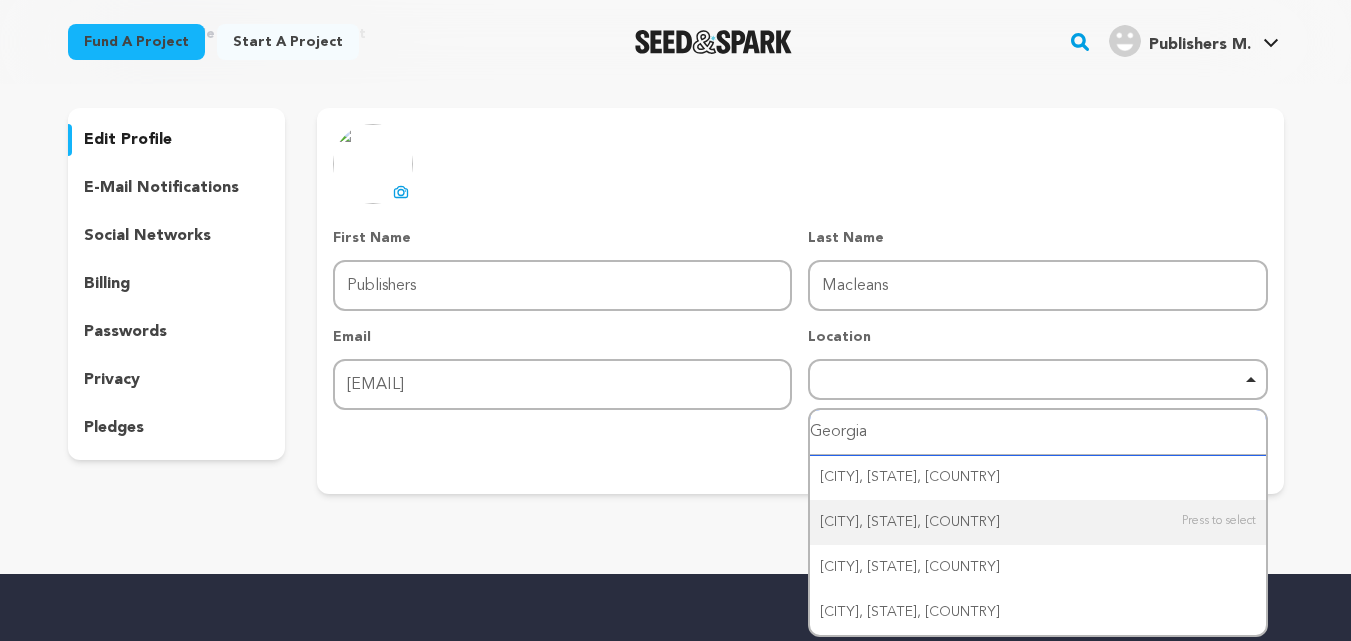 type 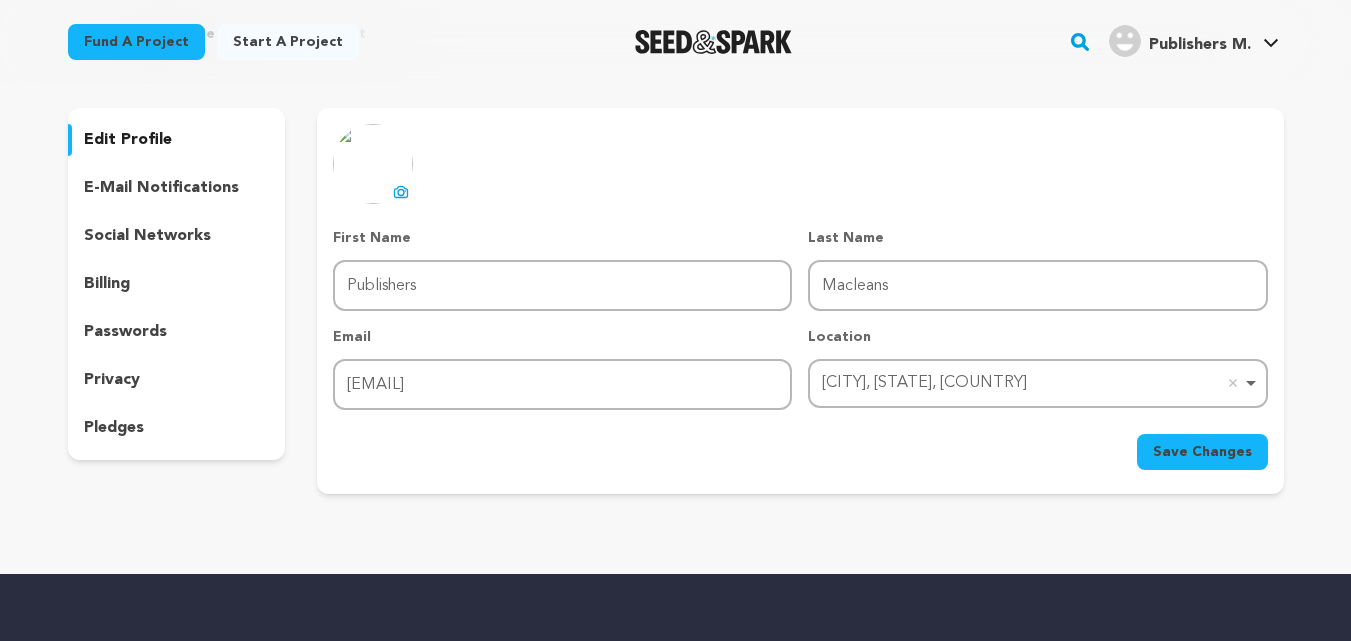 scroll, scrollTop: 0, scrollLeft: 0, axis: both 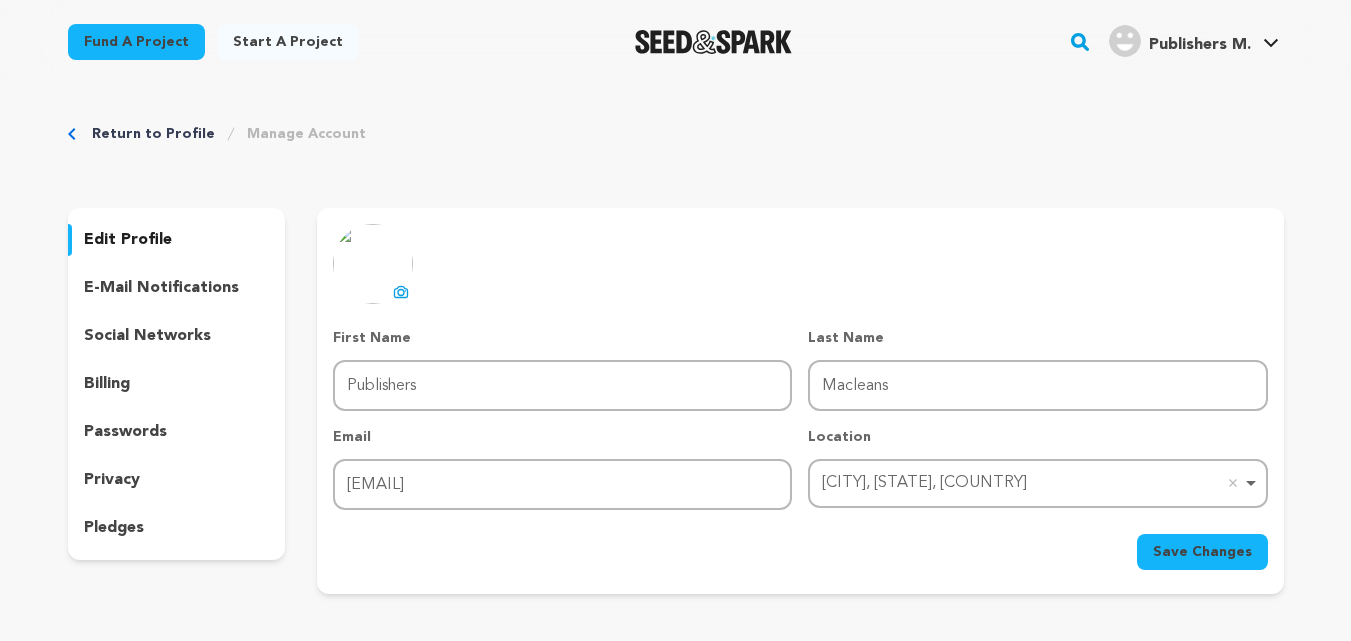 click on "Save Changes" at bounding box center [1202, 552] 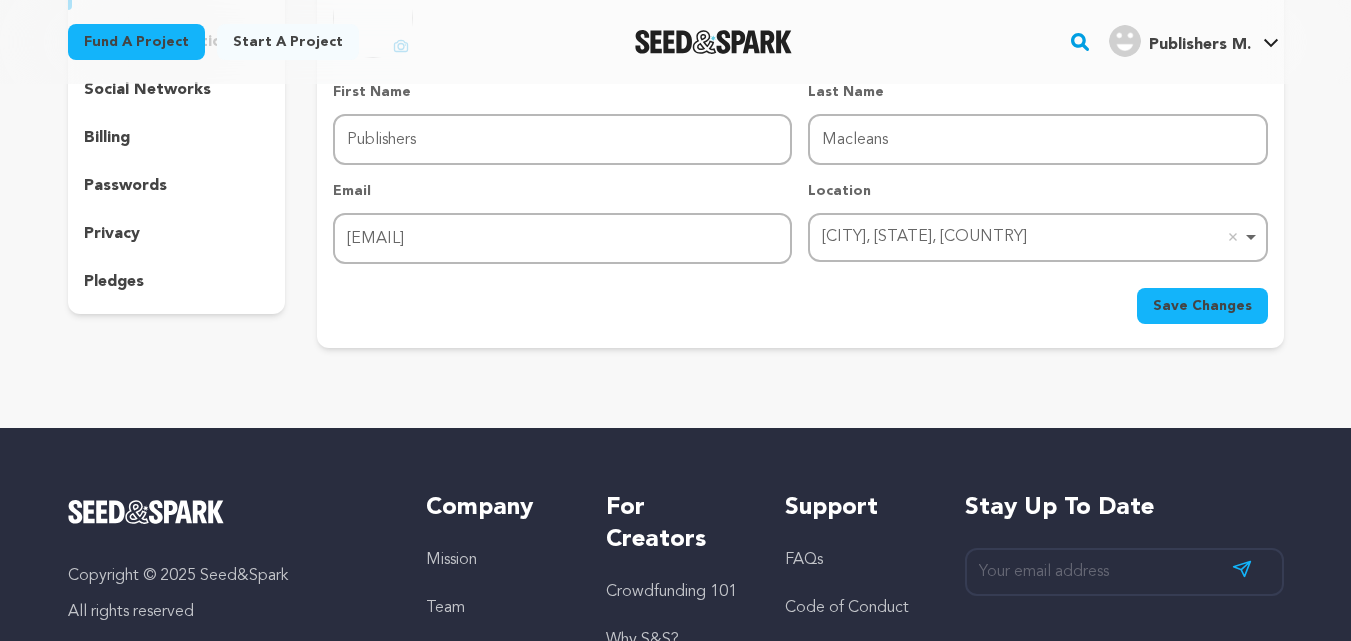 scroll, scrollTop: 146, scrollLeft: 0, axis: vertical 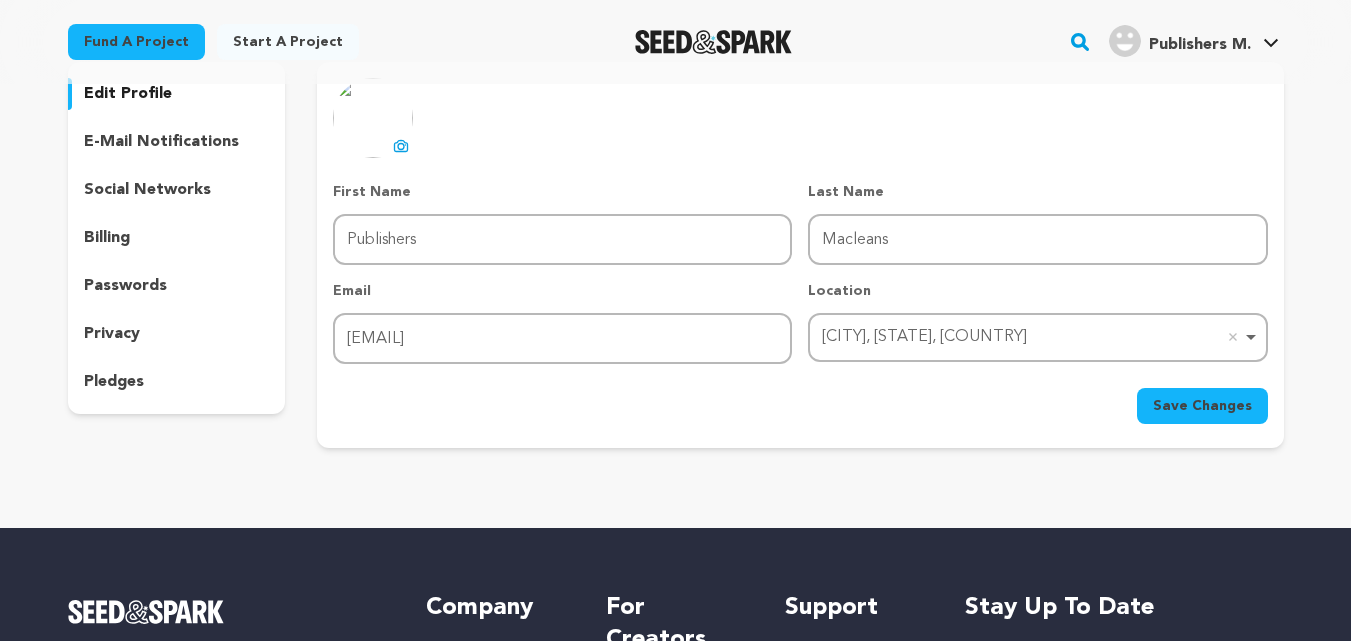 click on "social networks" at bounding box center [147, 190] 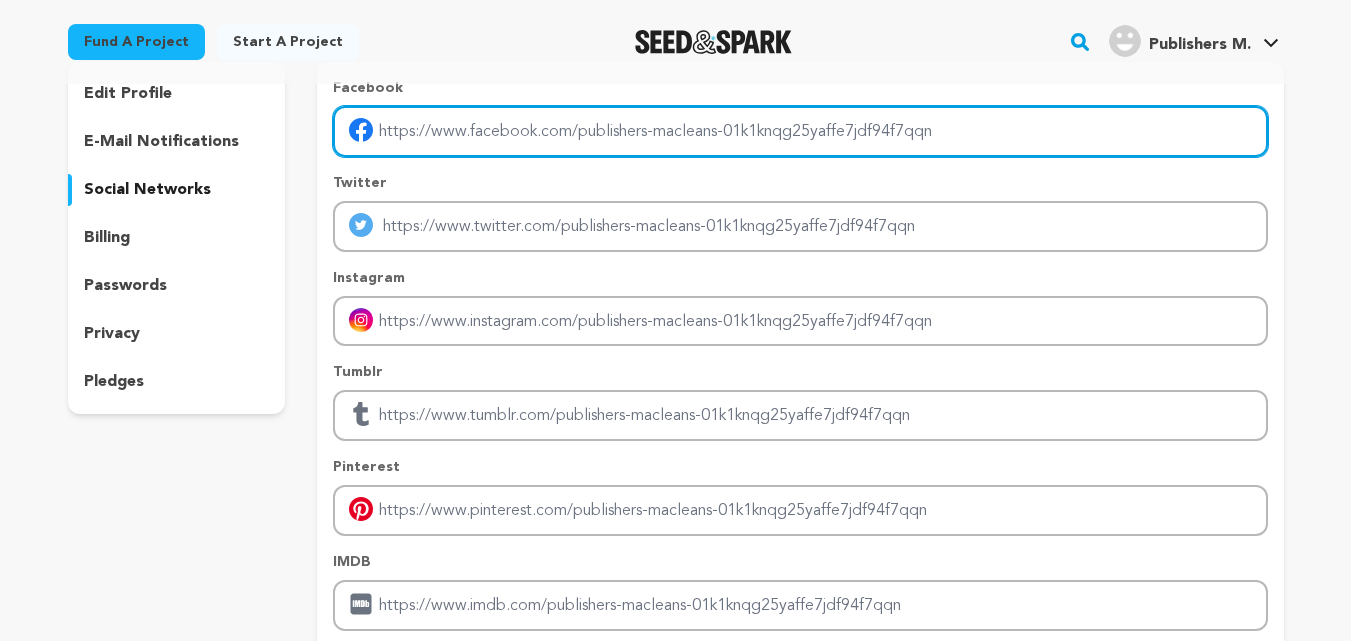 click at bounding box center (800, 131) 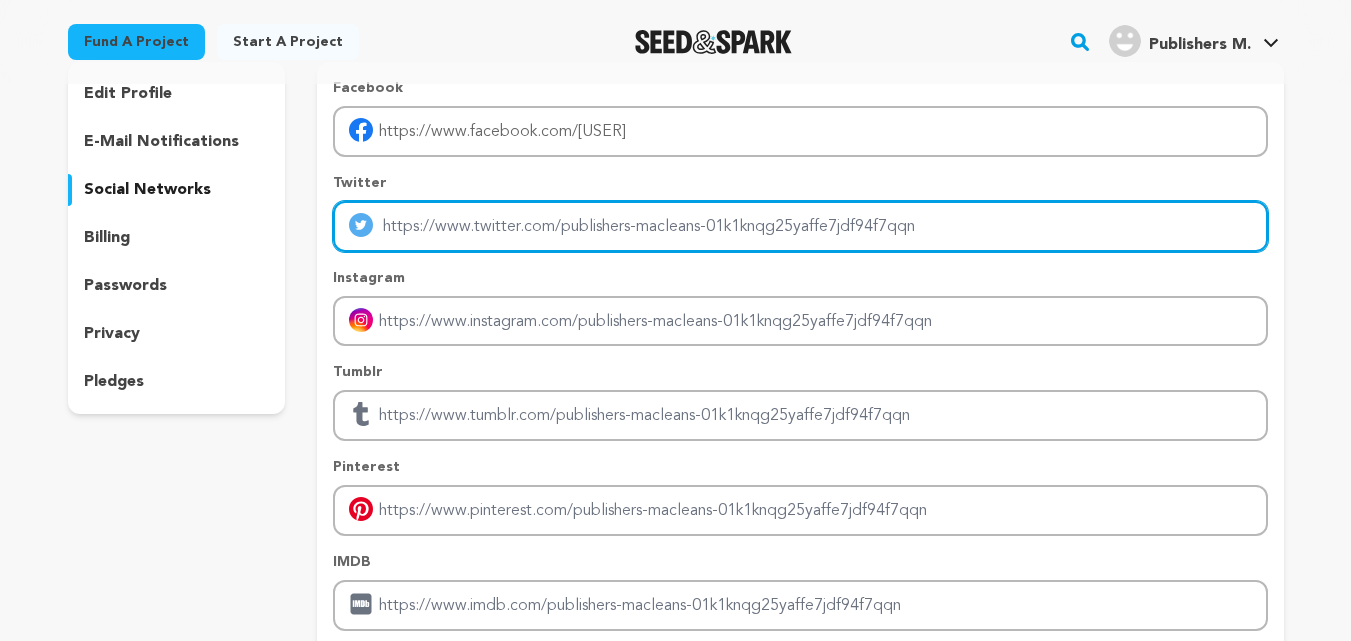 click at bounding box center [800, 226] 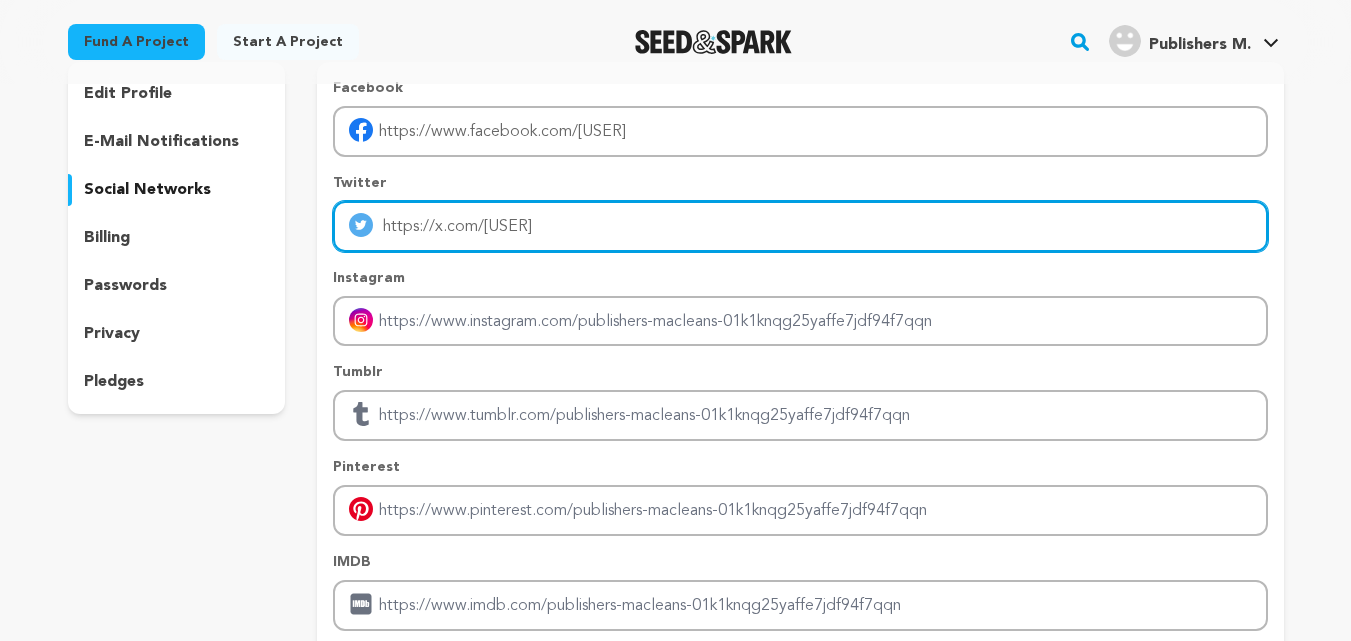 scroll, scrollTop: 246, scrollLeft: 0, axis: vertical 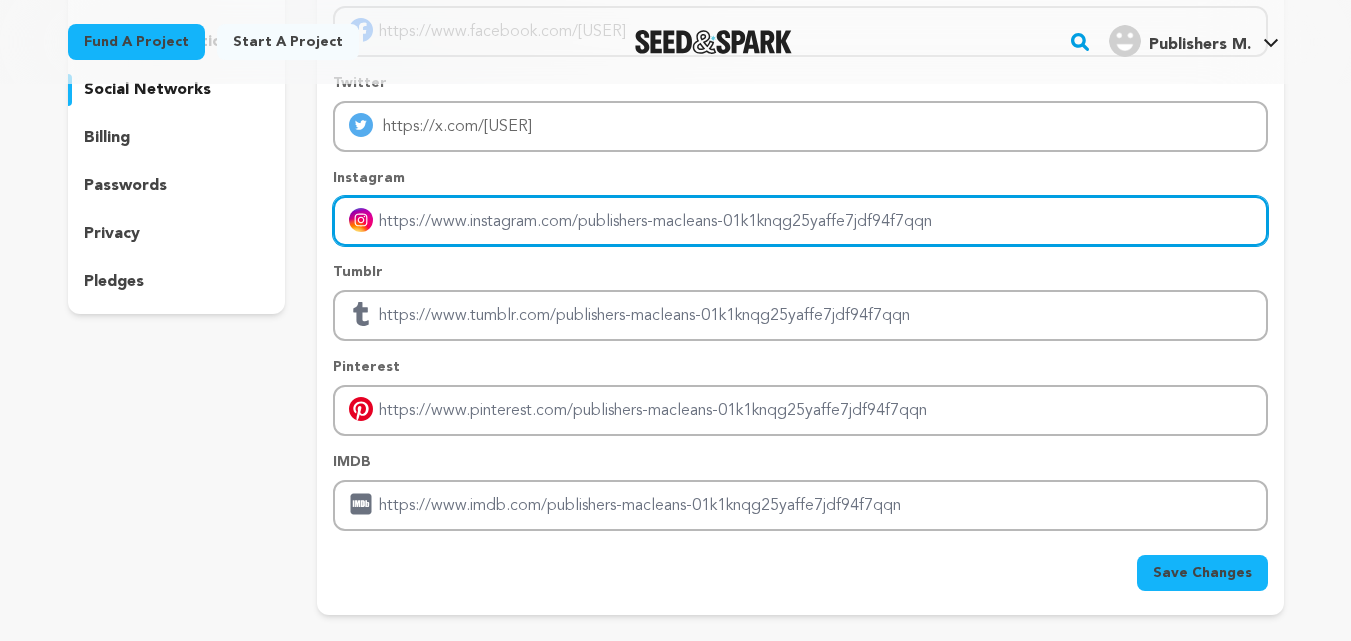 click at bounding box center (800, 221) 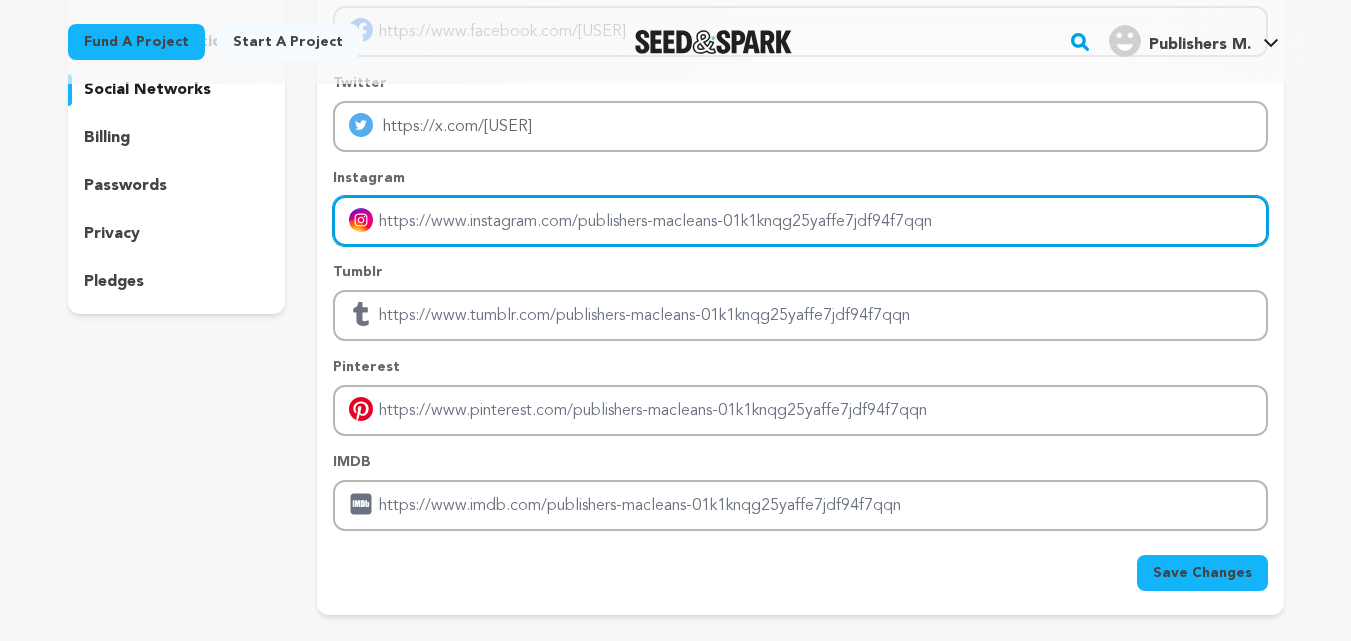 type on "https://www.instagram.com/[USERNAME]/" 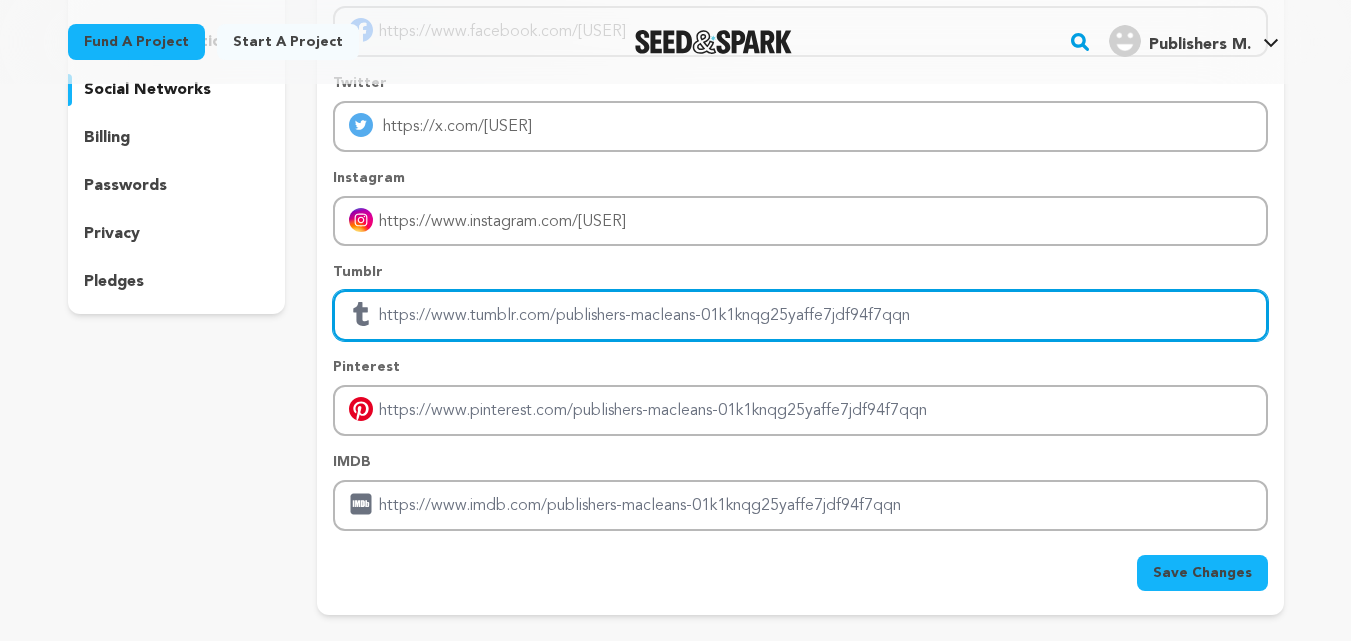 click at bounding box center (800, 315) 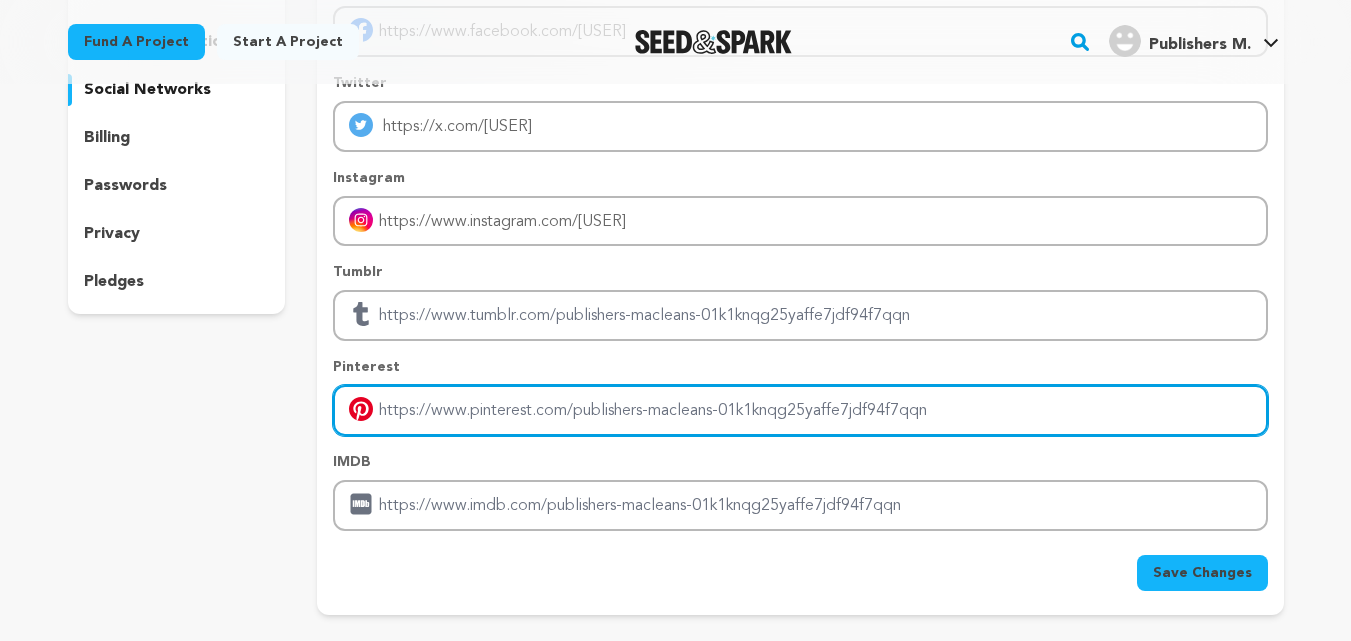 click at bounding box center [800, 410] 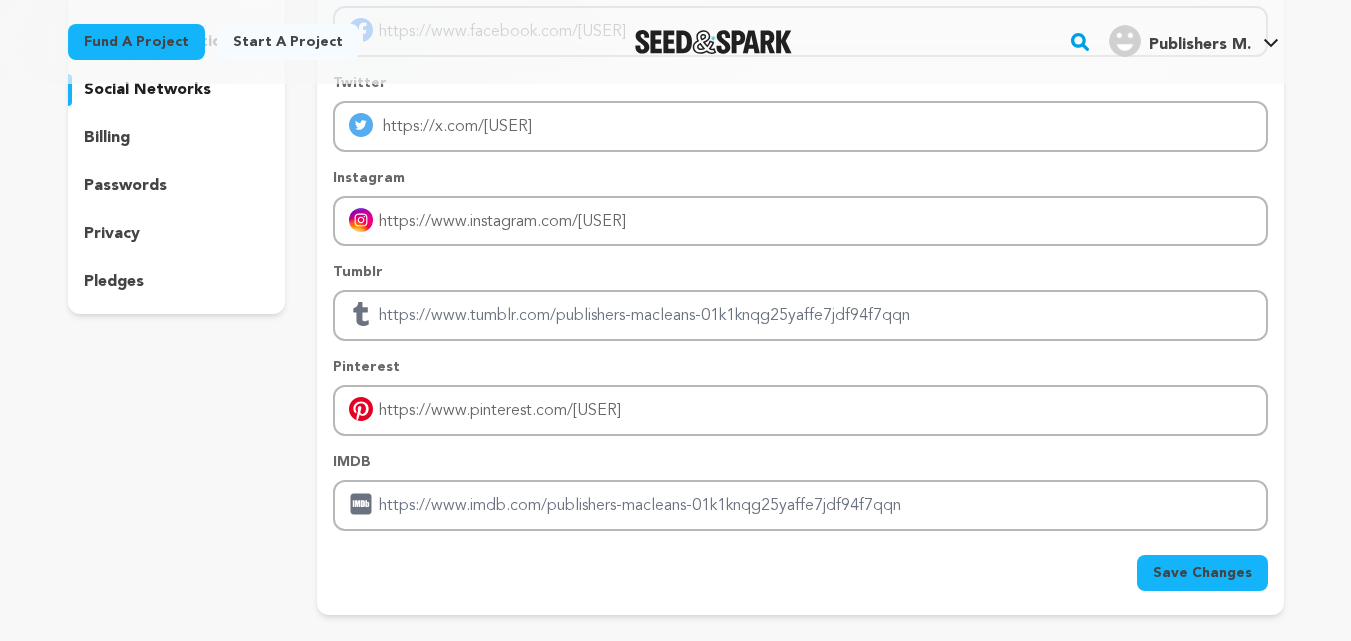click on "IMDB" at bounding box center [800, 462] 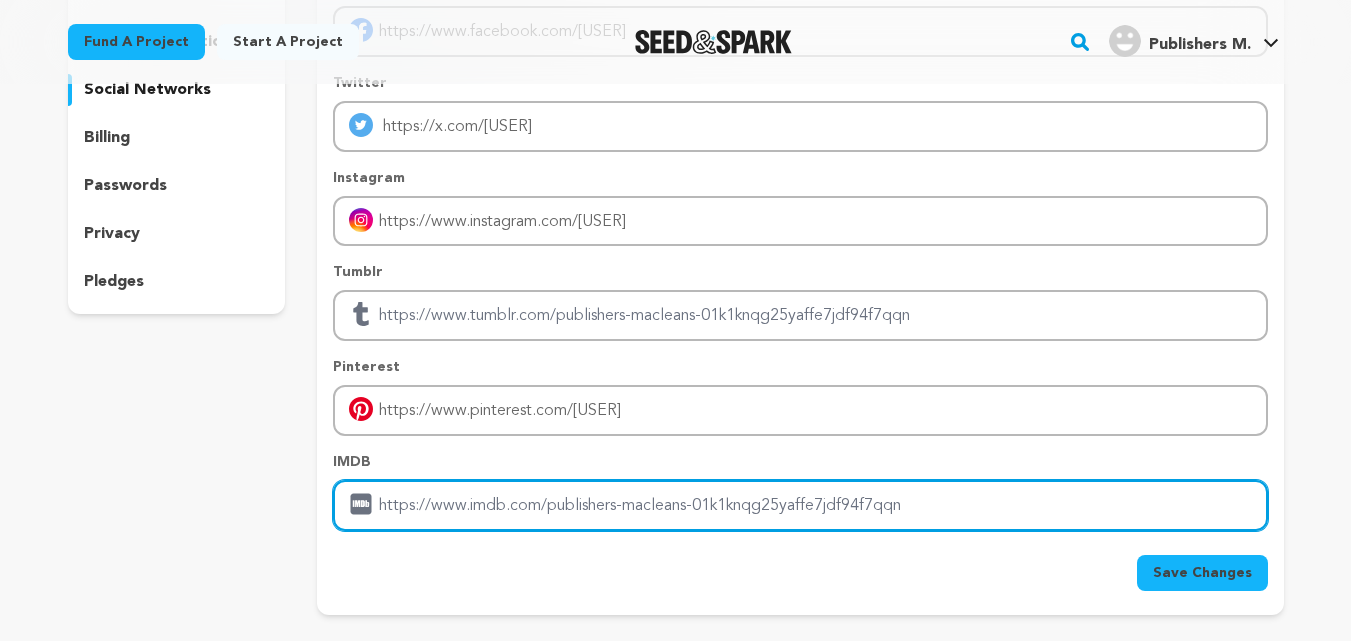 click at bounding box center (800, 505) 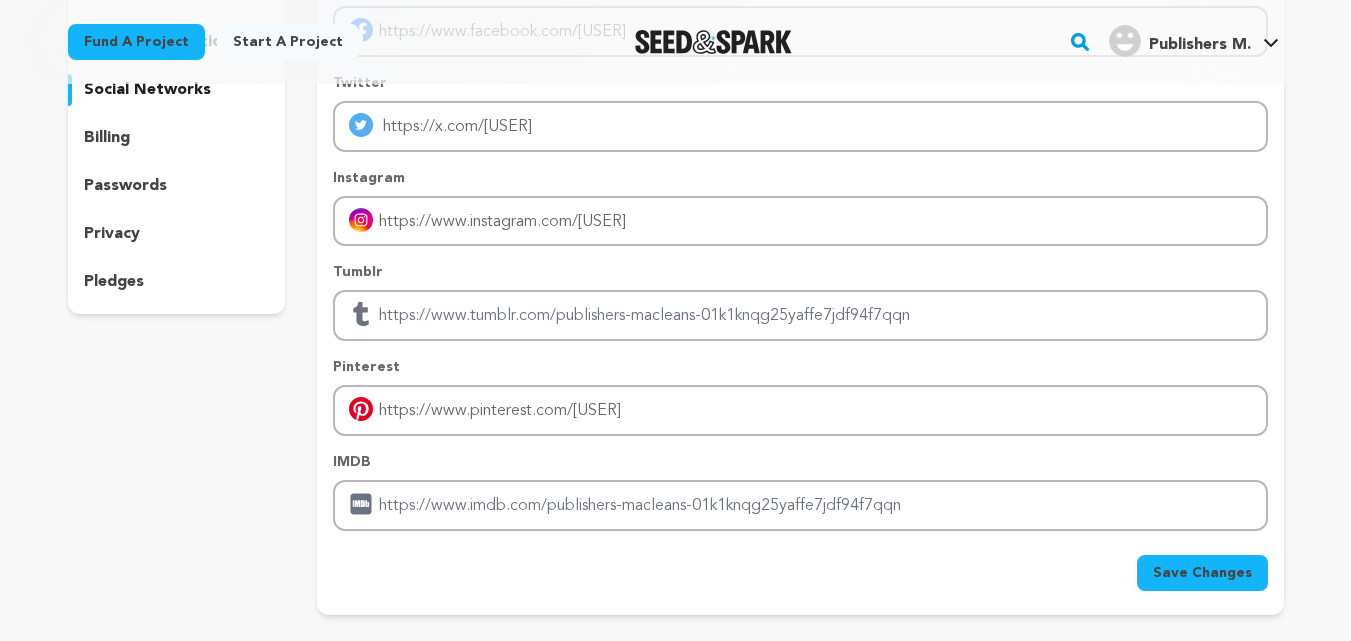 click on "Save Changes" at bounding box center (1202, 573) 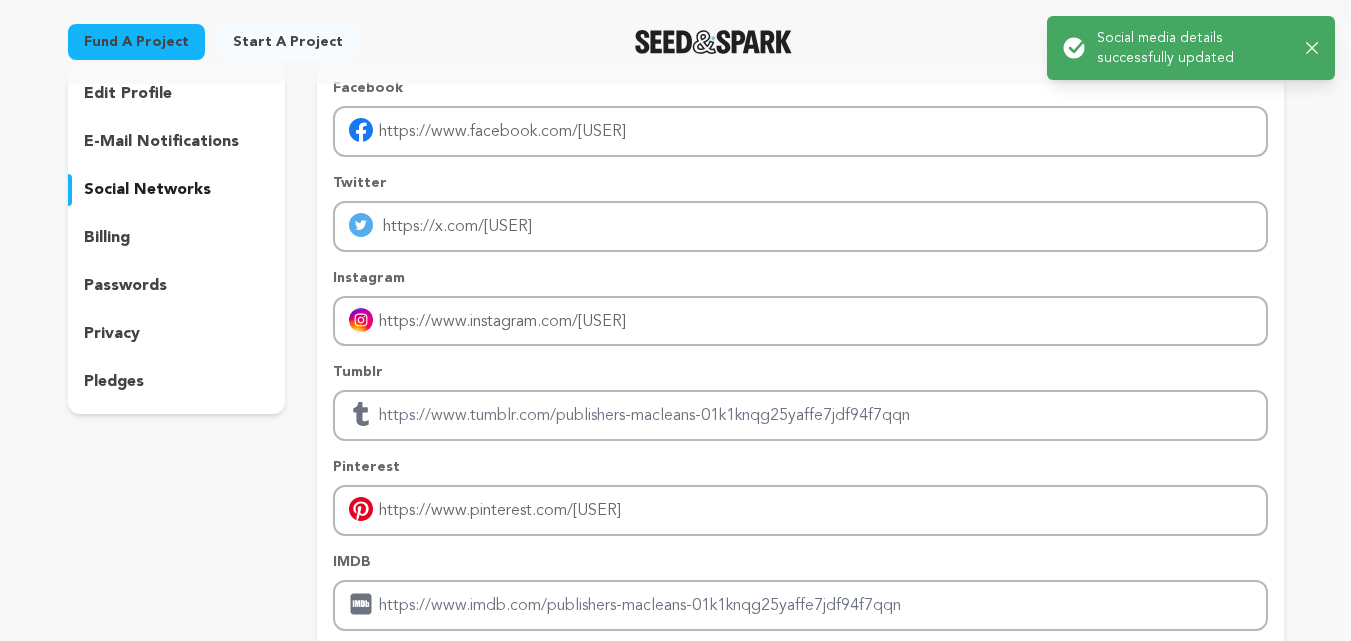 scroll, scrollTop: 0, scrollLeft: 0, axis: both 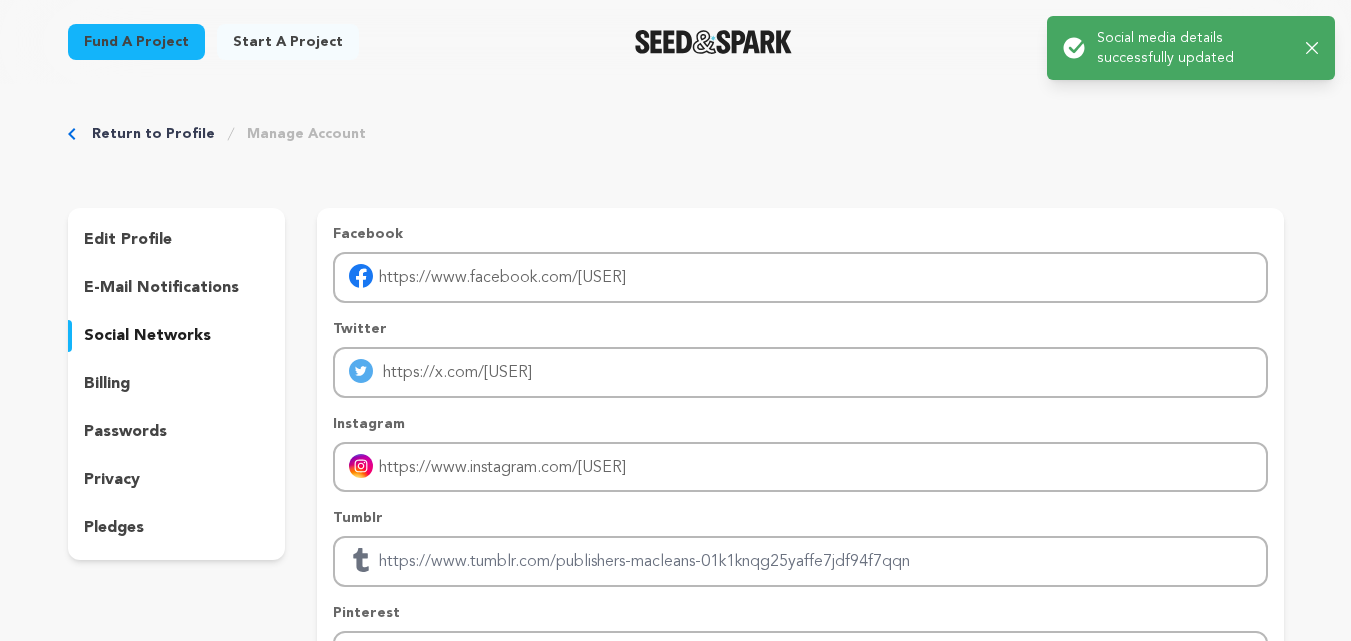 click on "Return to Profile
Manage Account
edit profile
e-mail notifications
social networks
billing
passwords
privacy" at bounding box center (676, 496) 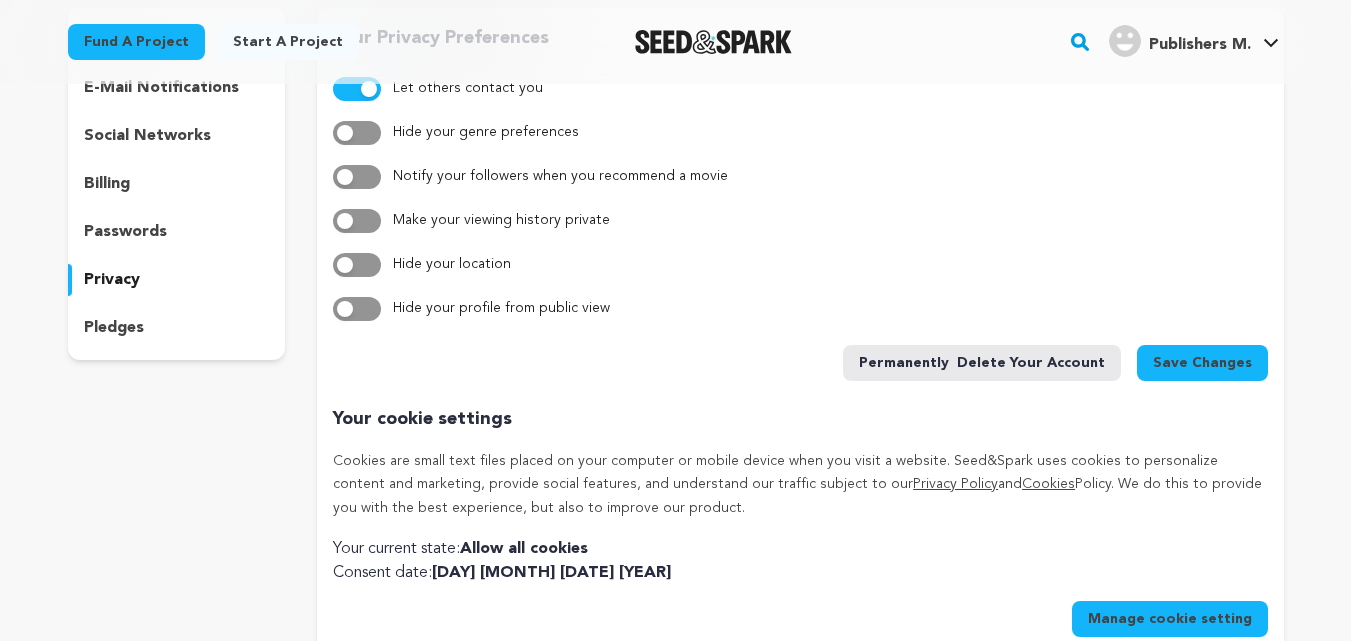 scroll, scrollTop: 100, scrollLeft: 0, axis: vertical 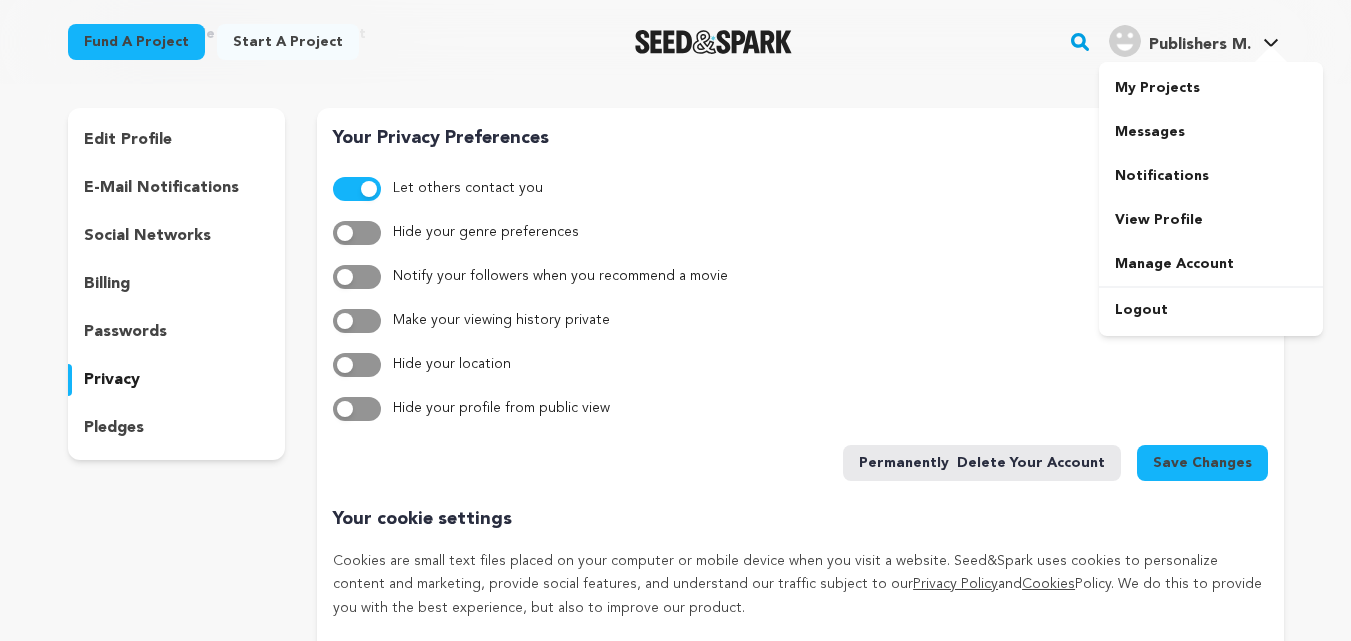 click on "Publishers M.
Publishers M." at bounding box center [1194, 42] 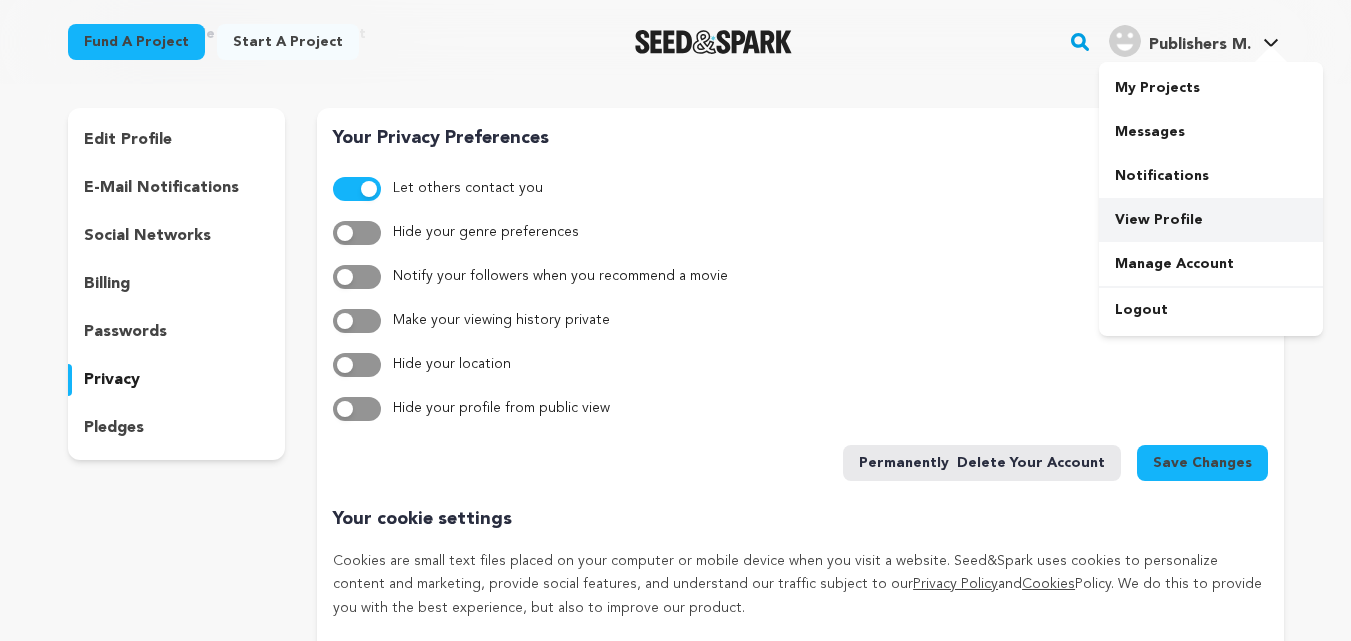 click on "View Profile" at bounding box center (1211, 220) 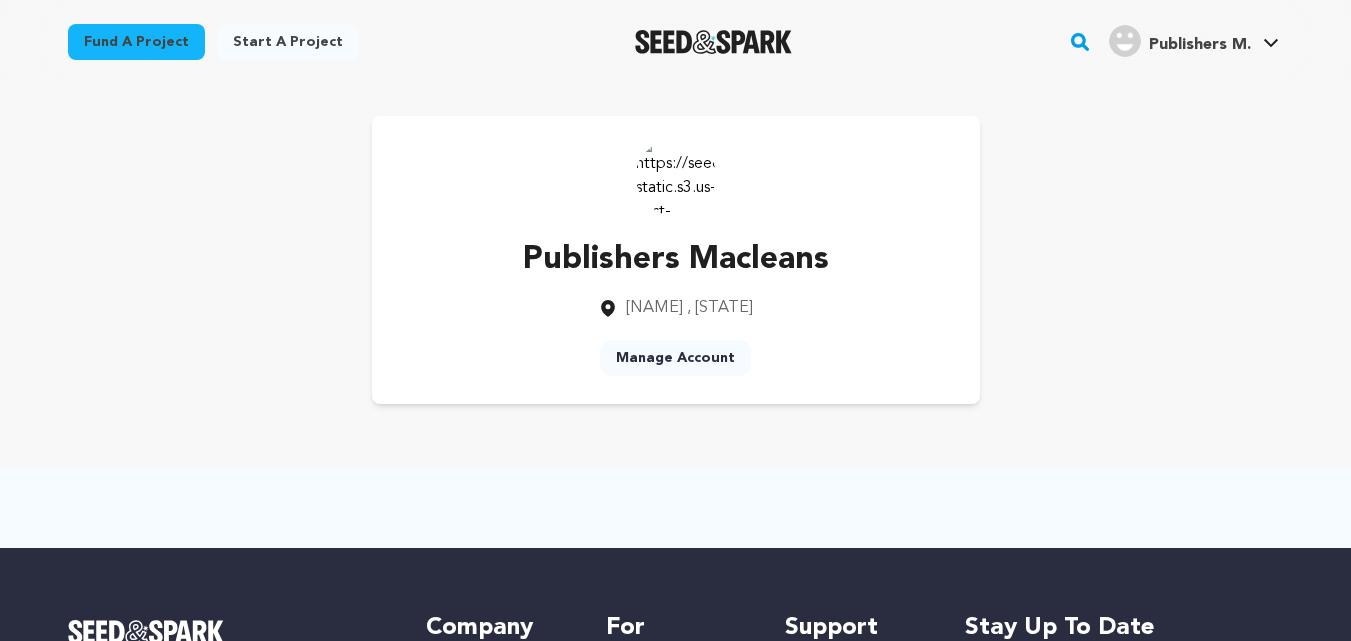 scroll, scrollTop: 0, scrollLeft: 0, axis: both 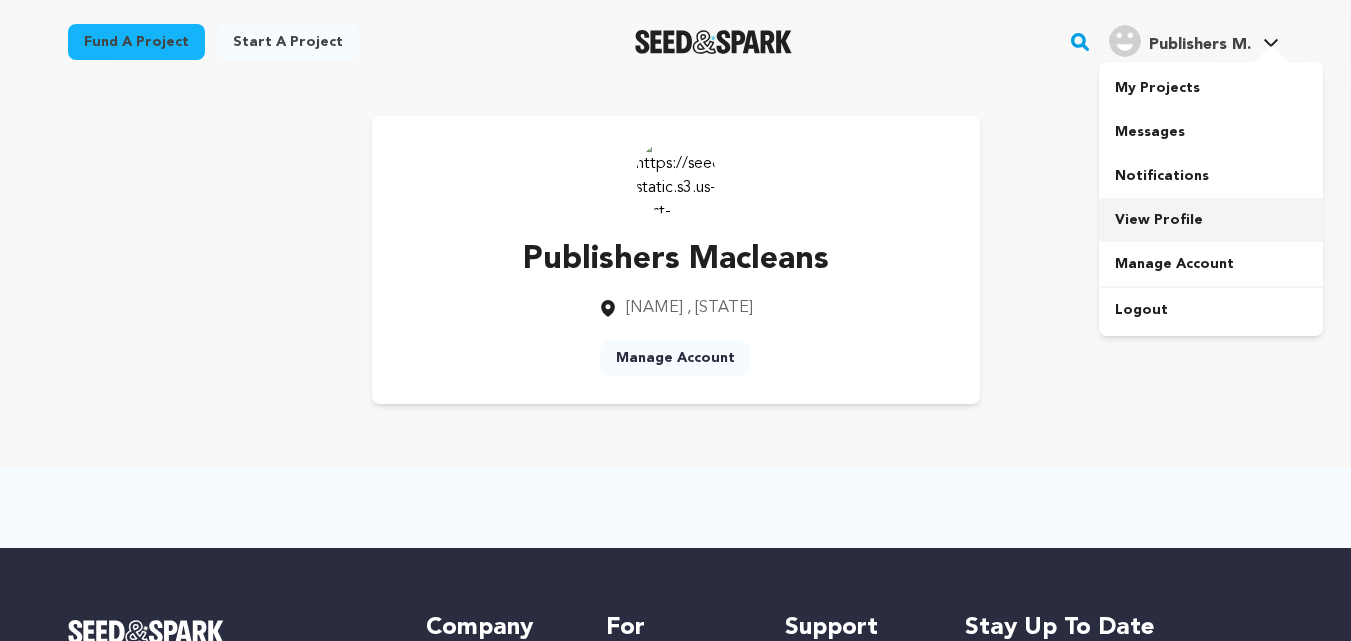 click on "View Profile" at bounding box center (1211, 220) 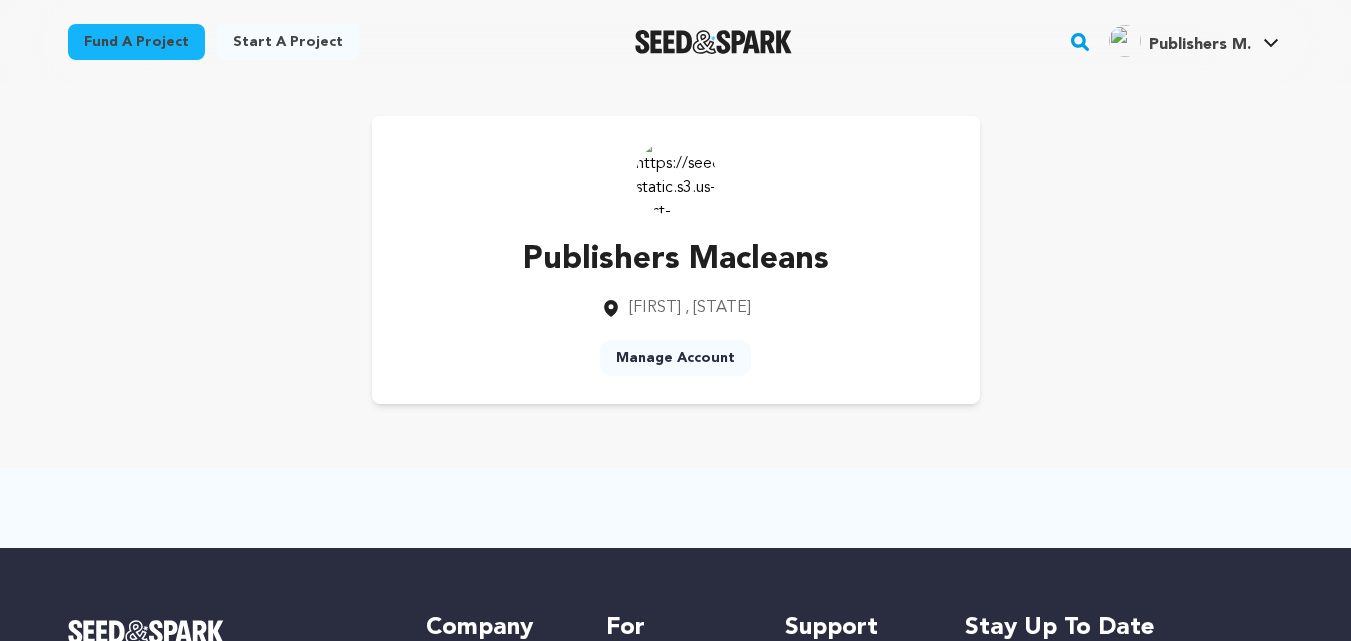 scroll, scrollTop: 0, scrollLeft: 0, axis: both 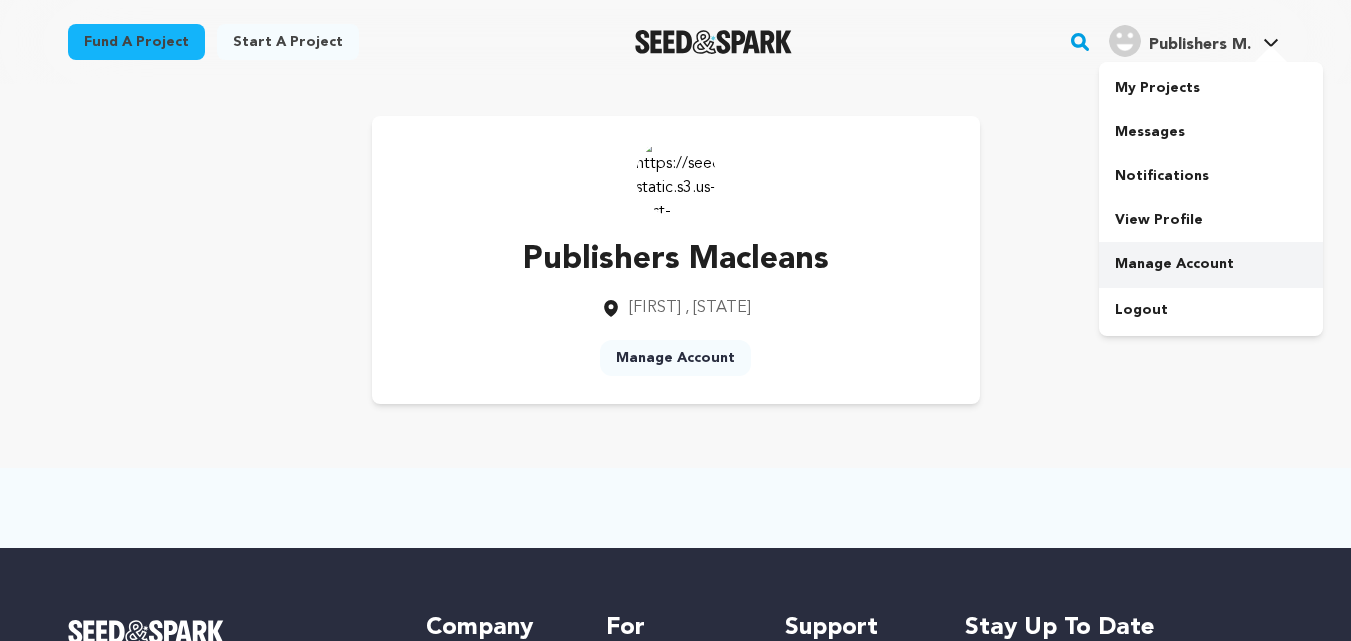 click on "Manage Account" at bounding box center (1211, 264) 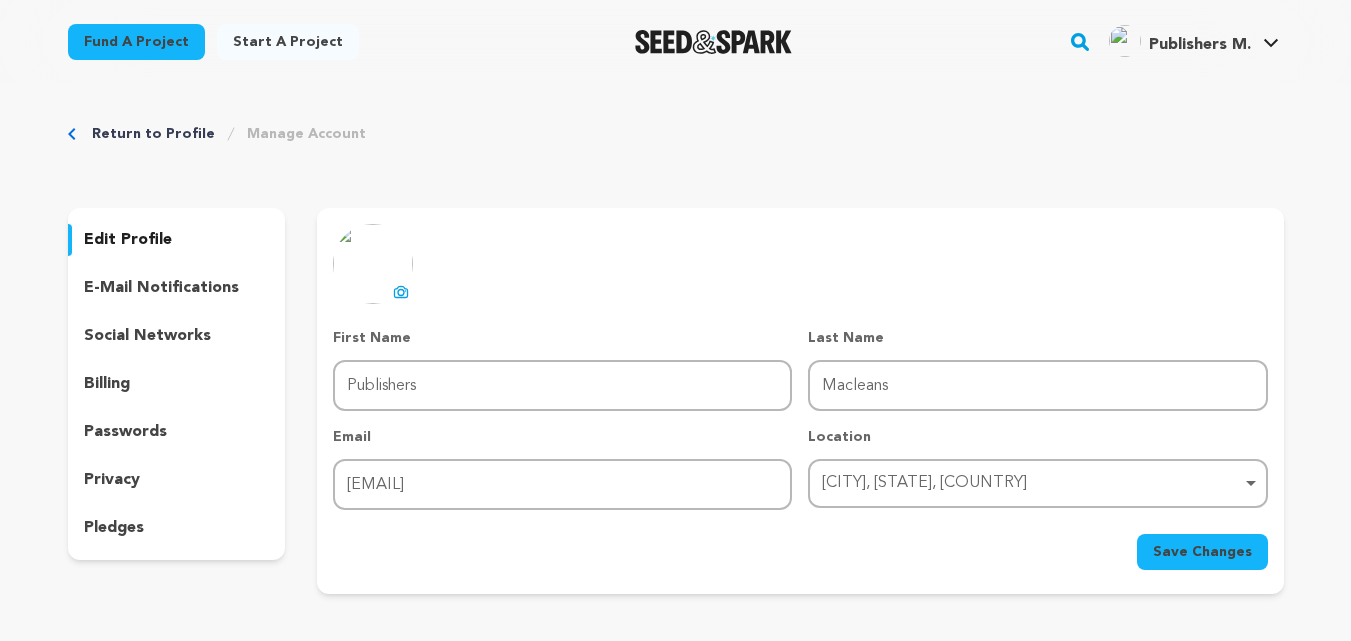 scroll, scrollTop: 0, scrollLeft: 0, axis: both 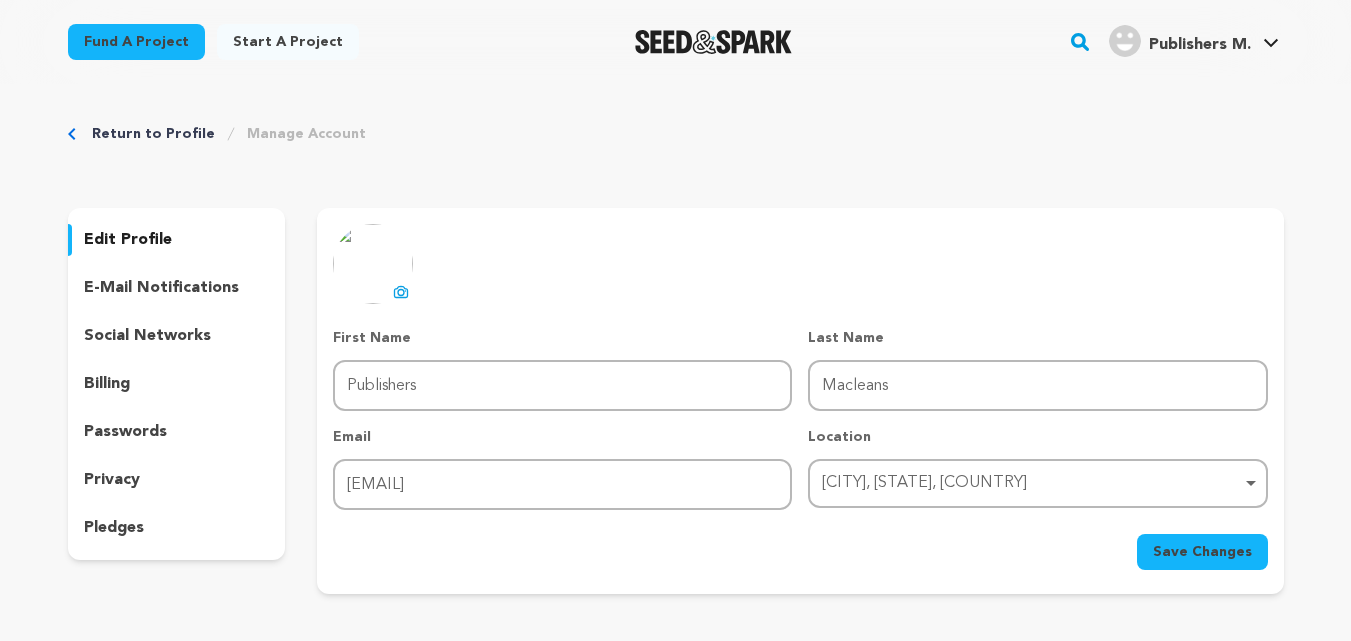 click at bounding box center (373, 264) 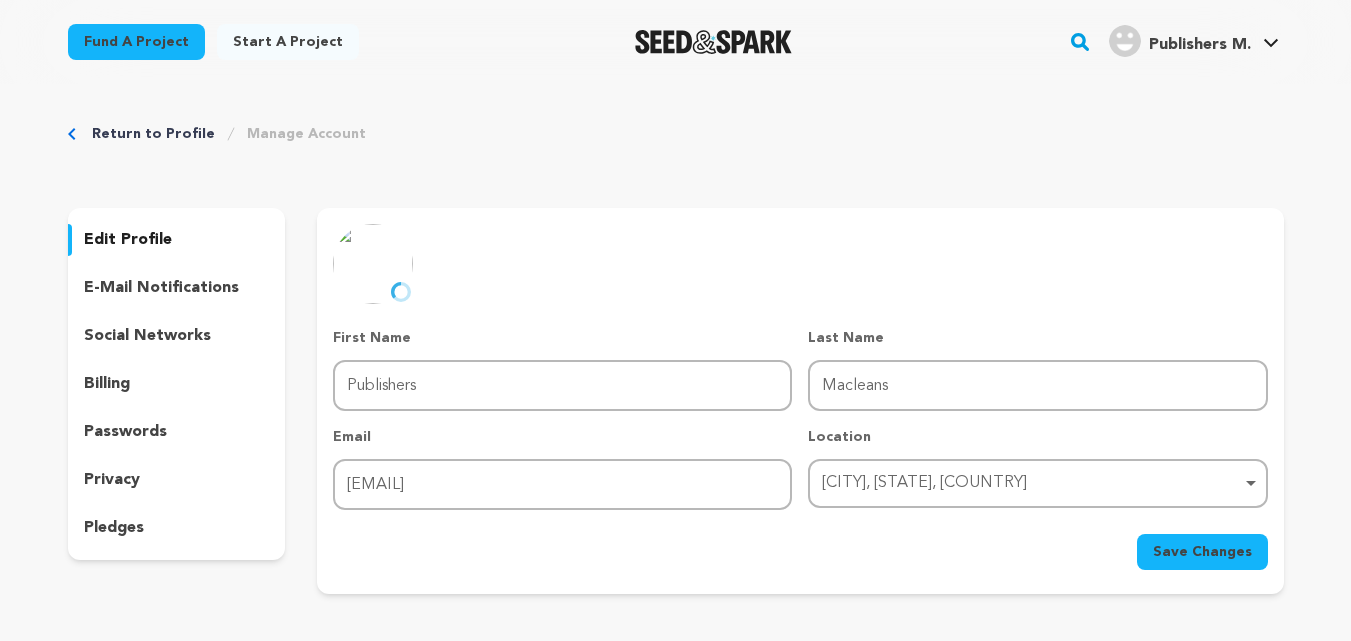scroll, scrollTop: 300, scrollLeft: 0, axis: vertical 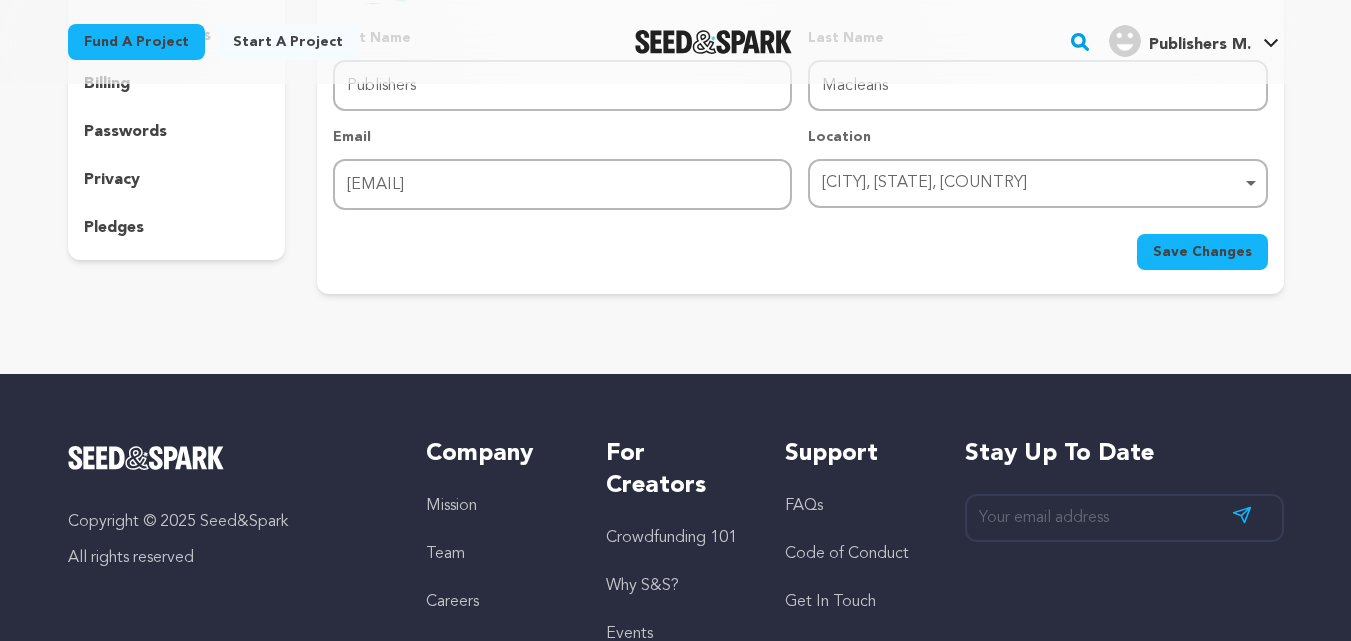 click on "Save Changes" at bounding box center (1202, 252) 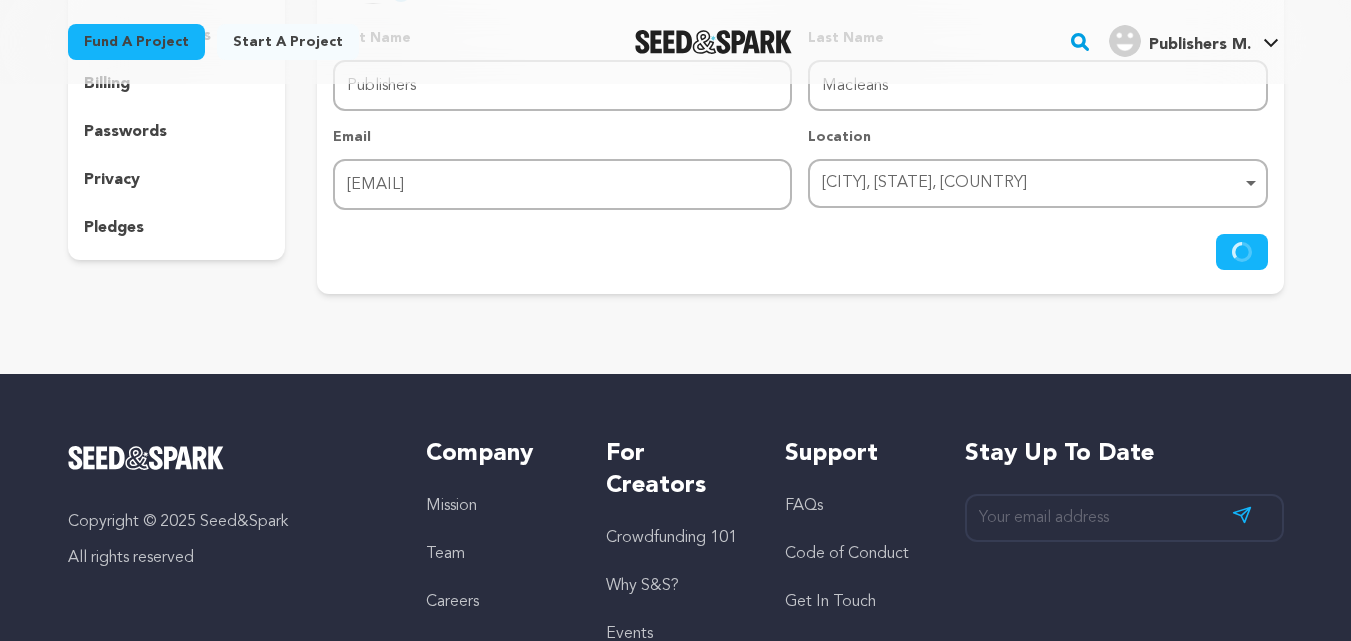 scroll, scrollTop: 100, scrollLeft: 0, axis: vertical 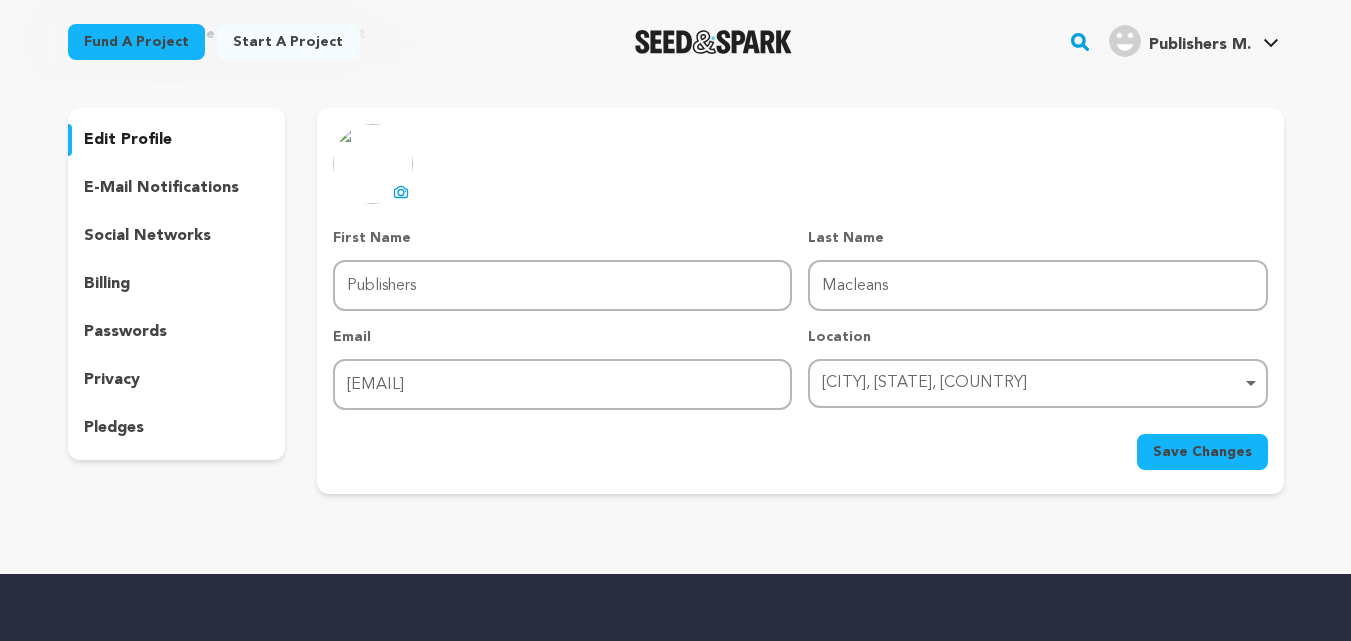 click on "Save Changes" at bounding box center [1202, 452] 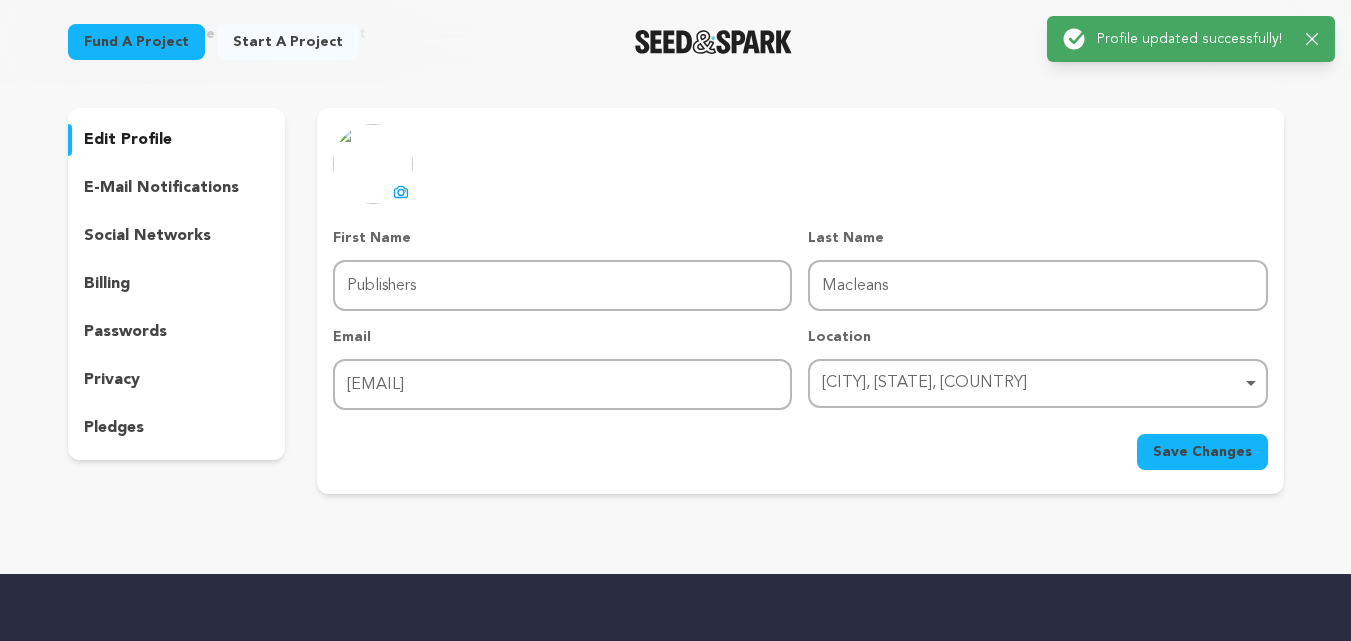 click on "social networks" at bounding box center (147, 236) 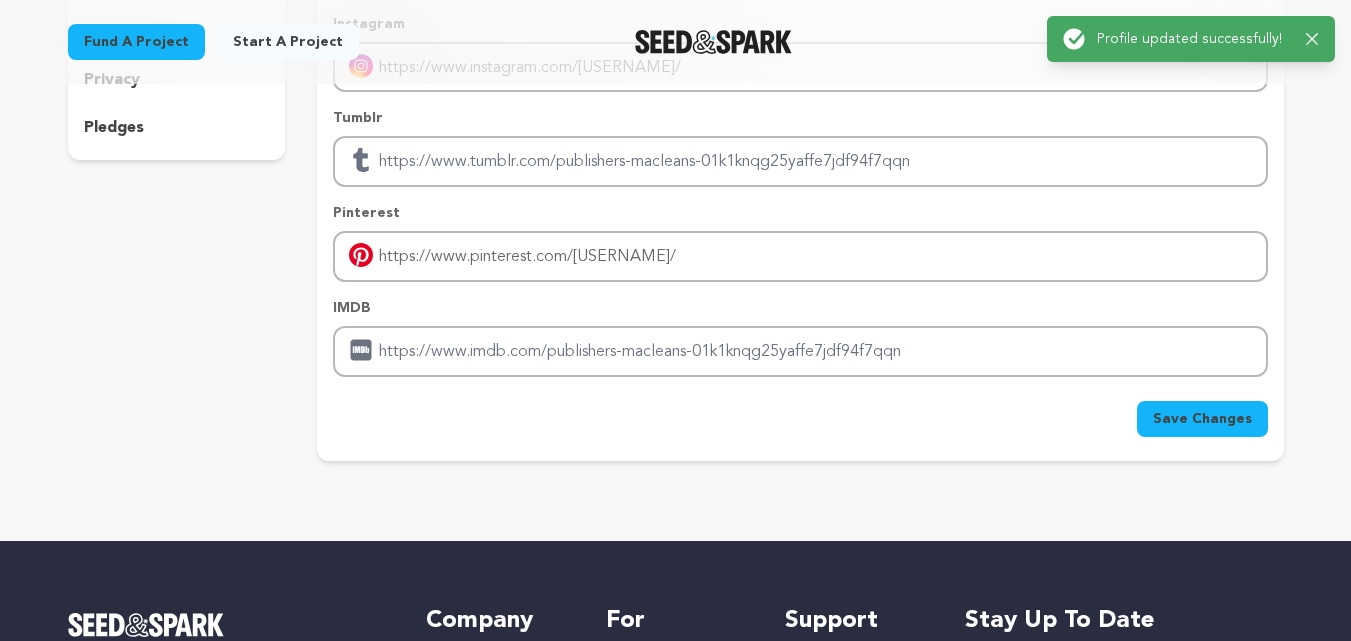 scroll, scrollTop: 500, scrollLeft: 0, axis: vertical 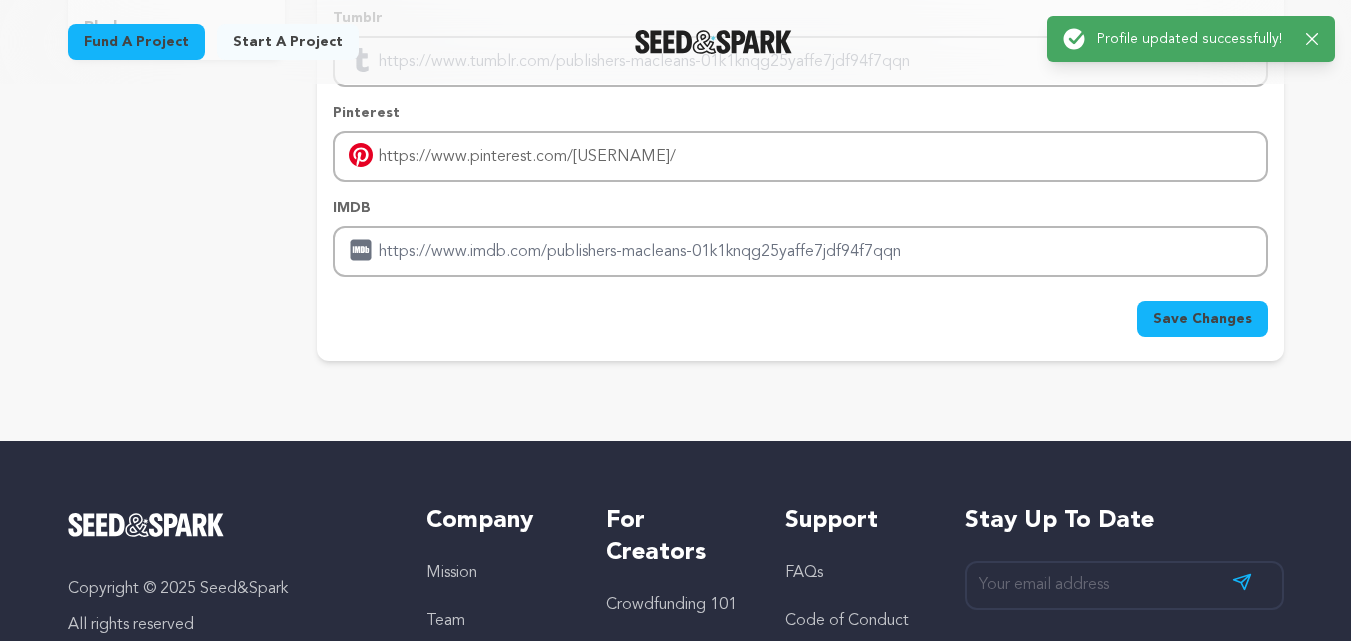 click on "Save Changes" at bounding box center [1202, 319] 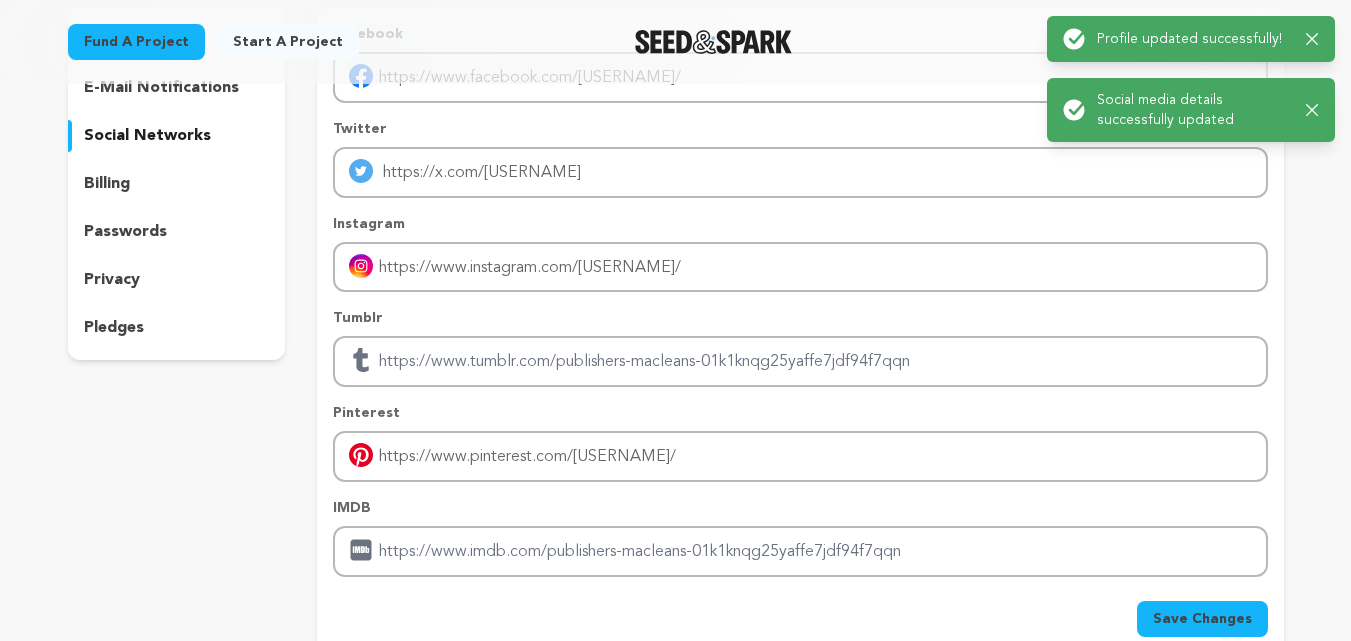 scroll, scrollTop: 0, scrollLeft: 0, axis: both 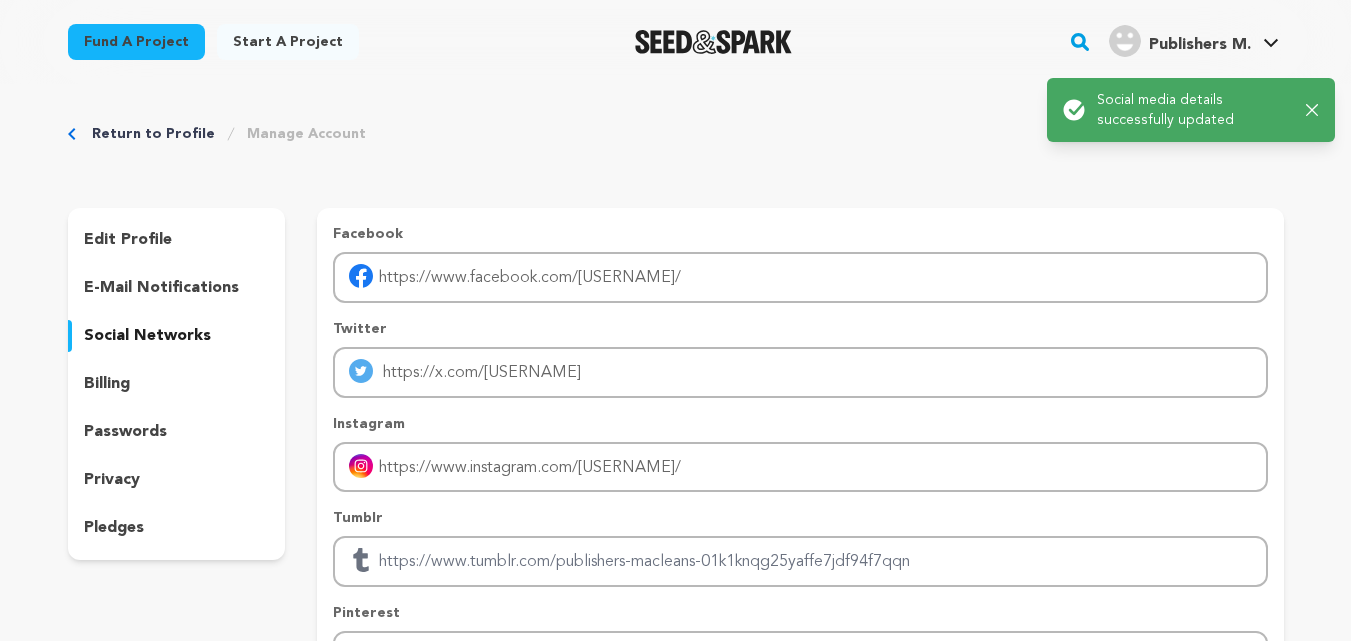 click on "Return to Profile
Manage Account
edit profile
e-mail notifications
social networks
billing
passwords
privacy" at bounding box center [676, 496] 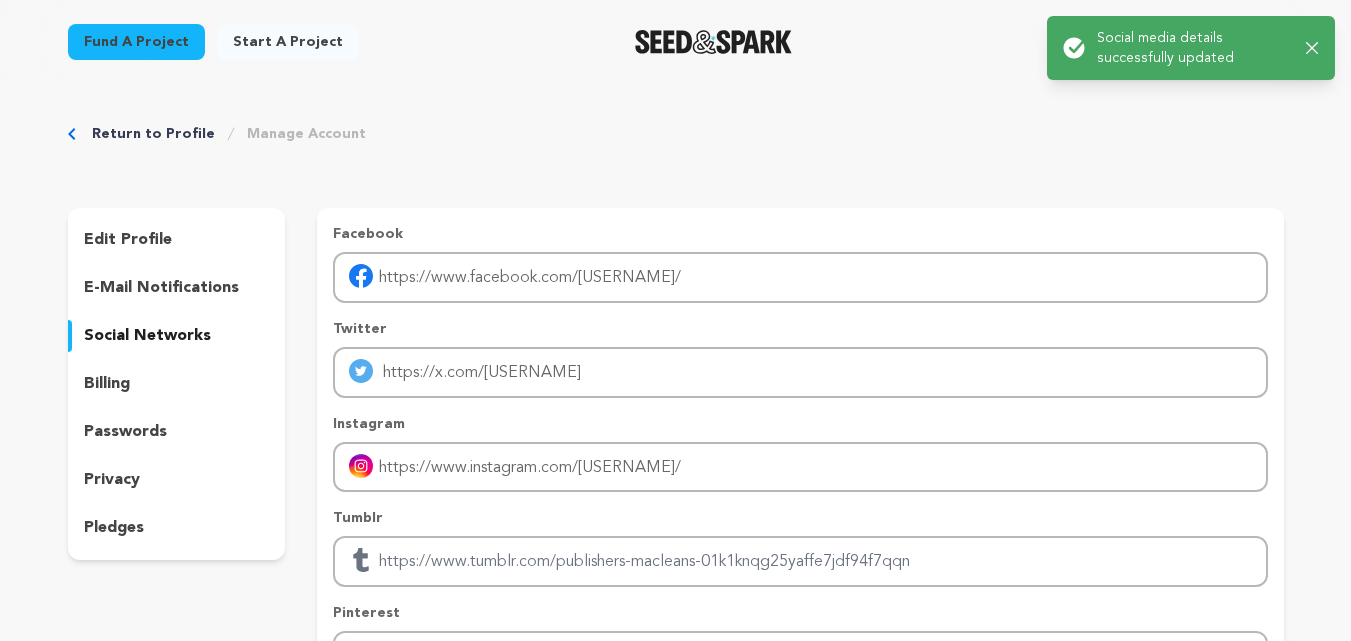 click on "Social media details successfully updated" at bounding box center [1193, 48] 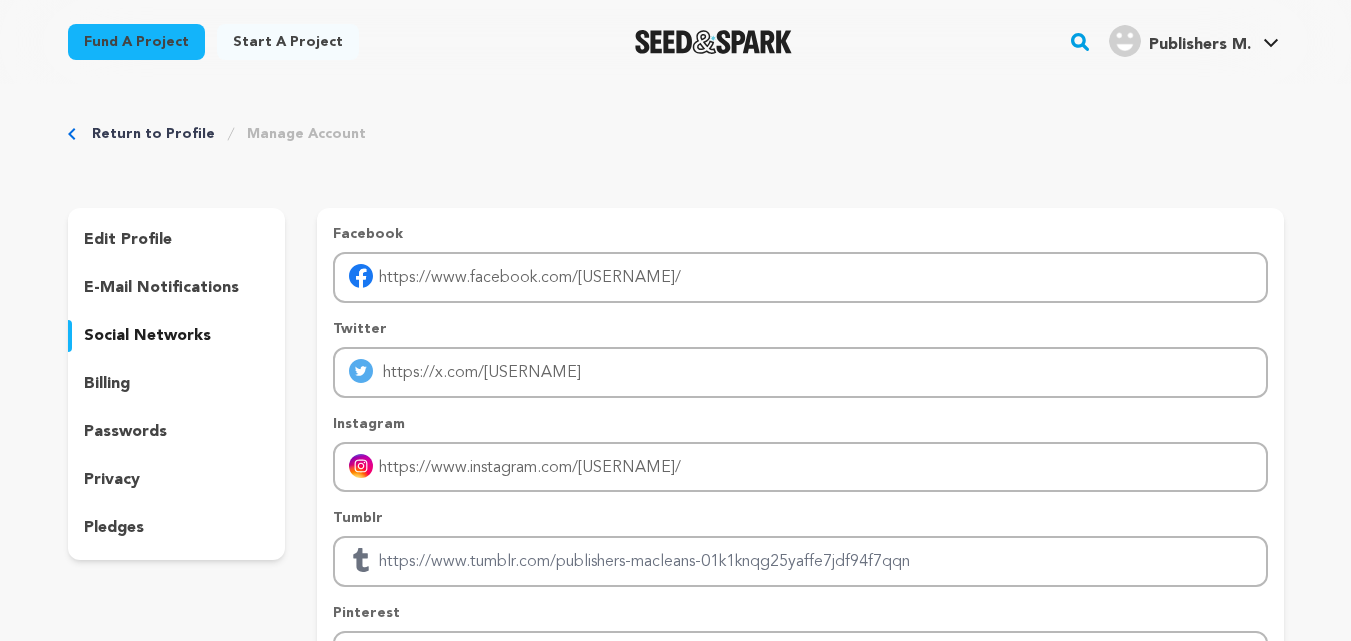 click on "Social media details successfully updated" at bounding box center (1193, 48) 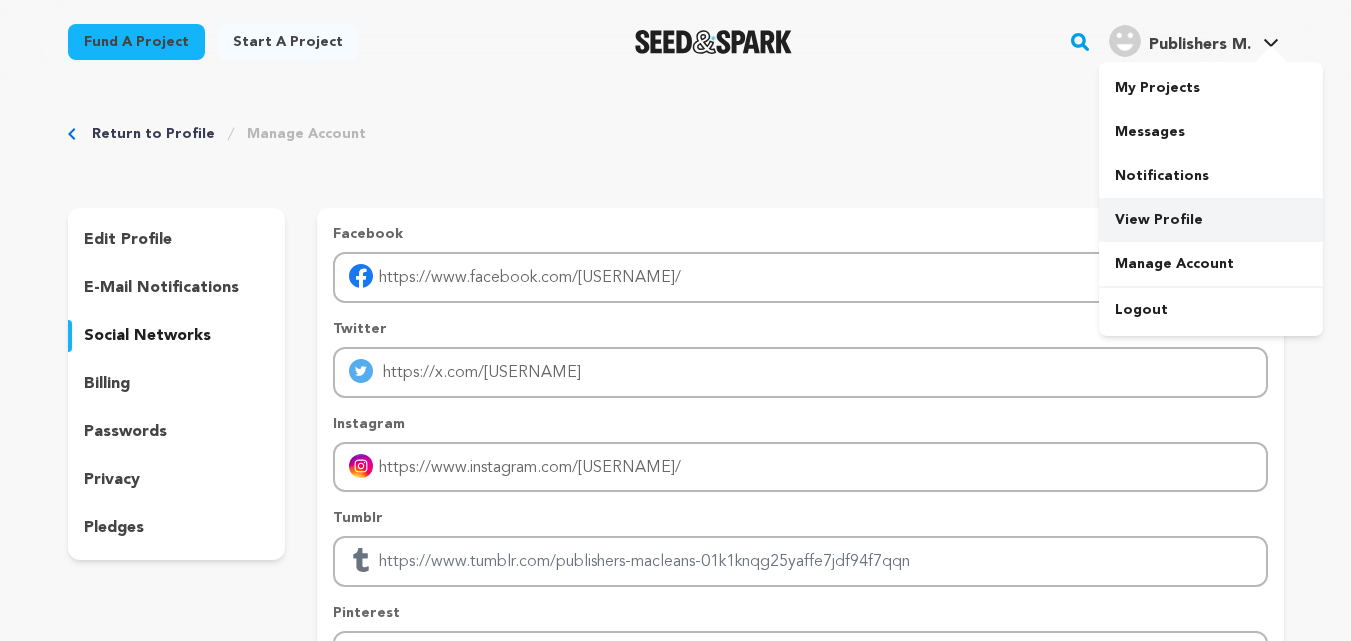 click on "View Profile" at bounding box center [1211, 220] 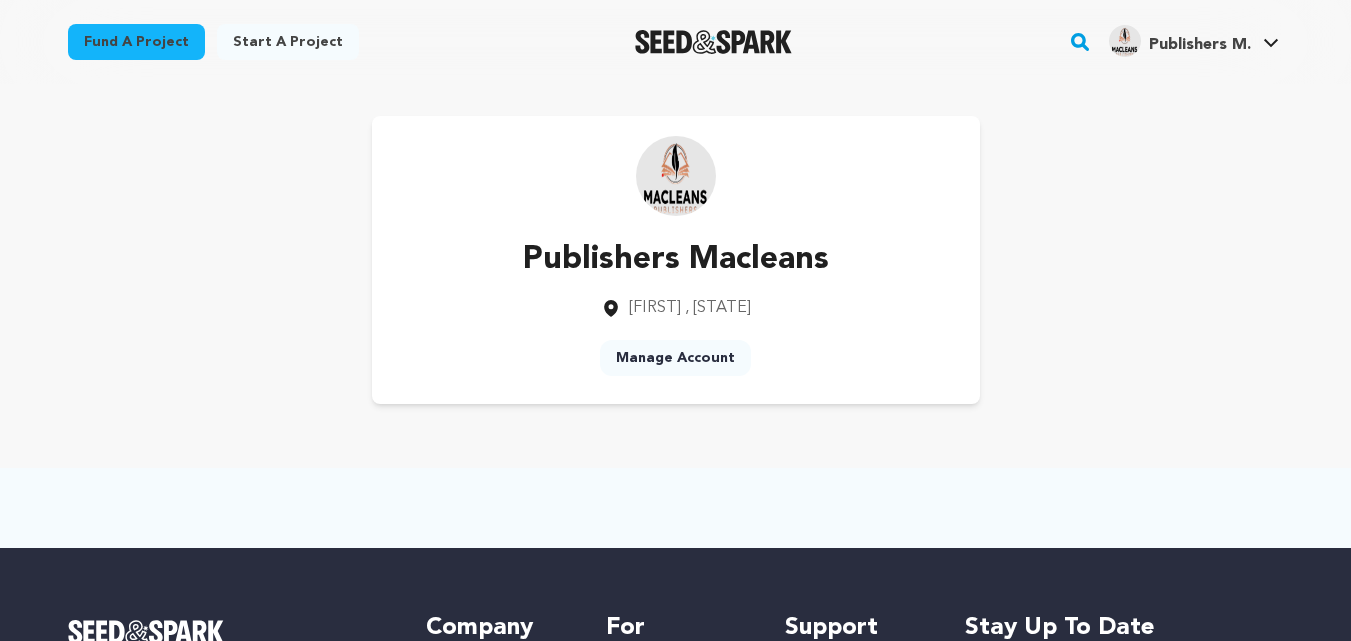 scroll, scrollTop: 0, scrollLeft: 0, axis: both 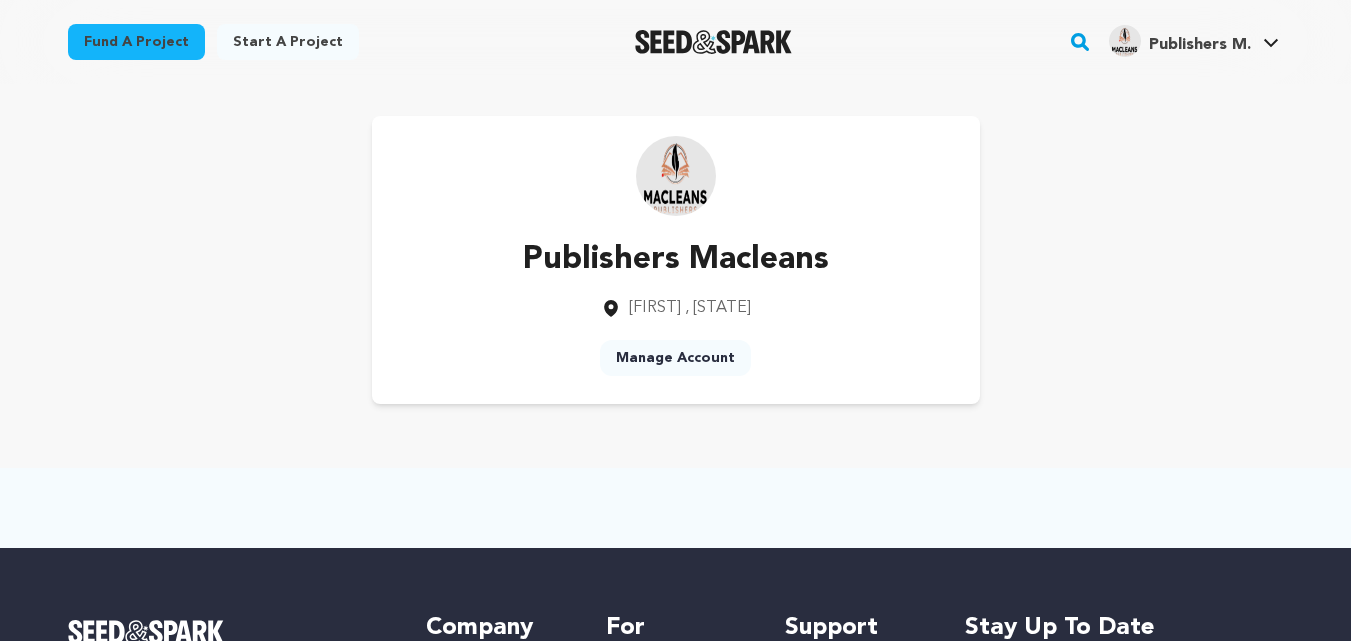 click on "Manage Account" at bounding box center [675, 358] 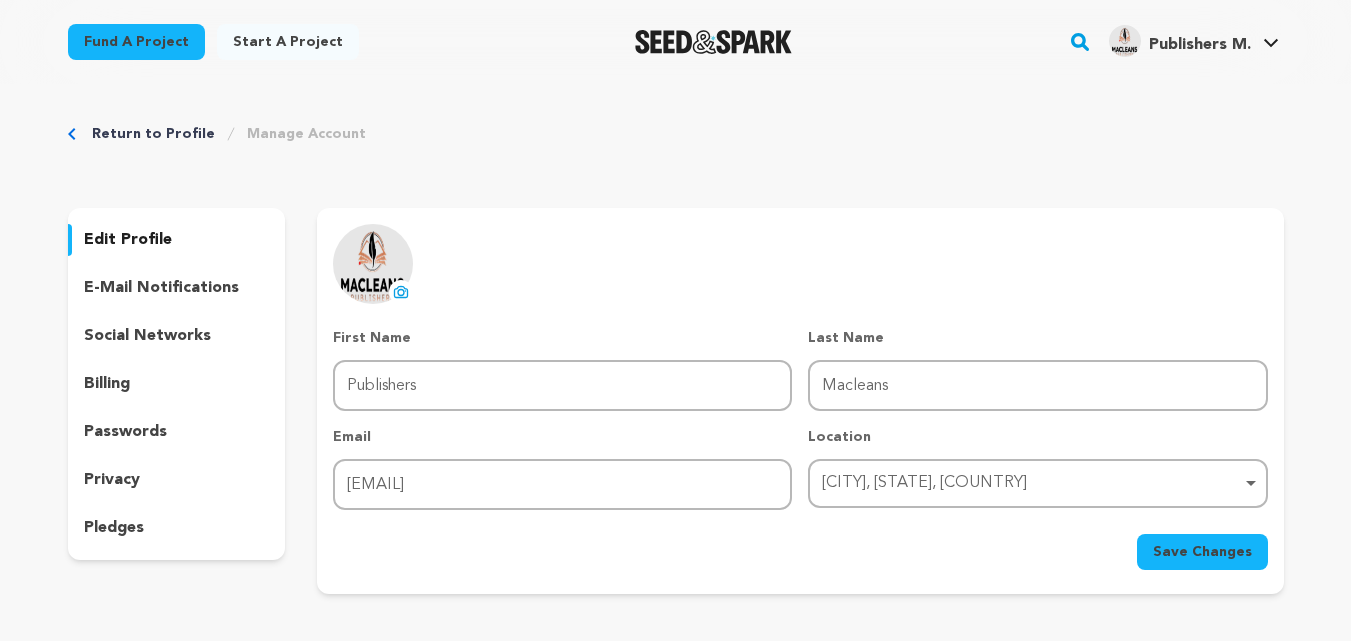 scroll, scrollTop: 0, scrollLeft: 0, axis: both 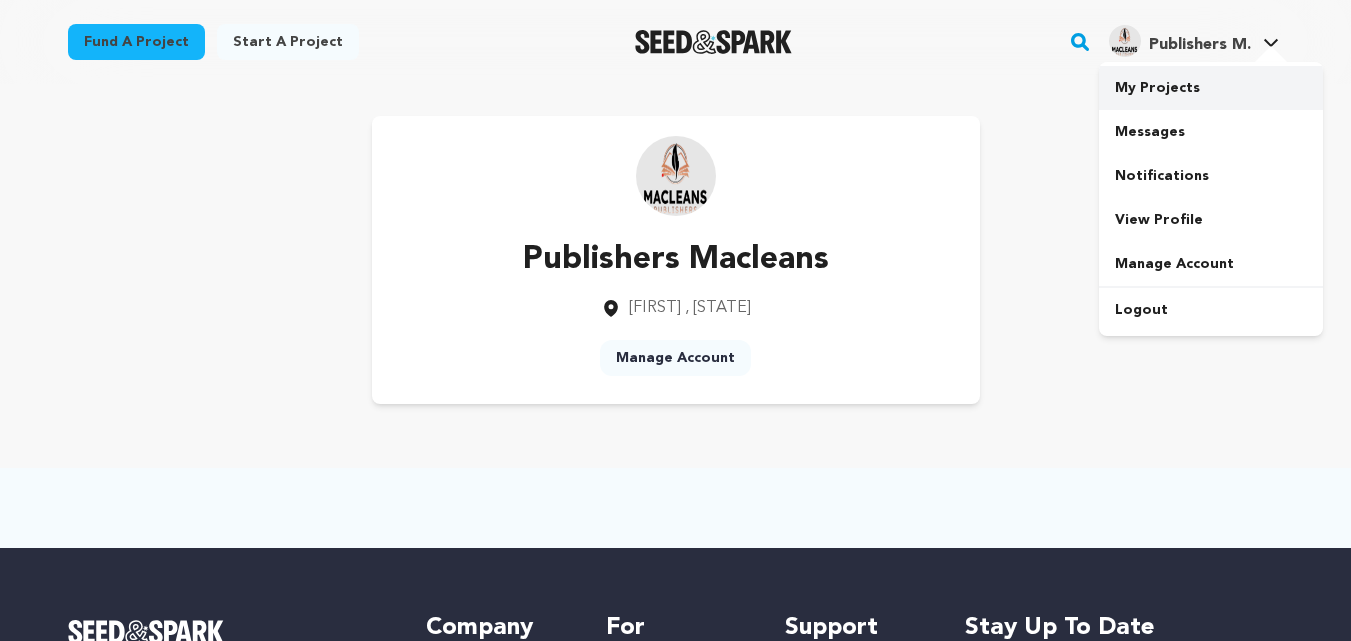 click on "My Projects" at bounding box center (1211, 88) 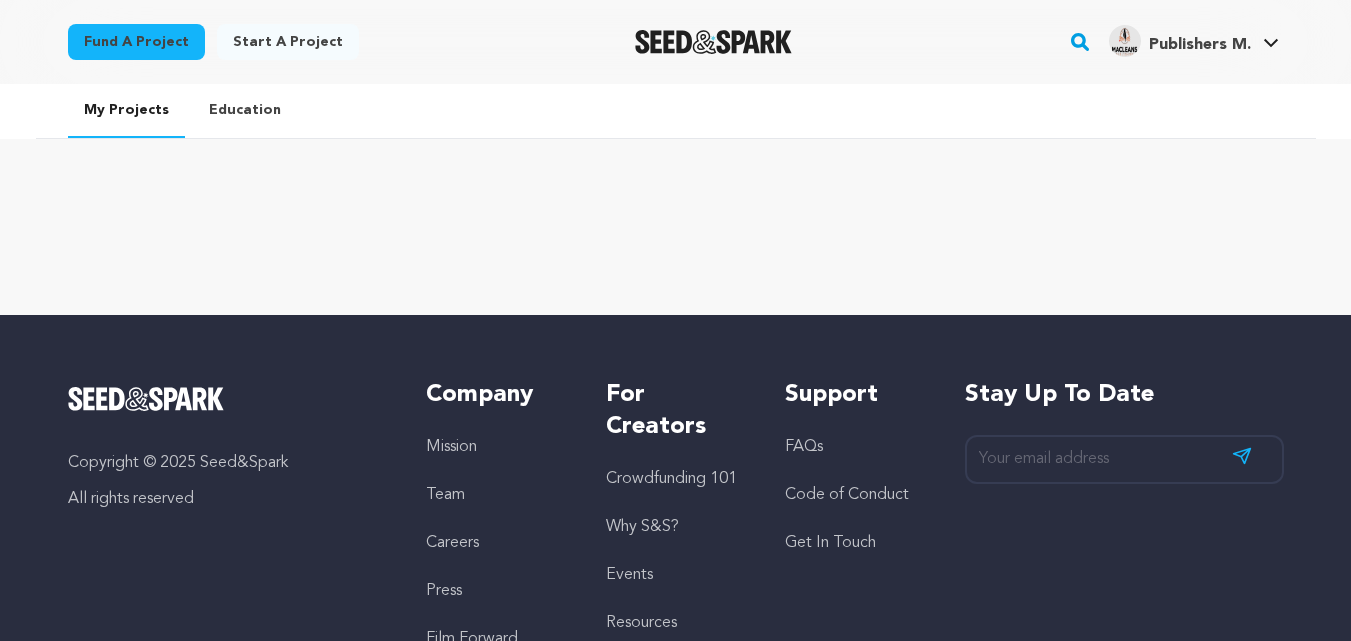 scroll, scrollTop: 0, scrollLeft: 0, axis: both 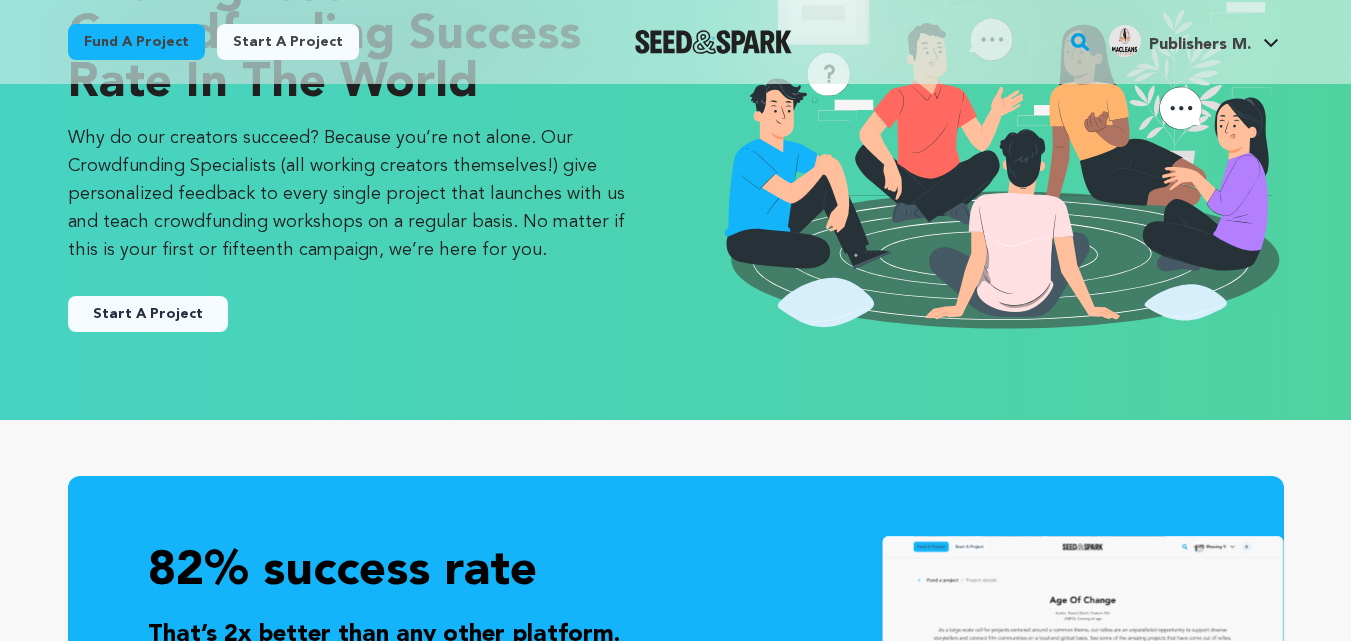 click on "Start A Project" at bounding box center [148, 314] 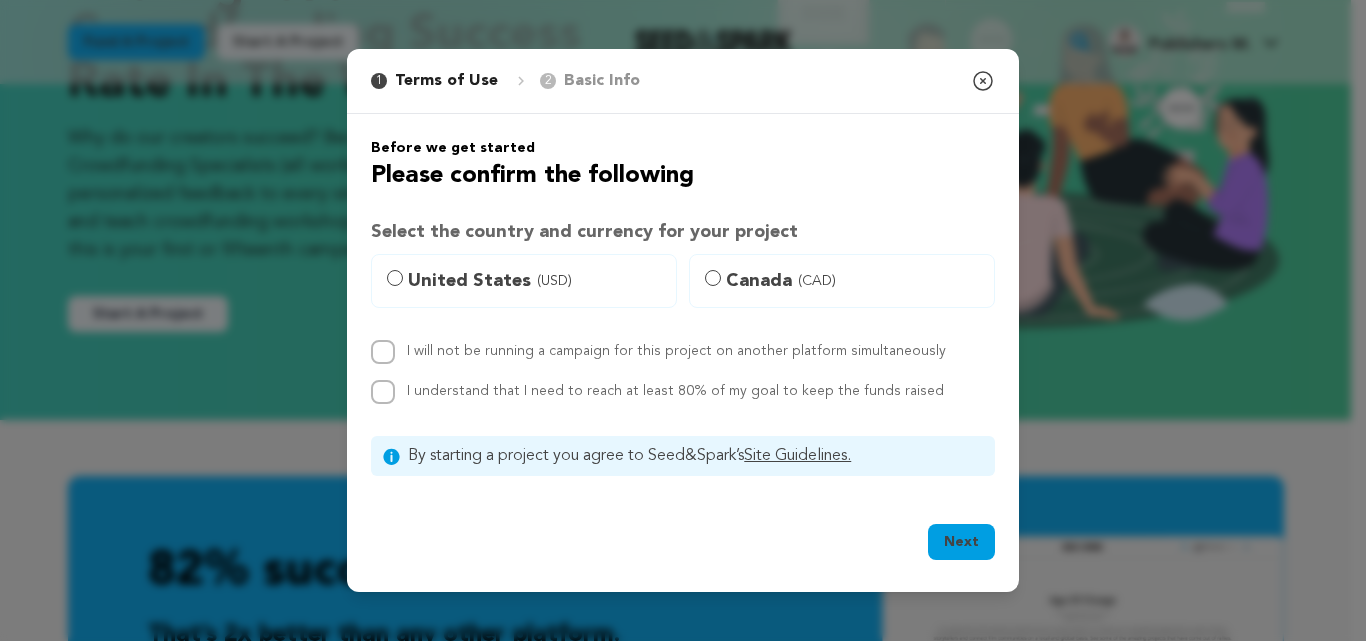 click on "I will not be running a campaign for this project on another platform
simultaneously" at bounding box center (676, 351) 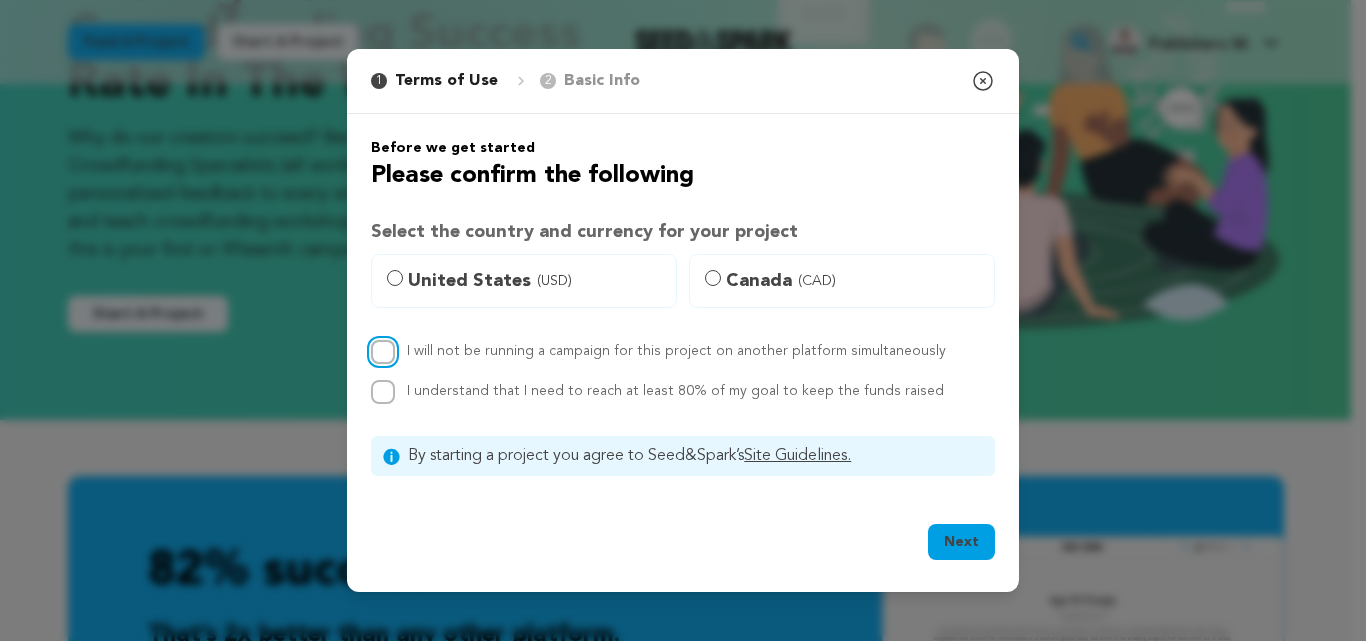 click on "I will not be running a campaign for this project on another platform
simultaneously" at bounding box center [383, 352] 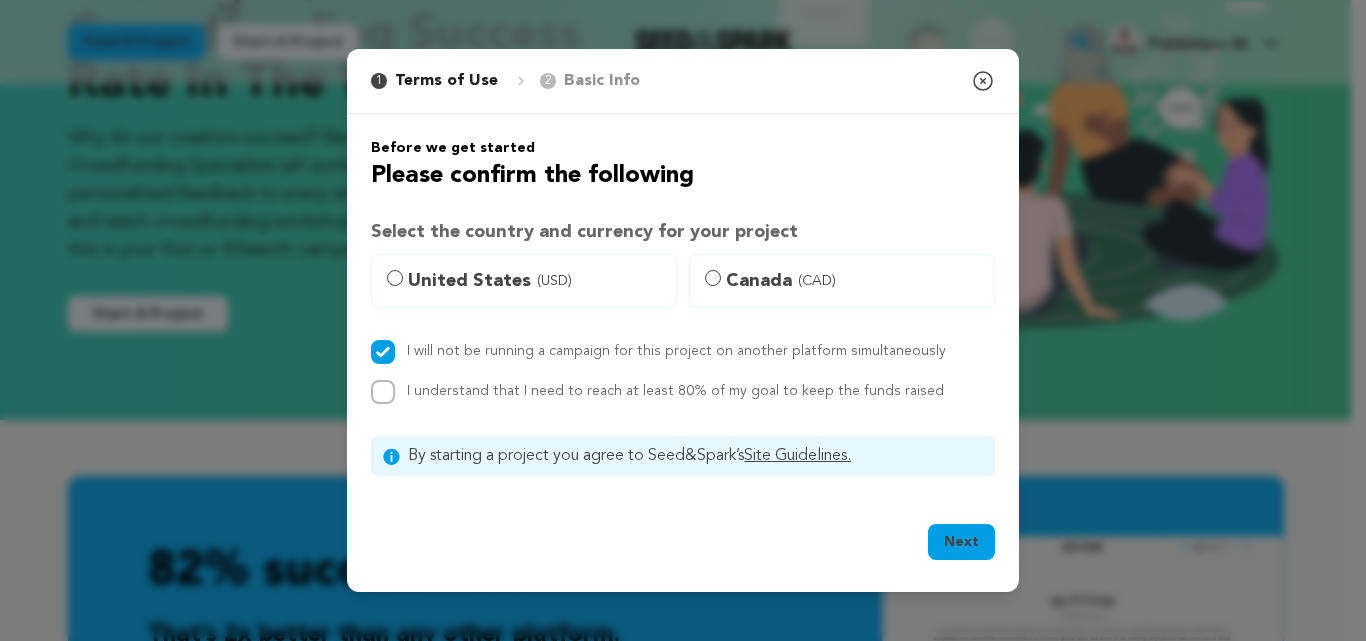 click on "I understand that I need to reach at least 80% of my goal to keep the
funds raised" at bounding box center [675, 391] 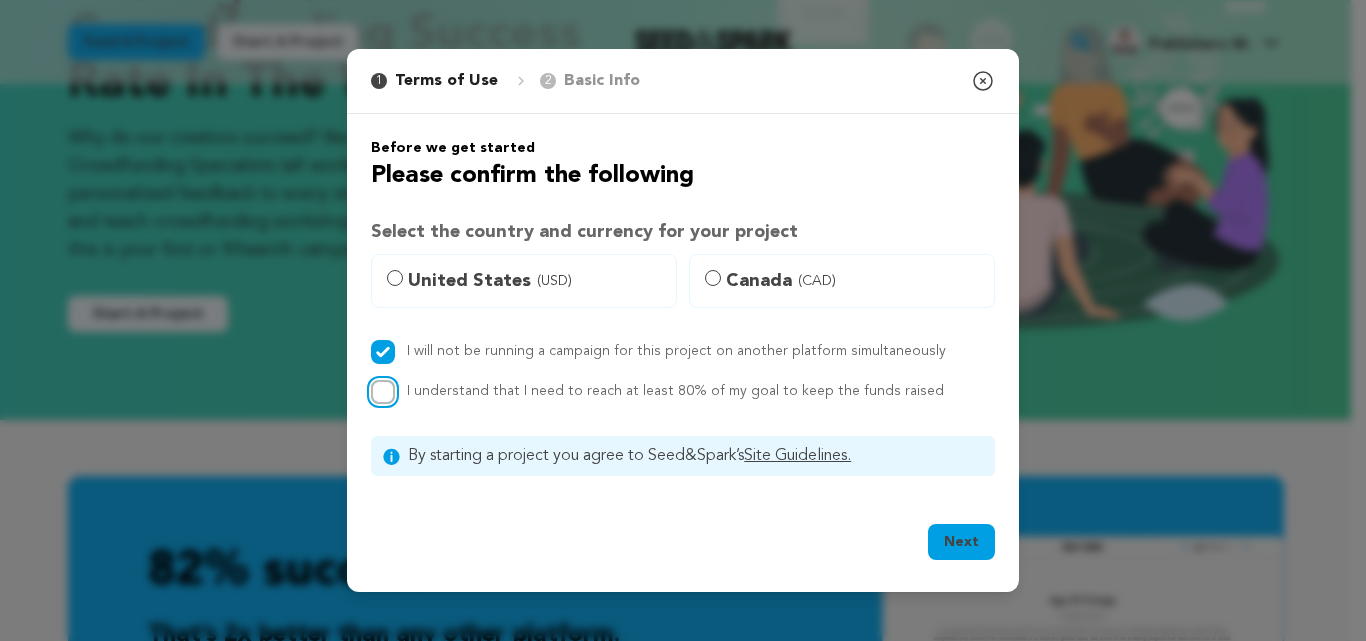 checkbox on "true" 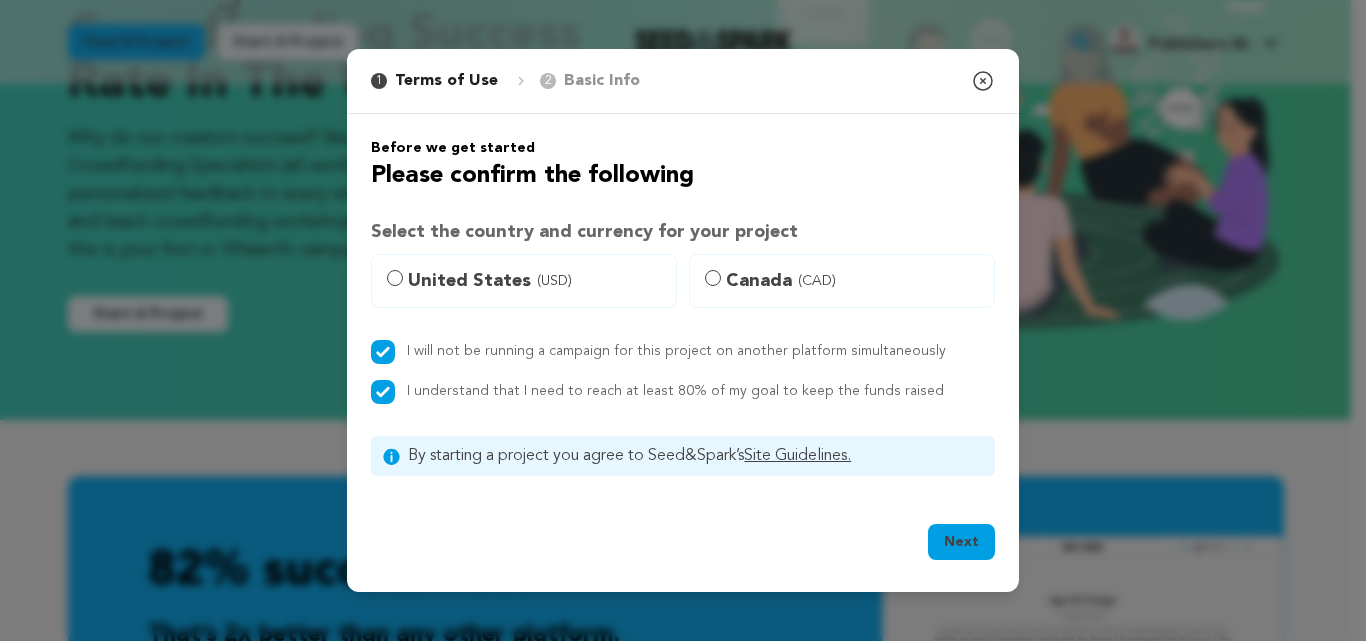 click on "United States
(USD)" at bounding box center [536, 281] 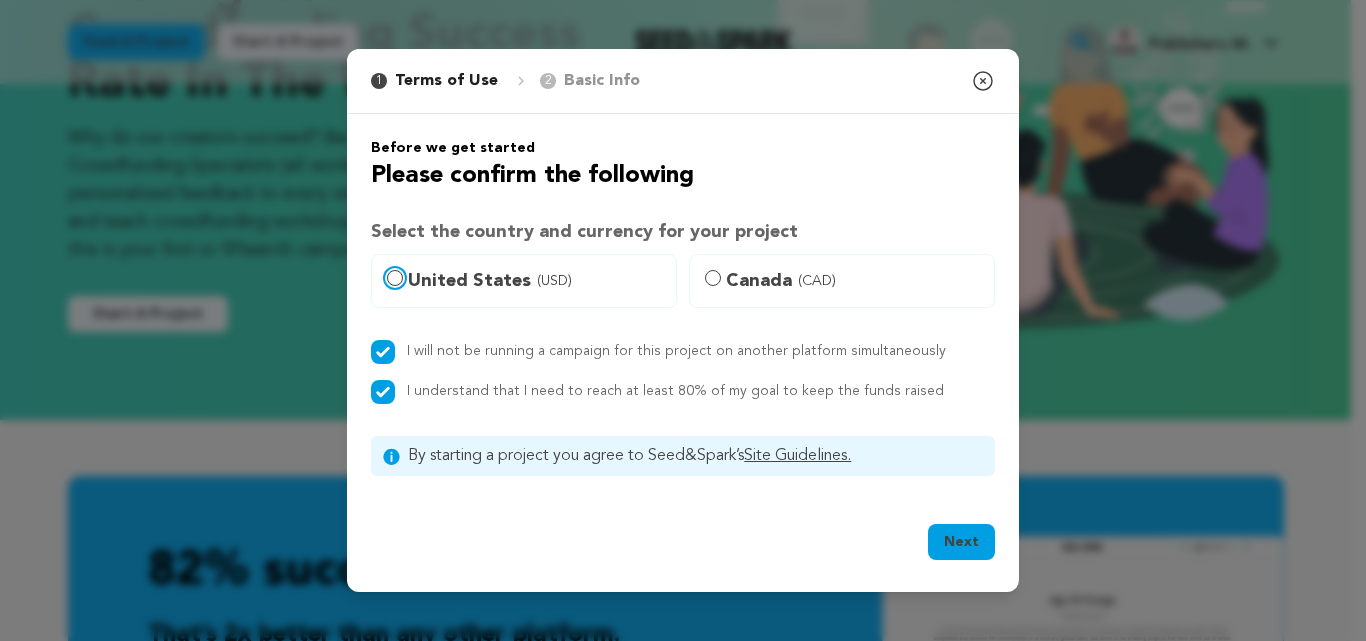 radio on "true" 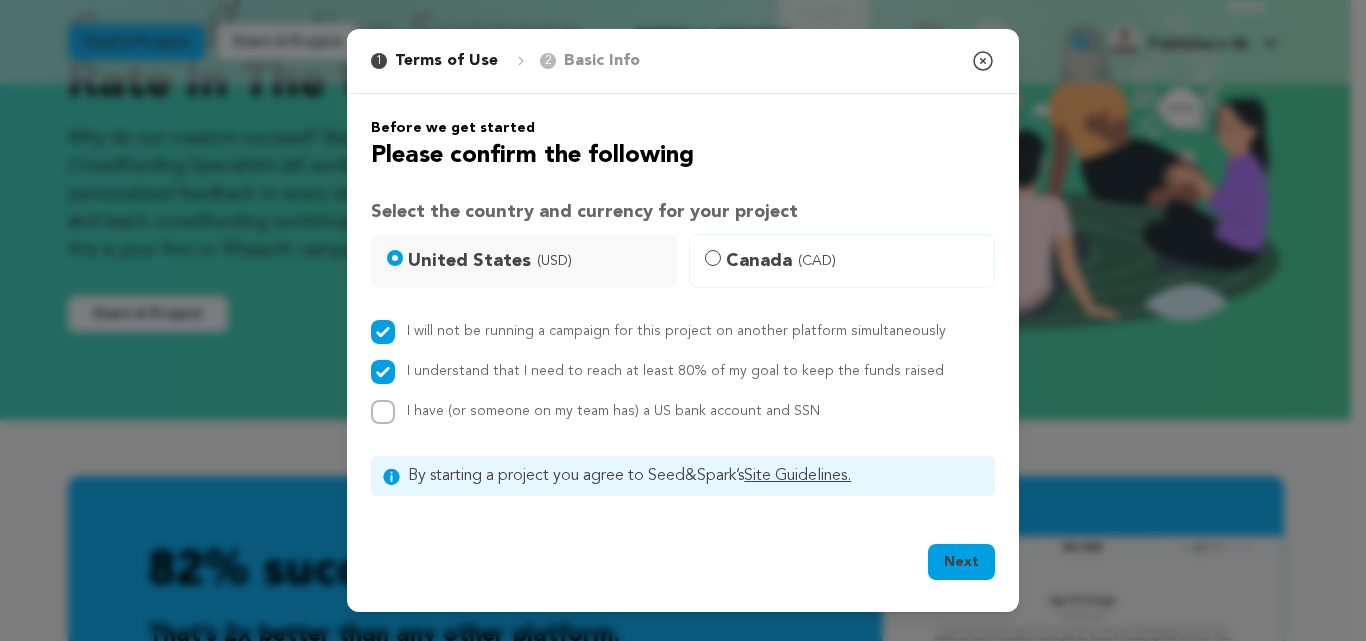 click on "I have (or someone on my team has) a US bank account and SSN" at bounding box center (613, 411) 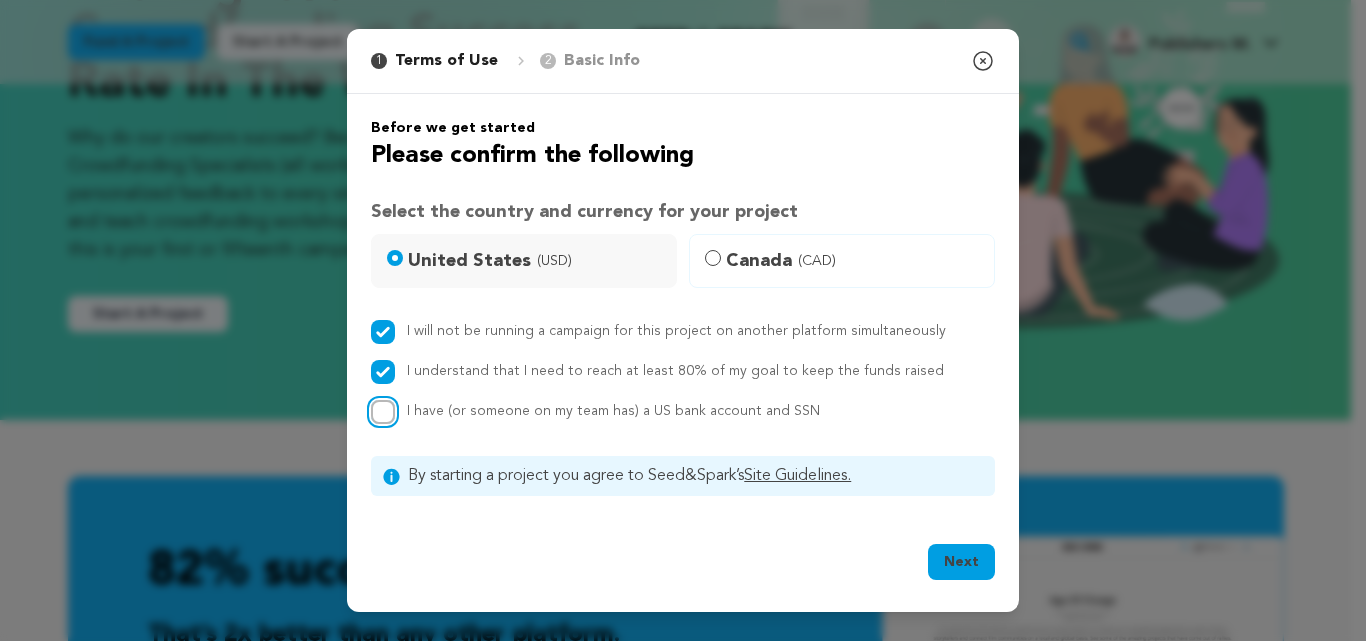 checkbox on "true" 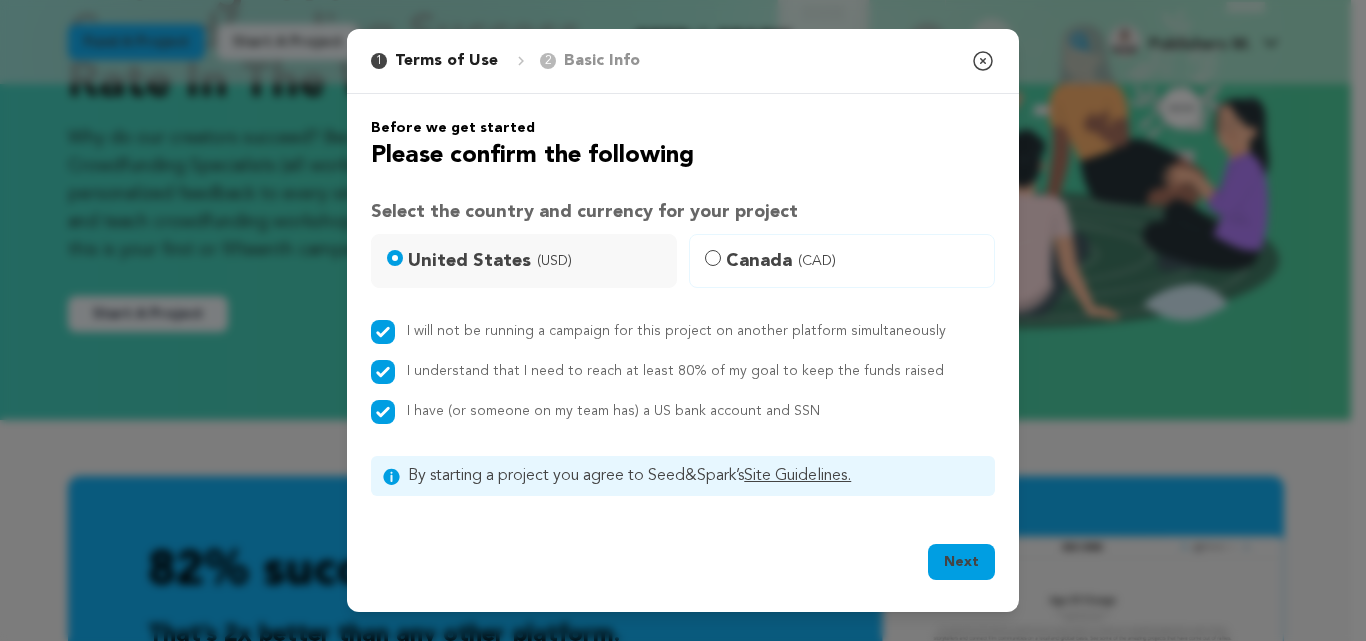 click on "Next
Ok, Got it" at bounding box center [683, 566] 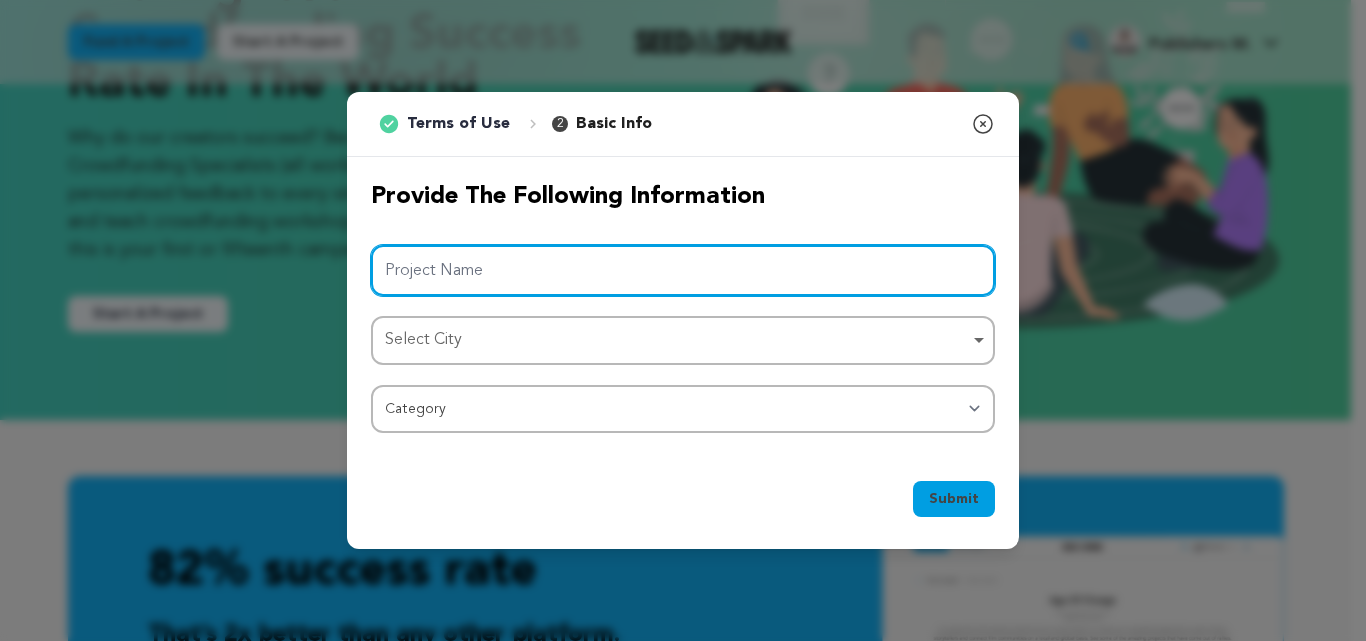 click on "Project Name" at bounding box center [683, 270] 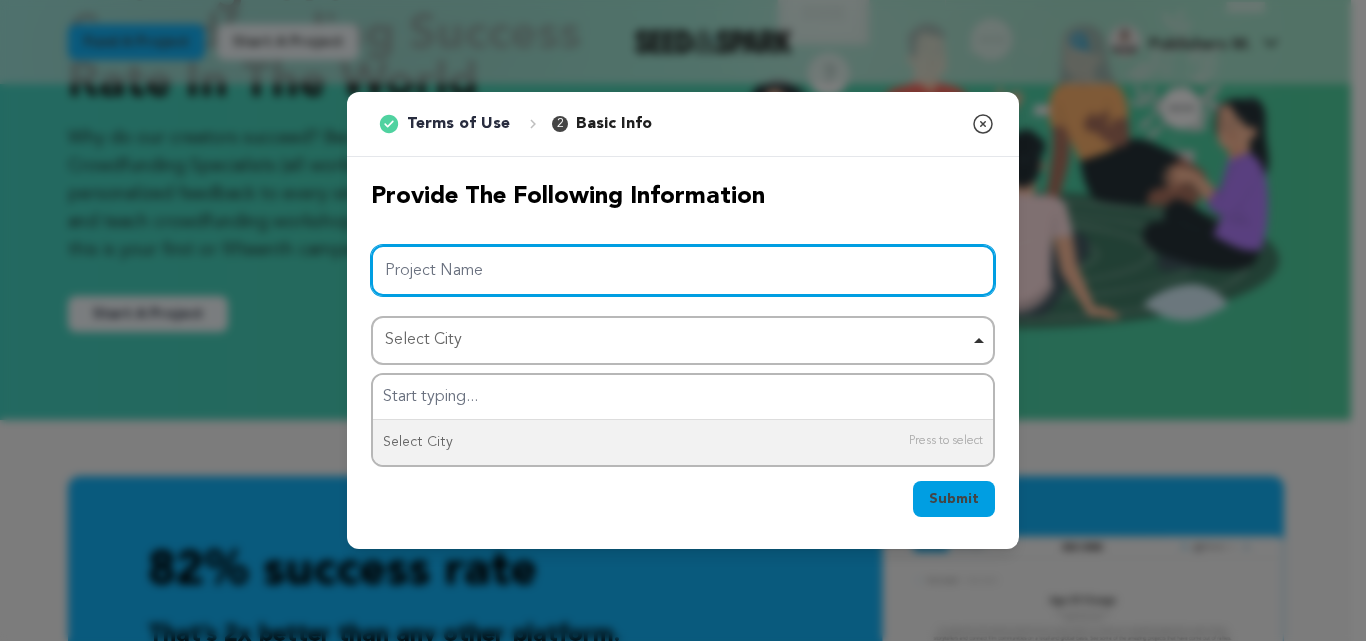 click on "Project Name" at bounding box center (683, 270) 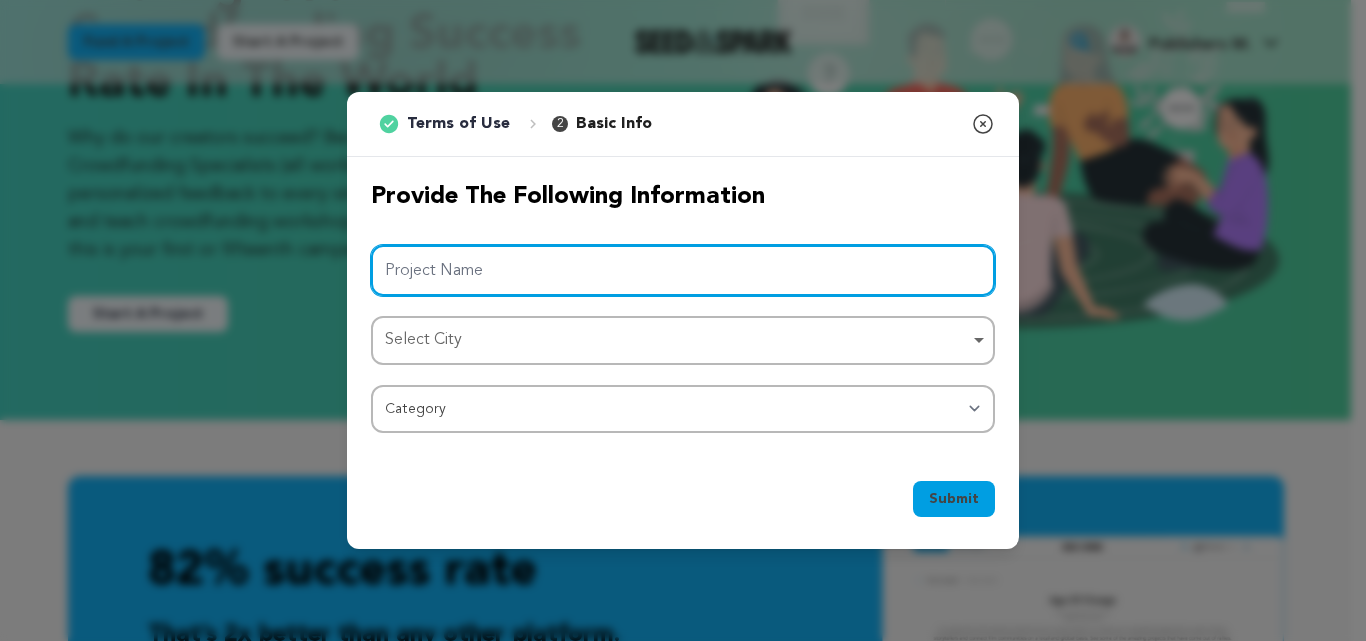 paste on "MacLean's Publishers" 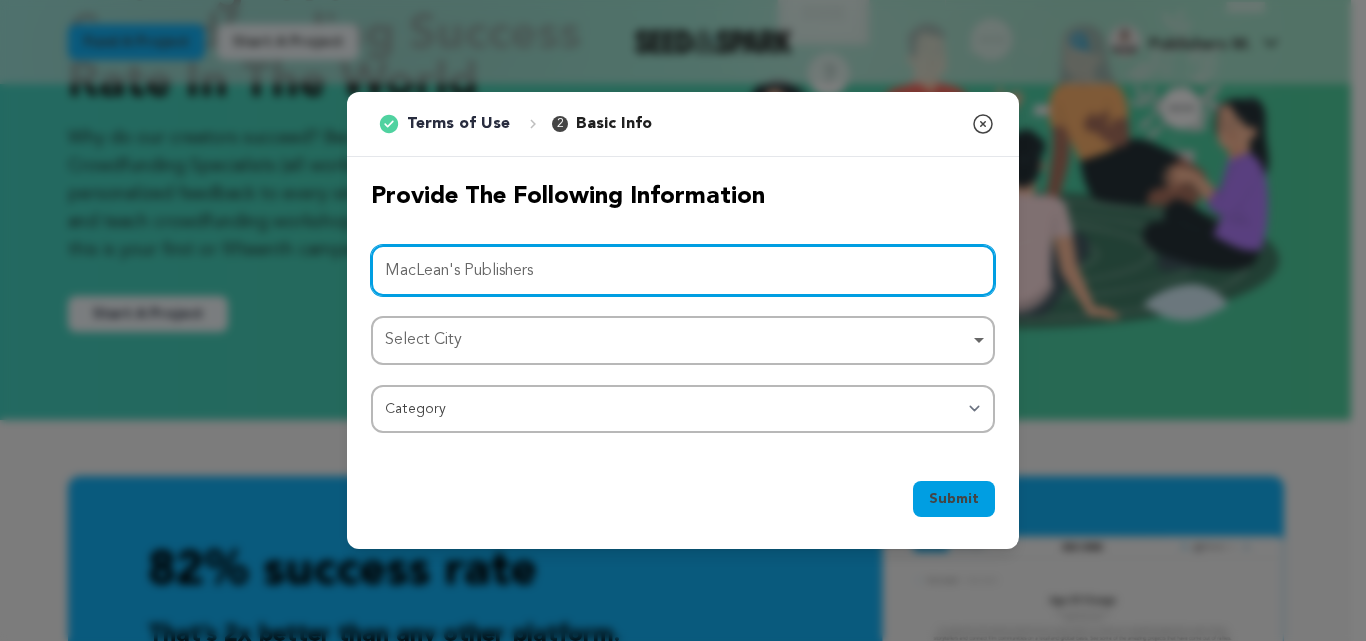 type on "MacLean's Publishers" 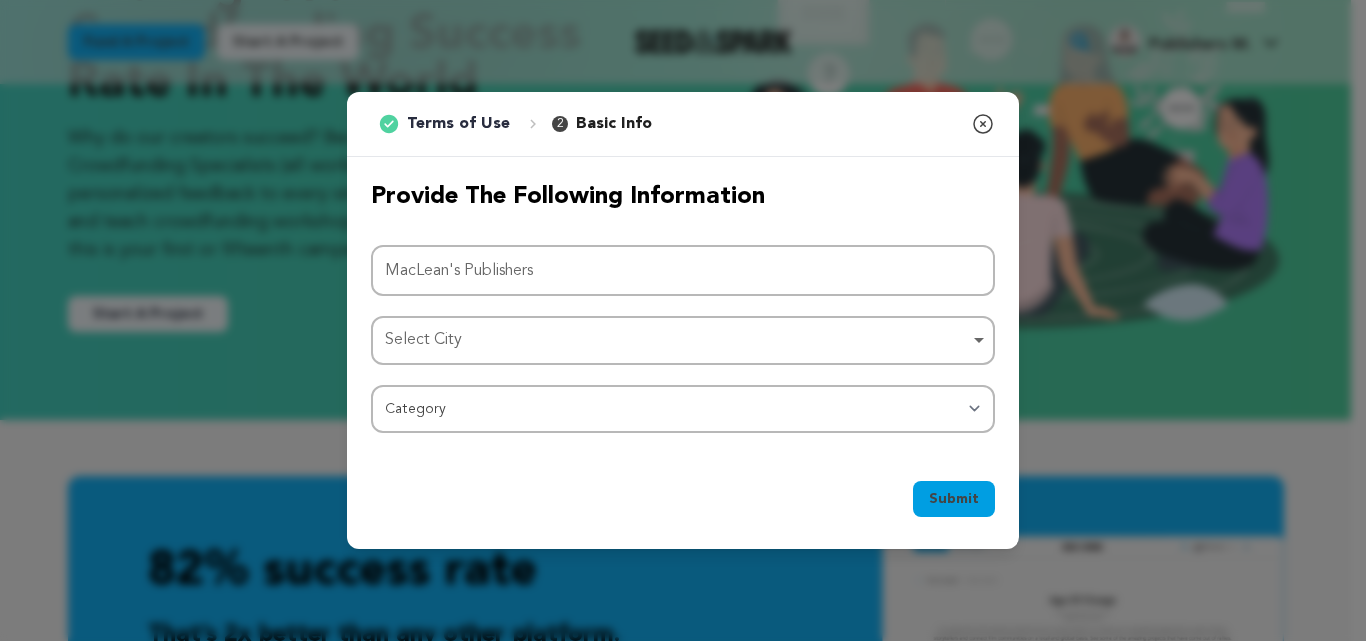 click on "Select City Remove item" at bounding box center (677, 340) 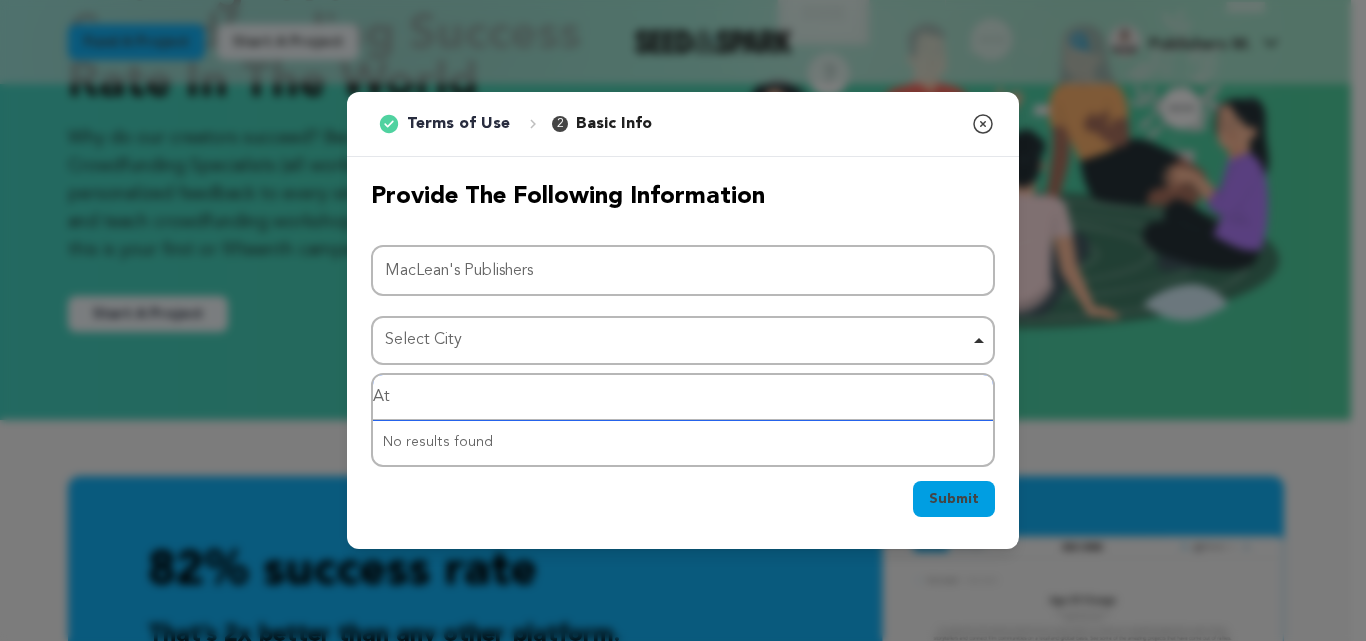 type on "Atl" 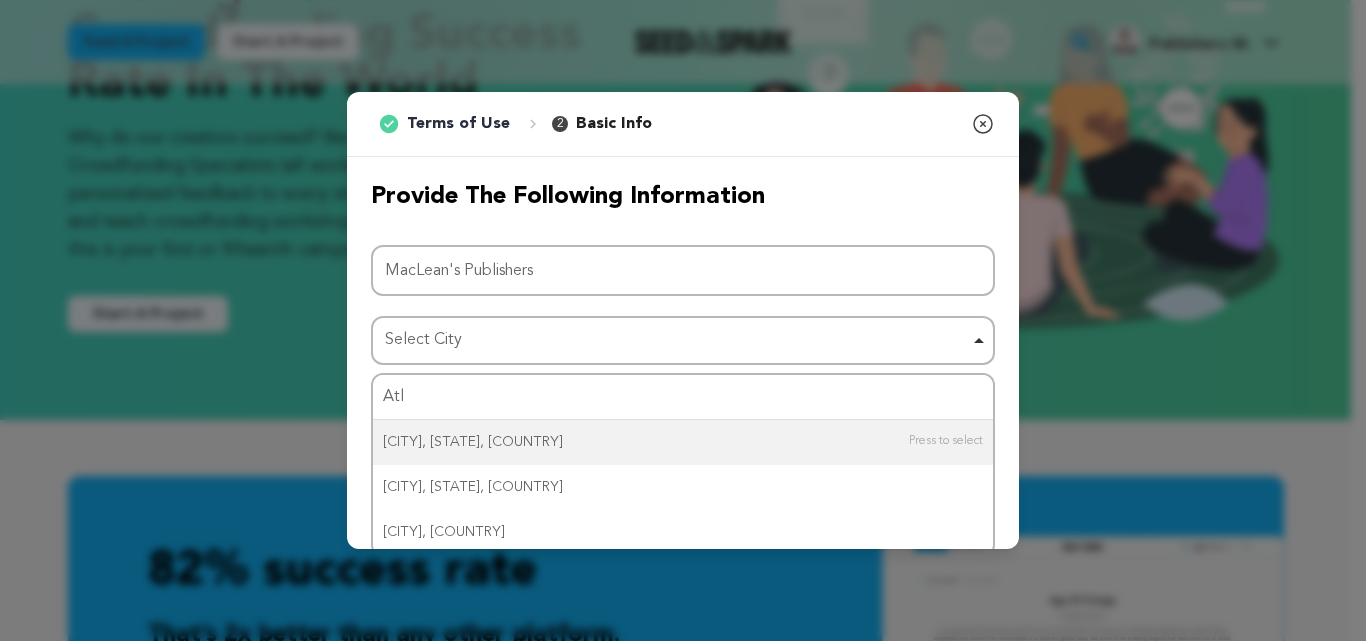 type 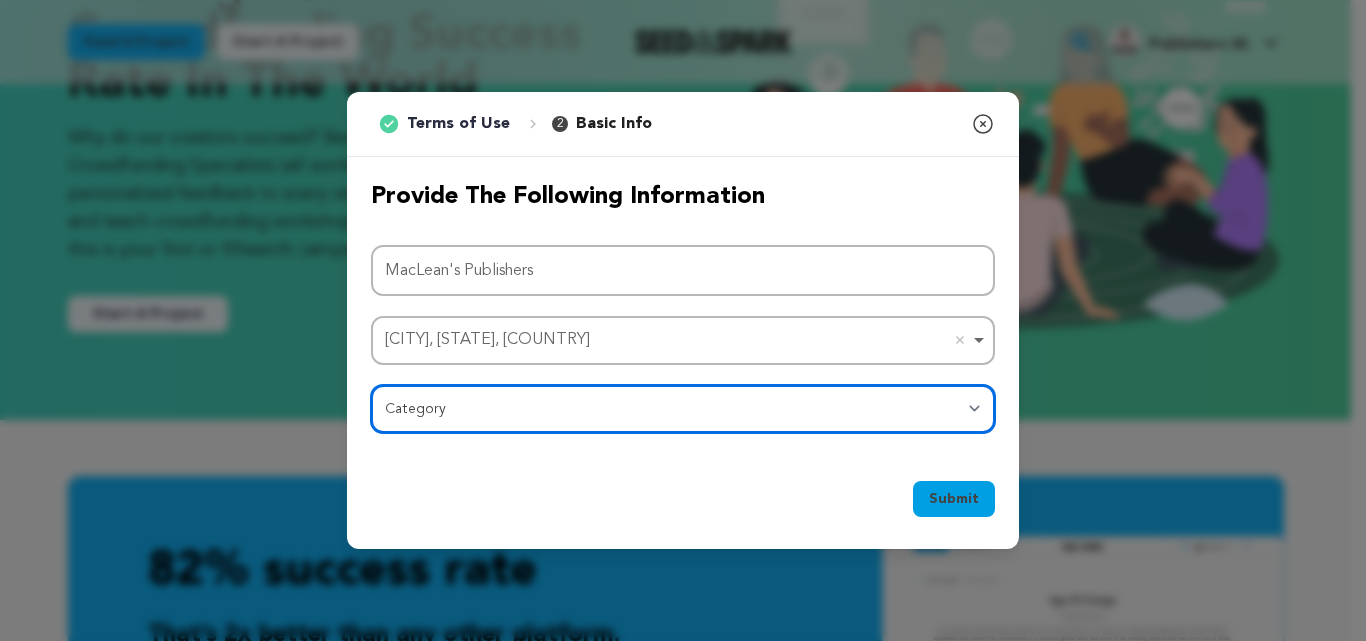click on "Category
Film Feature
Film Short
Series
Film Festival
Company
Music Video
VR Experience
Comics
Artist Residency
Art & Photography
Collective
Dance
Games
Music
Radio & Podcasts
Orgs & Companies
Writing & Publishing
Venue & Spaces
Theatre" at bounding box center [683, 409] 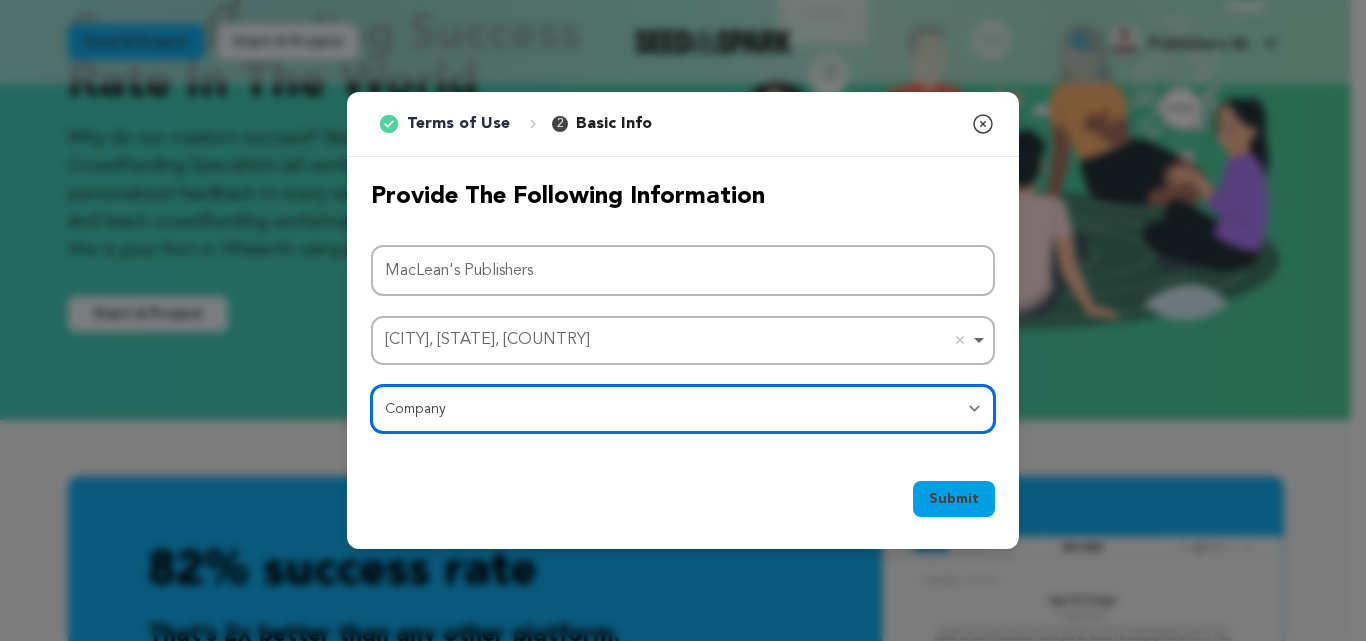click on "Category
Film Feature
Film Short
Series
Film Festival
Company
Music Video
VR Experience
Comics
Artist Residency
Art & Photography
Collective
Dance
Games
Music
Radio & Podcasts
Orgs & Companies
Writing & Publishing
Venue & Spaces
Theatre" at bounding box center (683, 409) 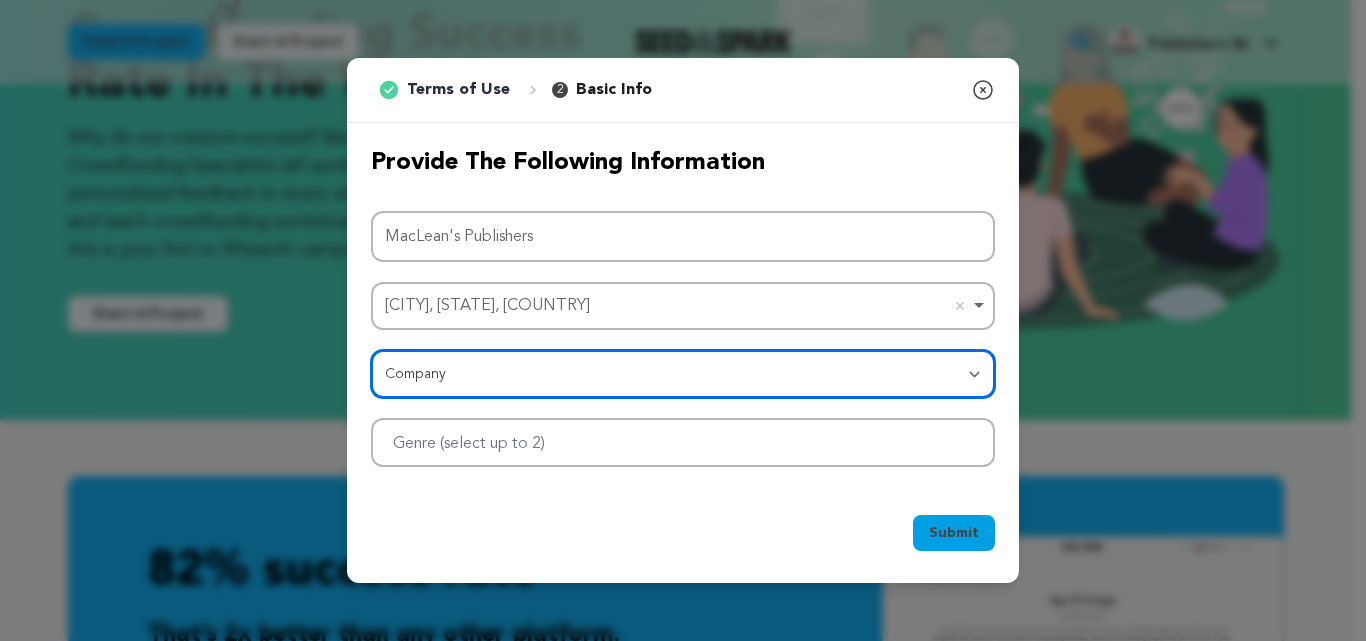 click at bounding box center (683, 442) 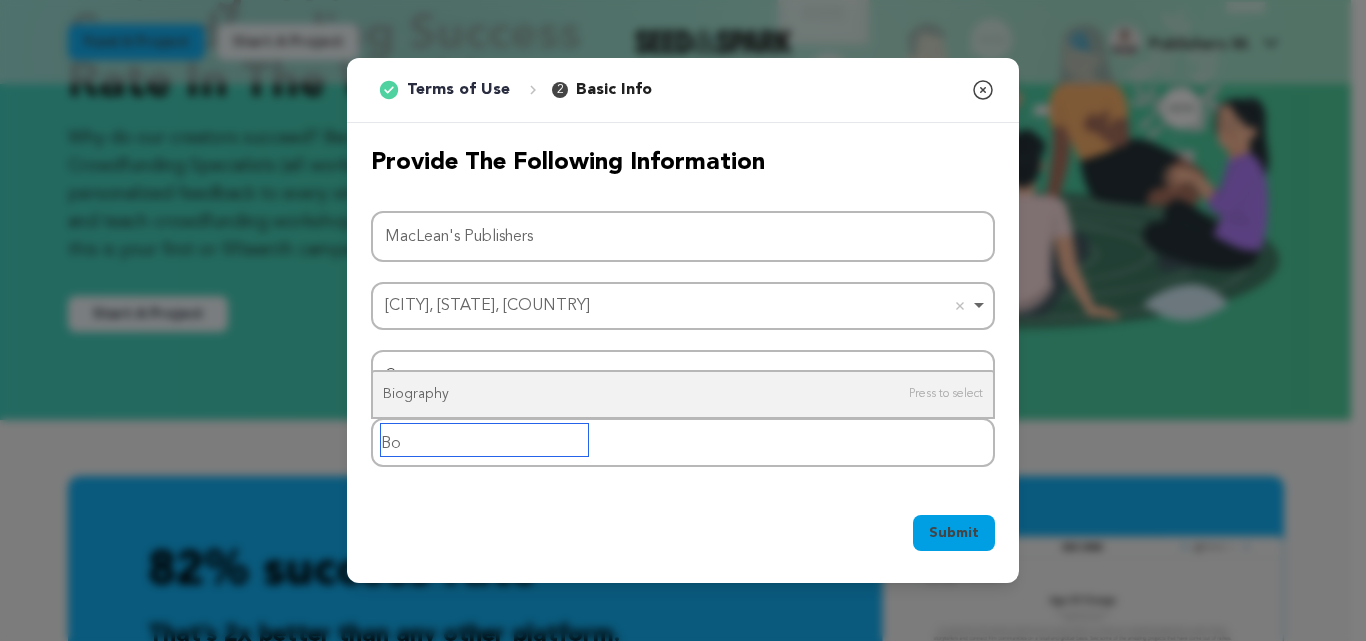 type on "B" 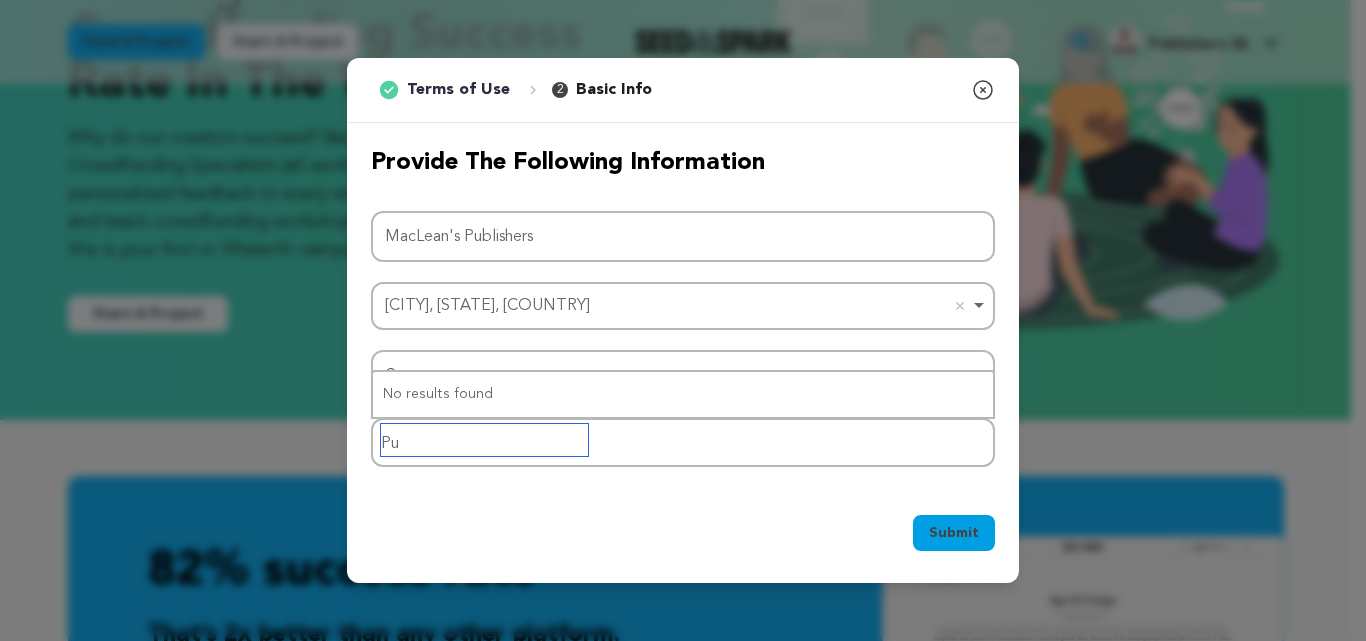 type on "P" 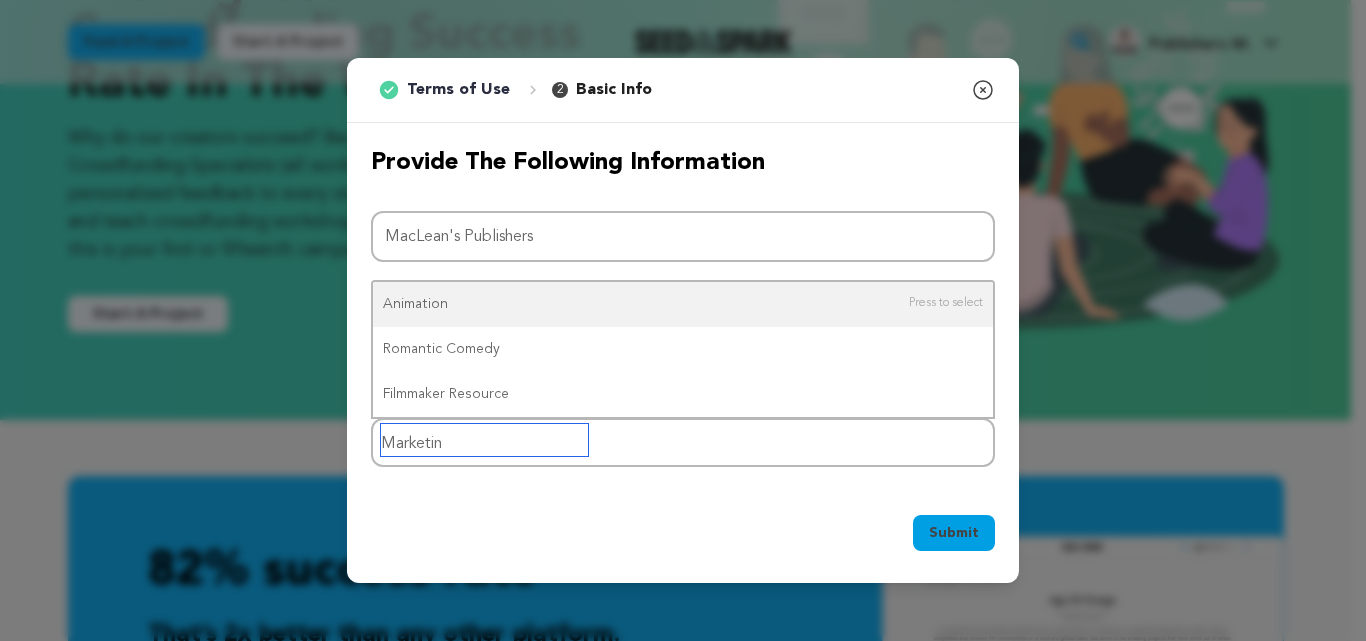 type on "Marketing" 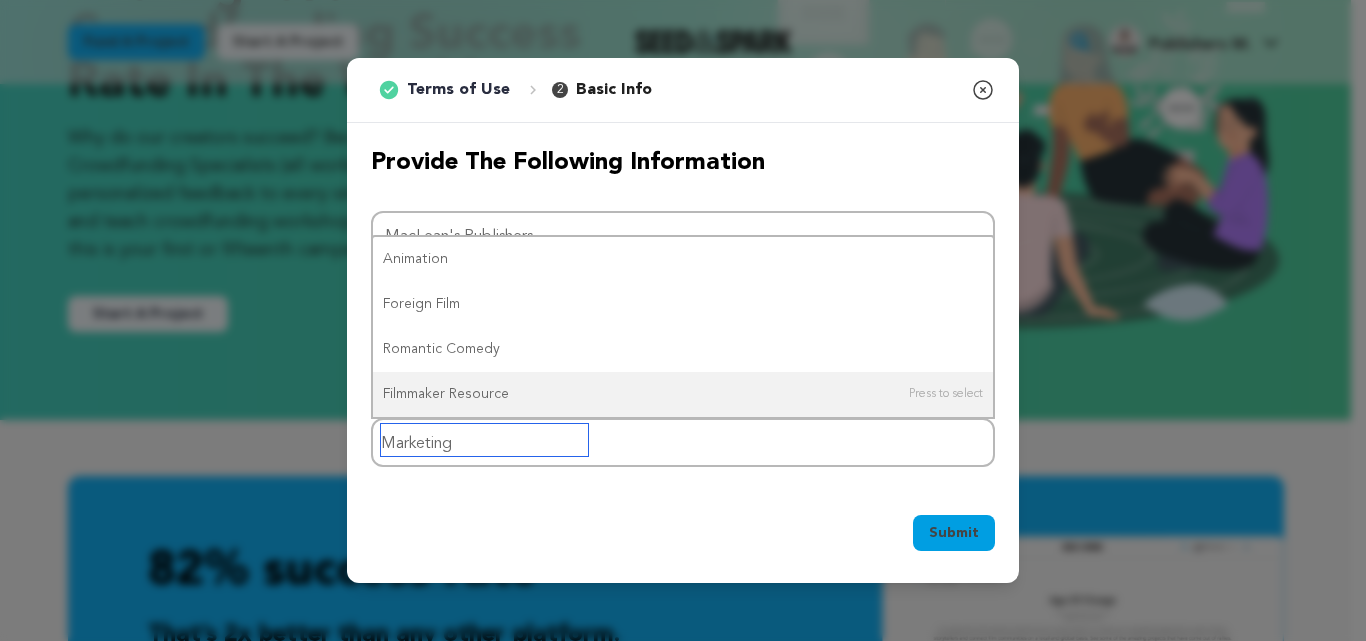 click on "Marketing" at bounding box center (484, 440) 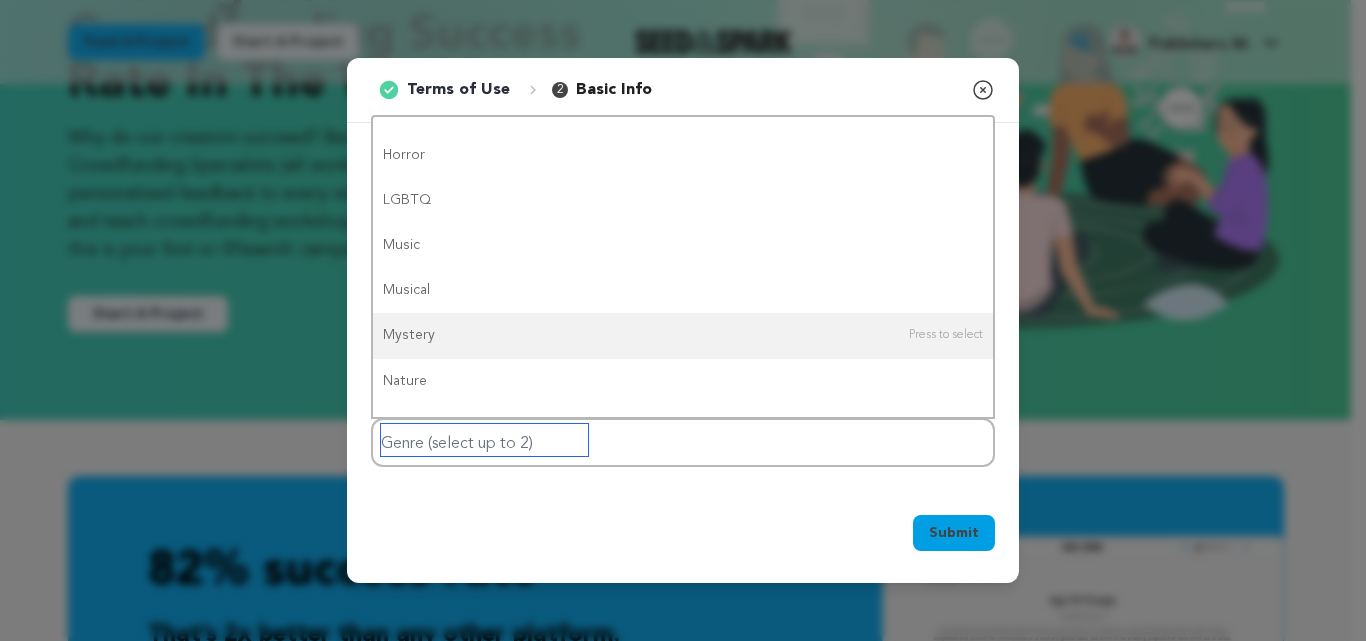 scroll, scrollTop: 898, scrollLeft: 0, axis: vertical 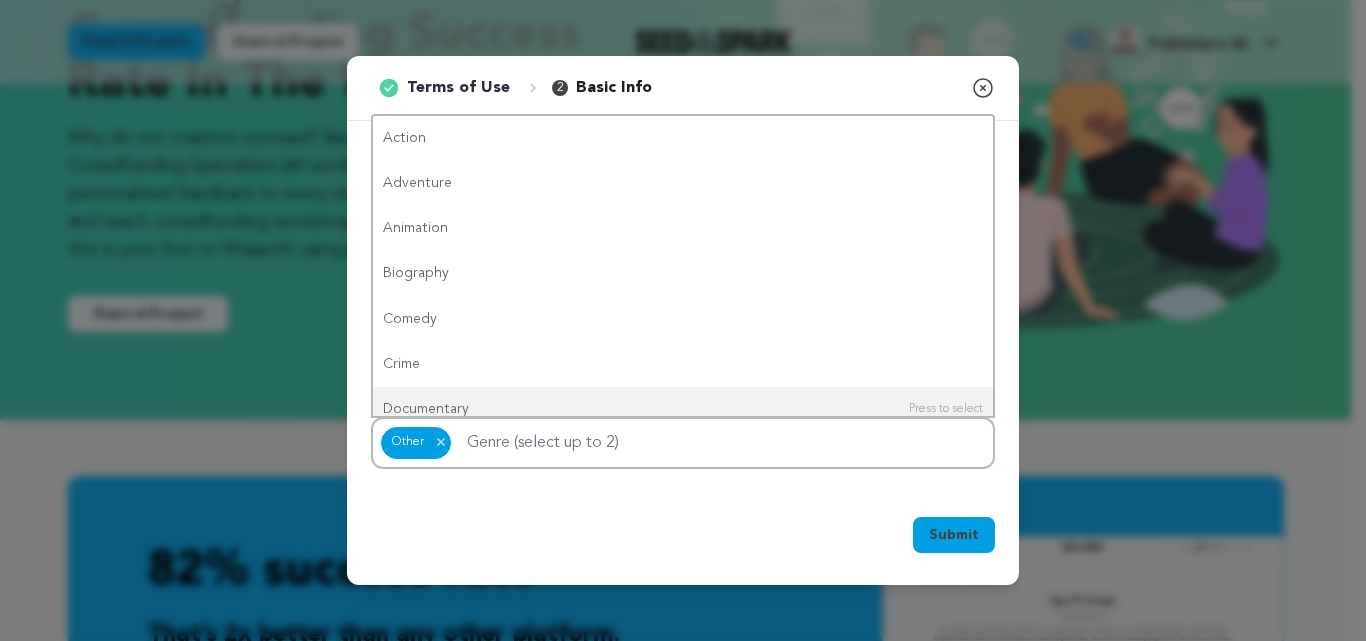 click on "1
Terms of Use
2
Basic Info
You started your project!
Close modal
Provide the following information" at bounding box center [683, 320] 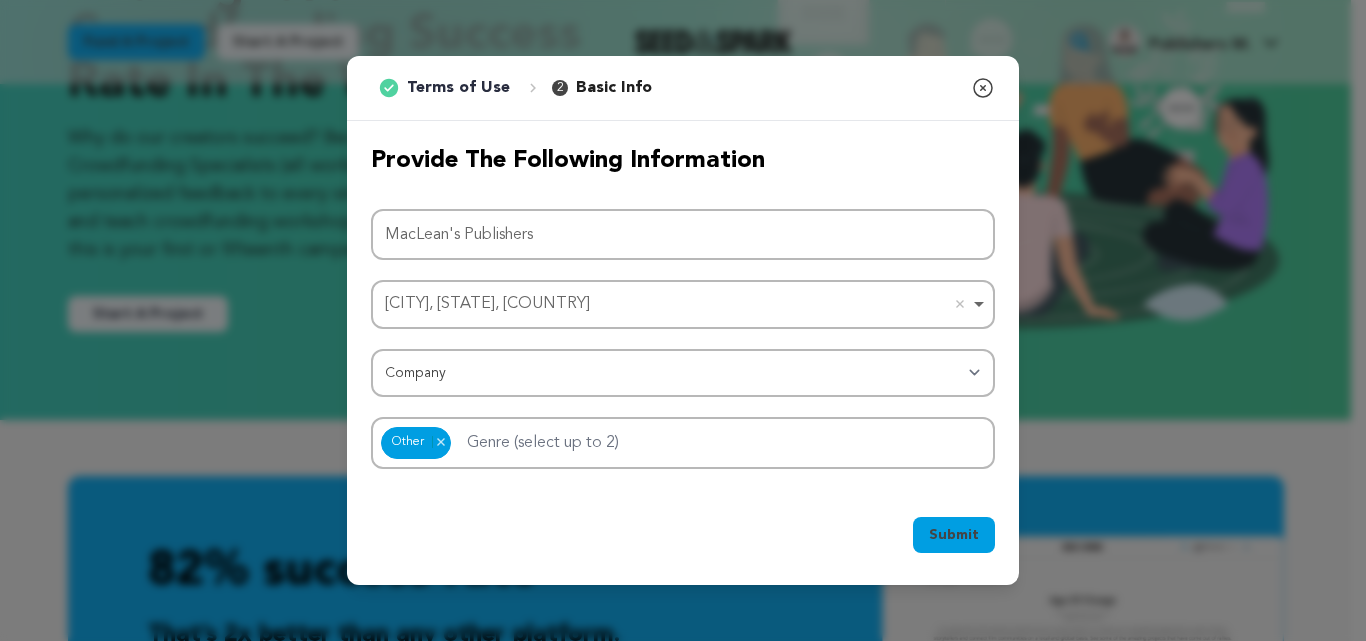 click on "Submit" at bounding box center [954, 535] 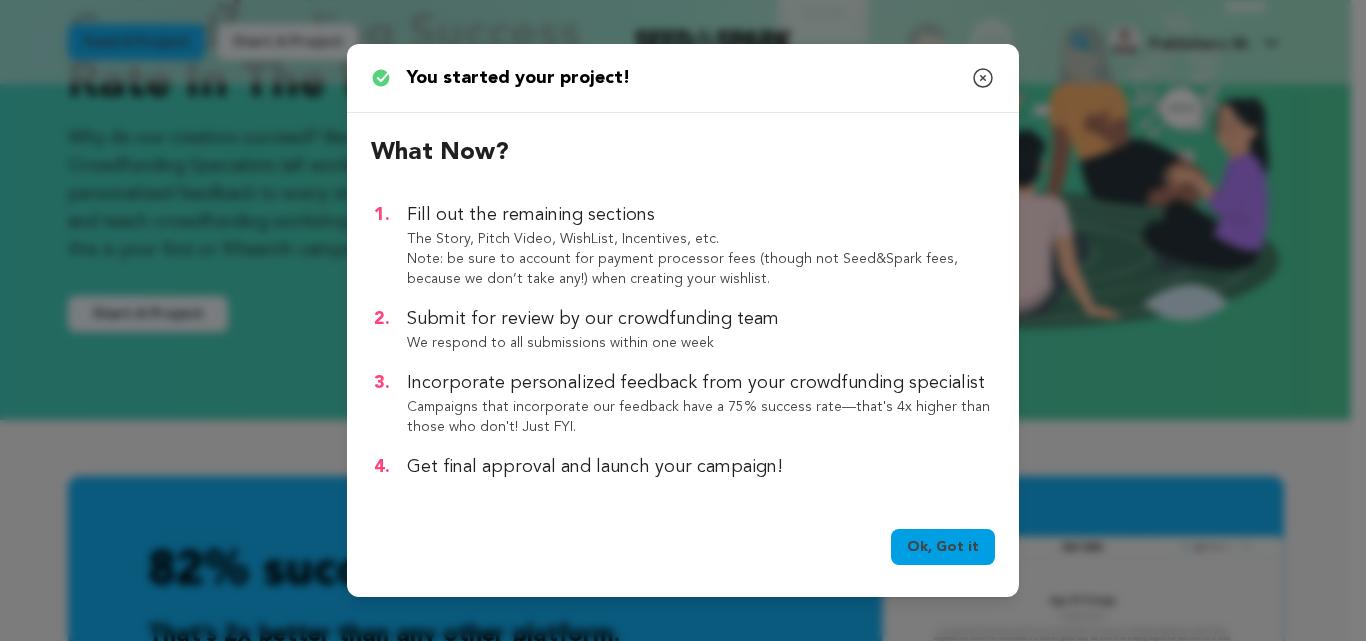 click on "Ok, Got it" at bounding box center [943, 547] 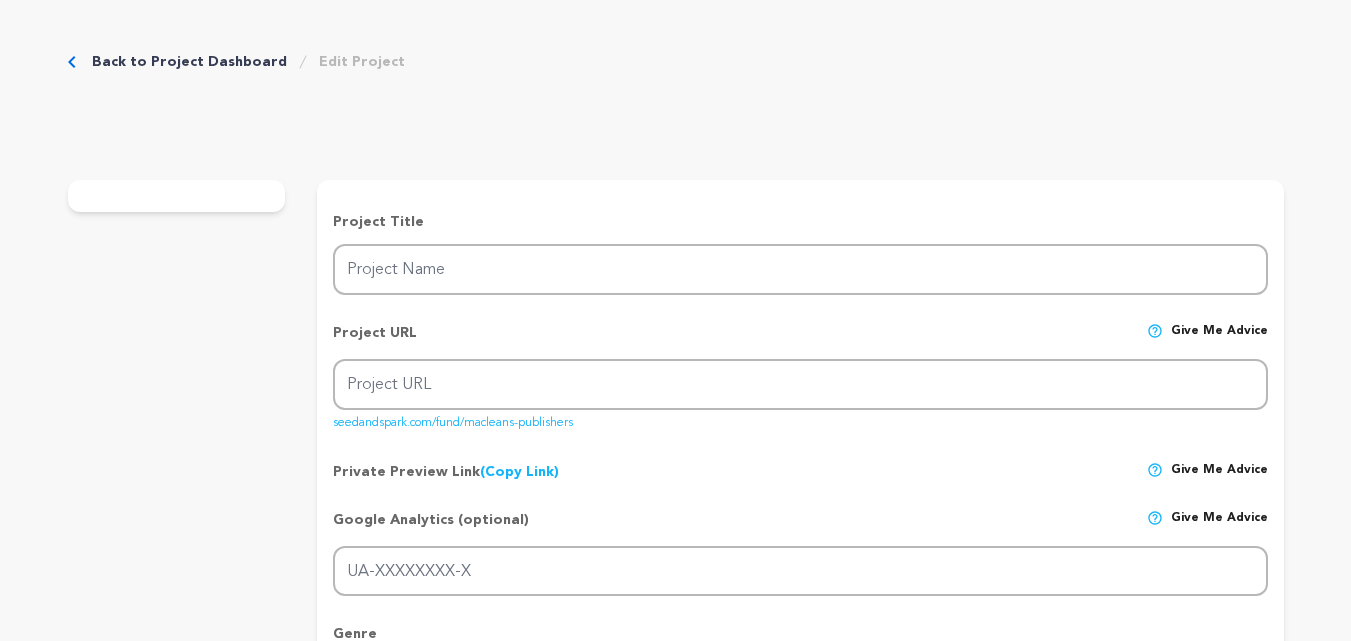 scroll, scrollTop: 0, scrollLeft: 0, axis: both 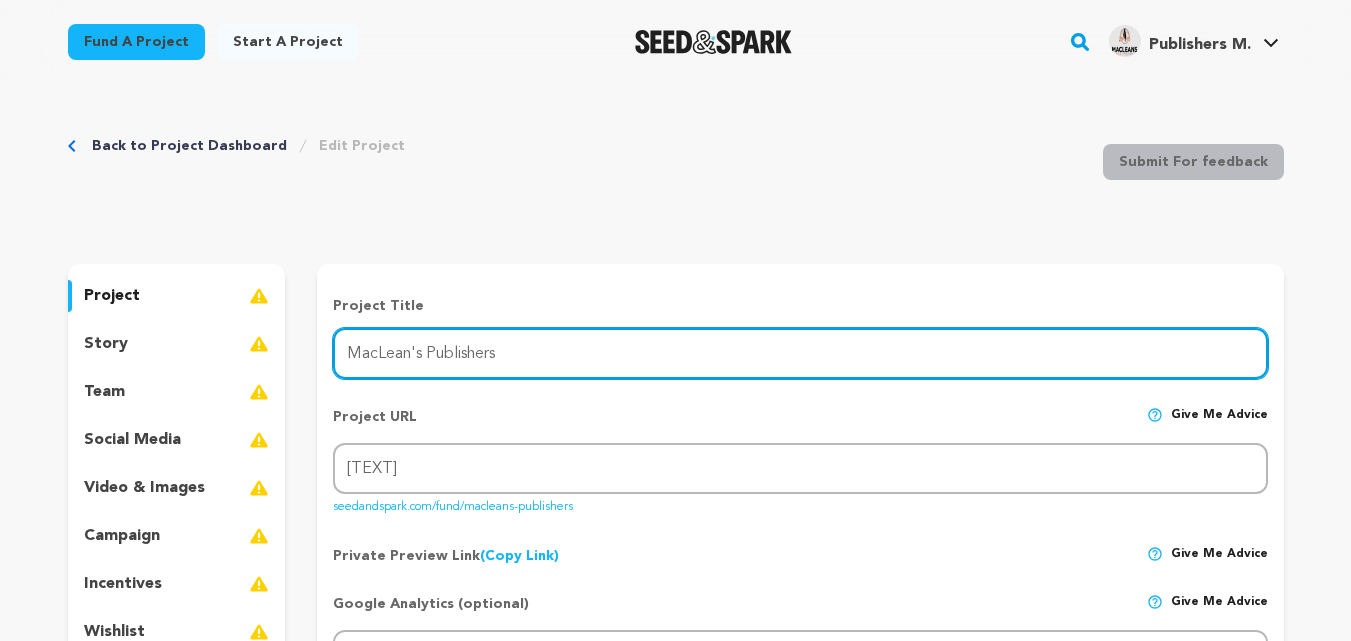 click on "MacLean's Publishers" at bounding box center [800, 353] 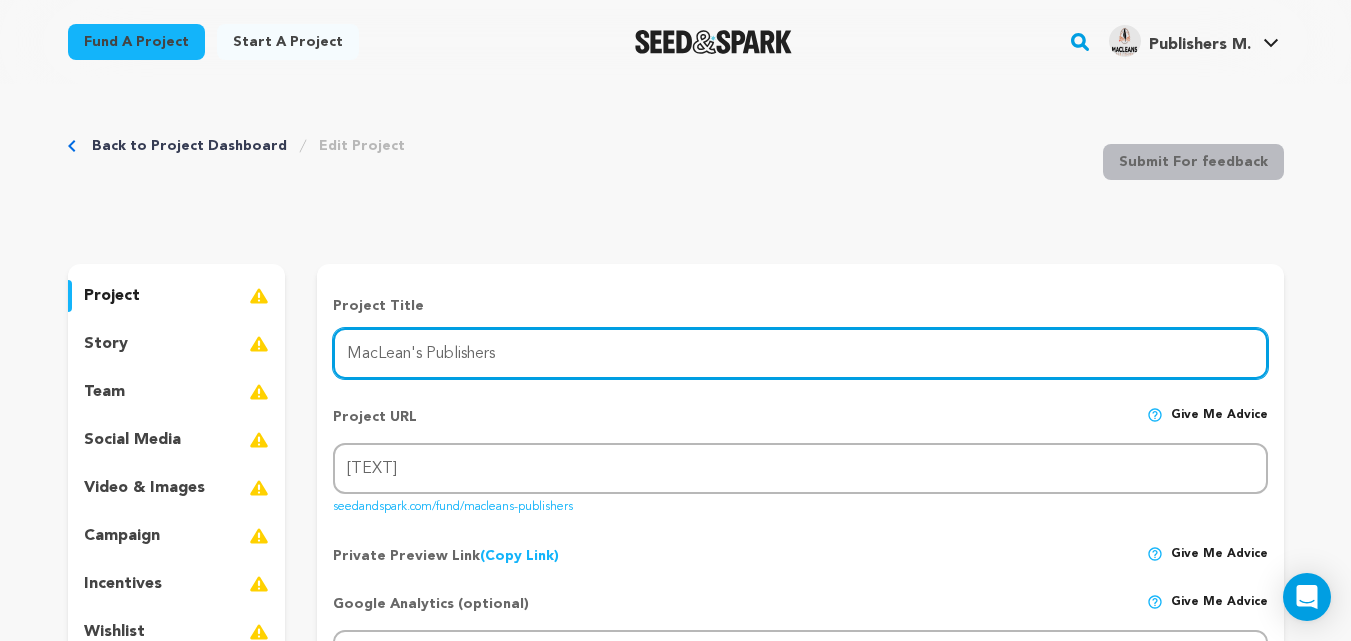 scroll, scrollTop: 200, scrollLeft: 0, axis: vertical 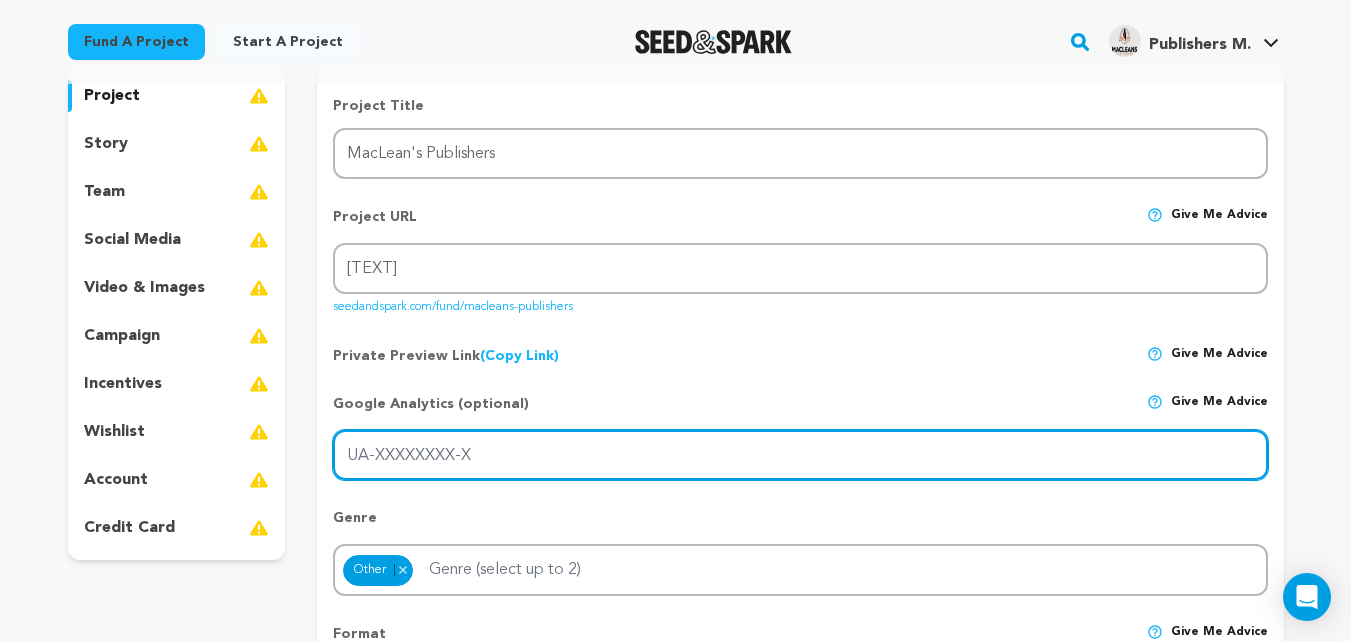 click on "UA-XXXXXXXX-X" at bounding box center [800, 455] 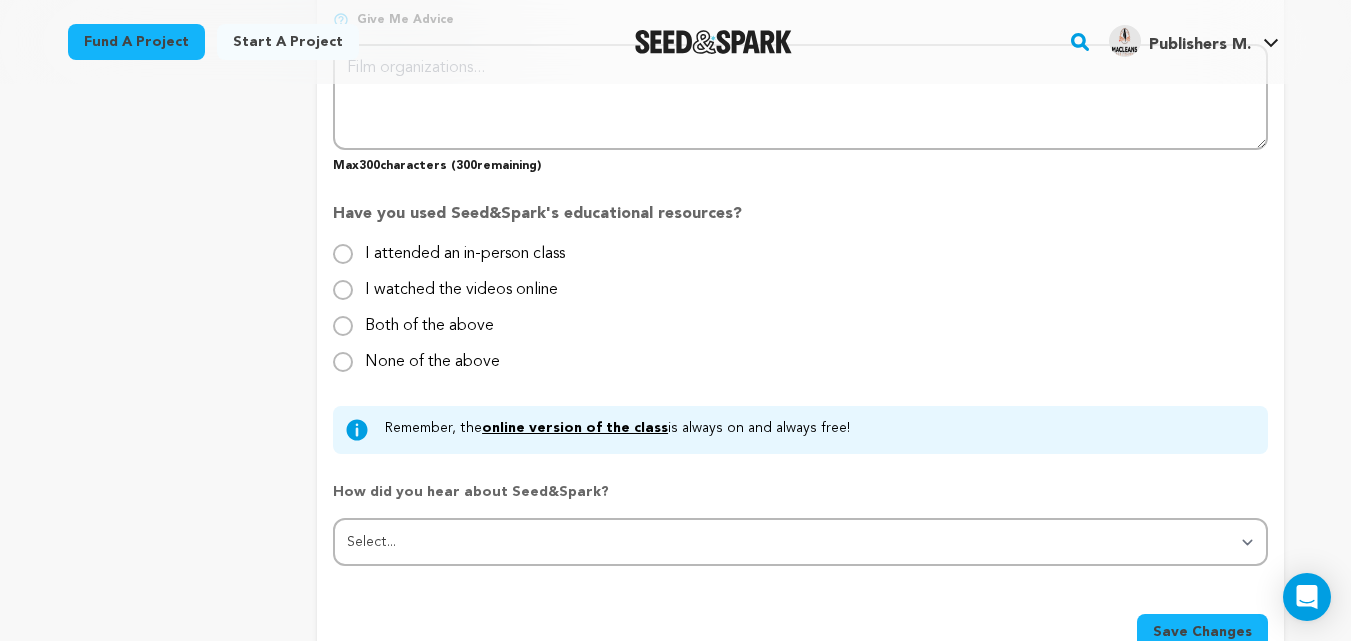 scroll, scrollTop: 2200, scrollLeft: 0, axis: vertical 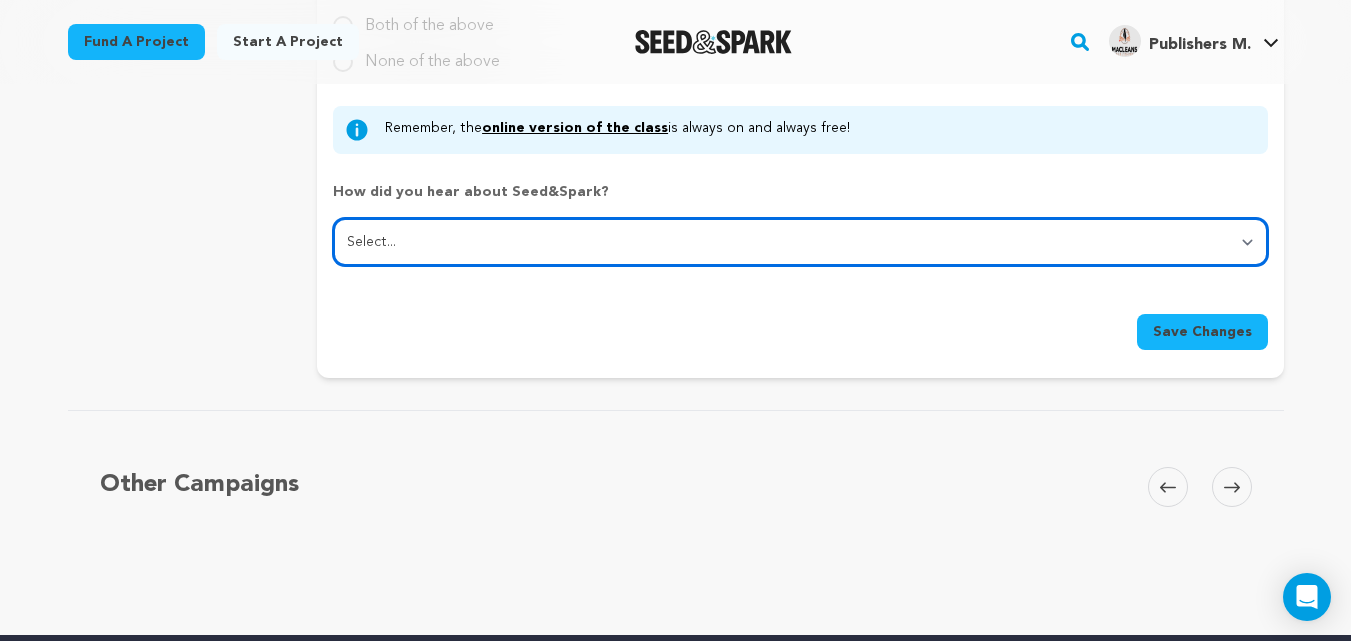 click on "Select...
From a friend Social media Film festival or film organization Took an in-person class Online search Article or podcast Email Other" at bounding box center (800, 242) 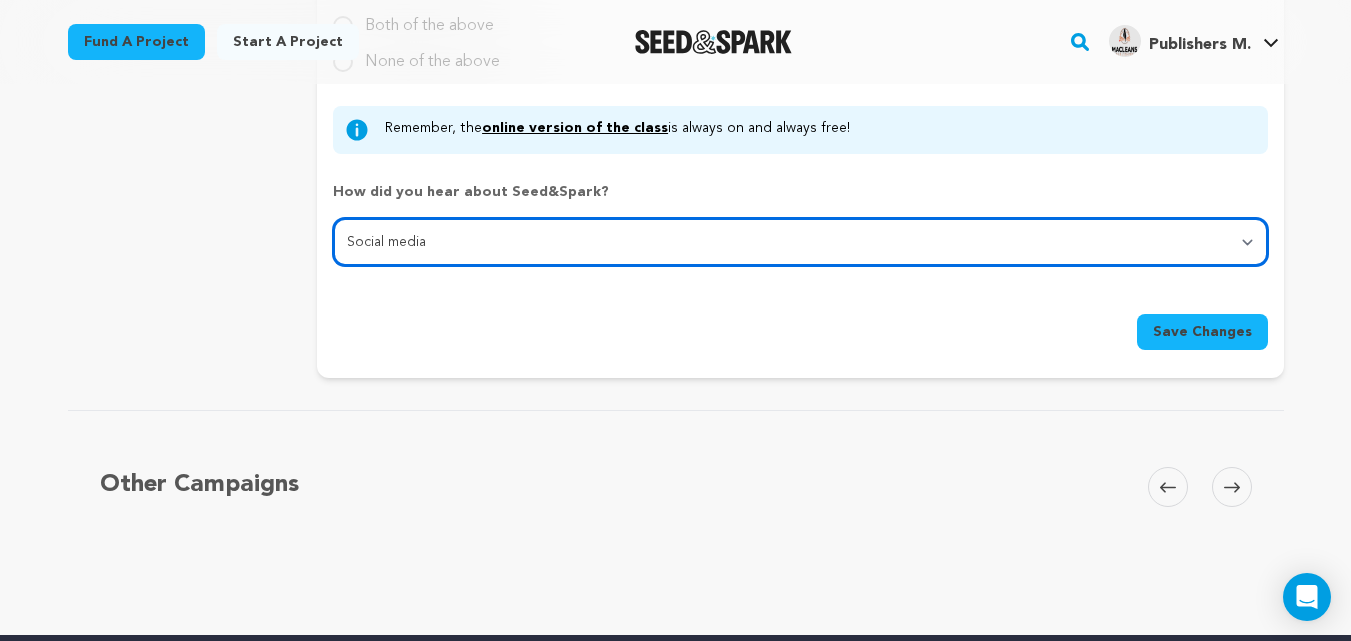 click on "Select...
From a friend Social media Film festival or film organization Took an in-person class Online search Article or podcast Email Other" at bounding box center [800, 242] 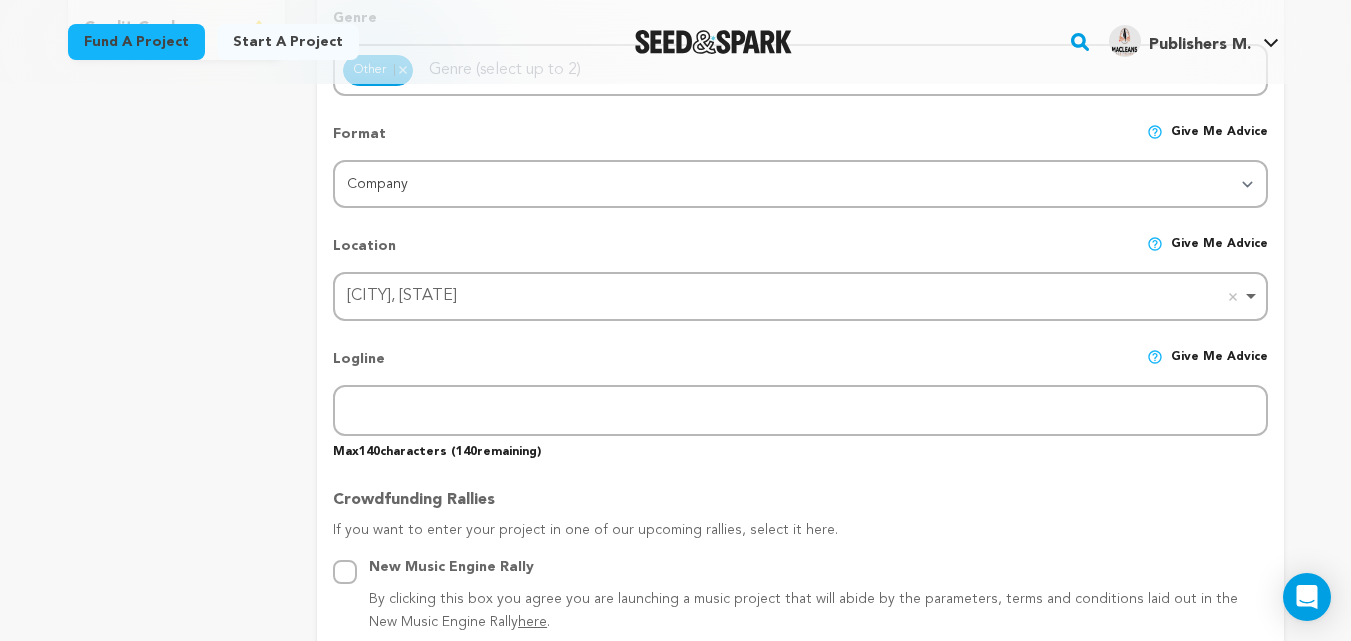 scroll, scrollTop: 600, scrollLeft: 0, axis: vertical 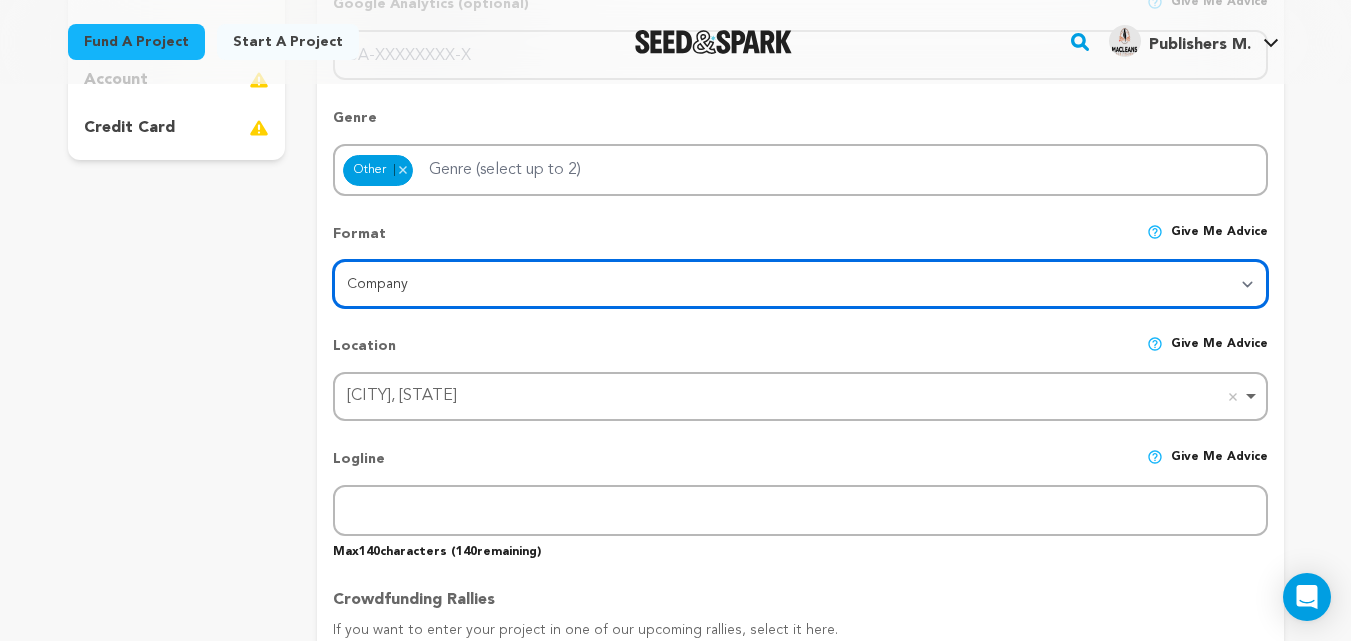 click on "Category
Film Feature
Film Short
Series
VR Experience
Film Festival
Company
Music Video
Comics
Artist Residency
Art & Photography
Collective
Dance
Games
Music
Radio & Podcasts
Venue & Spaces" at bounding box center (800, 284) 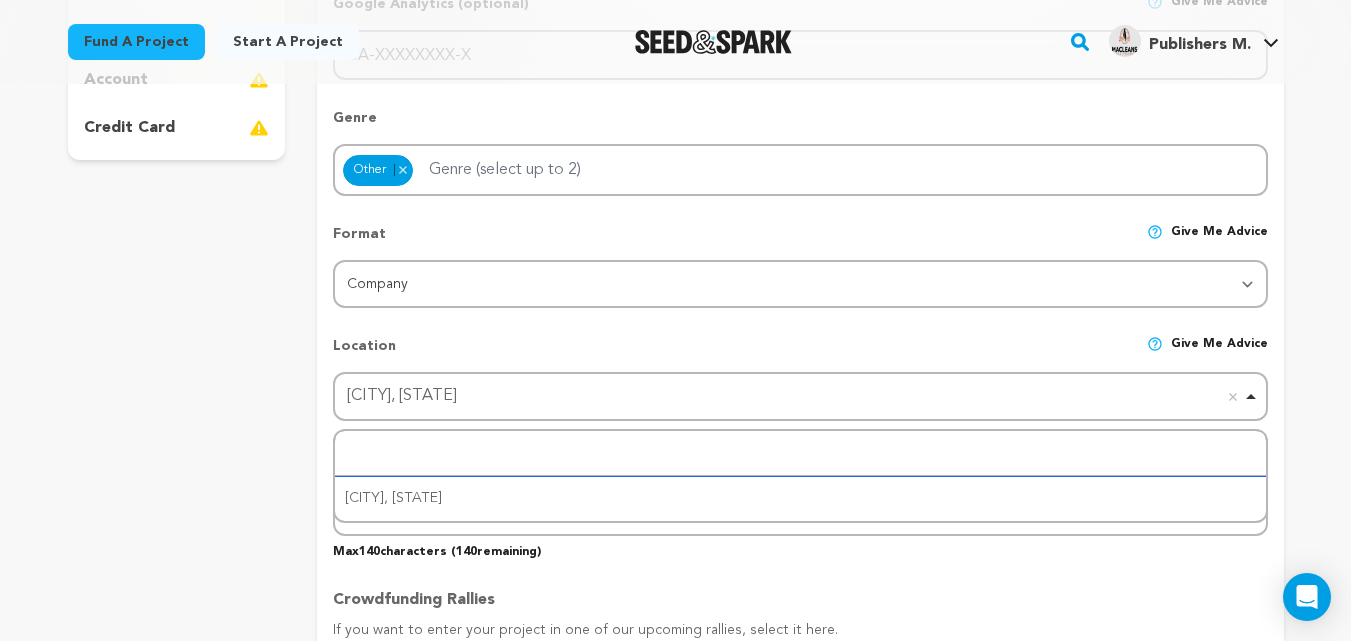 click on "[CITY], [STATE] Remove item" at bounding box center (794, 396) 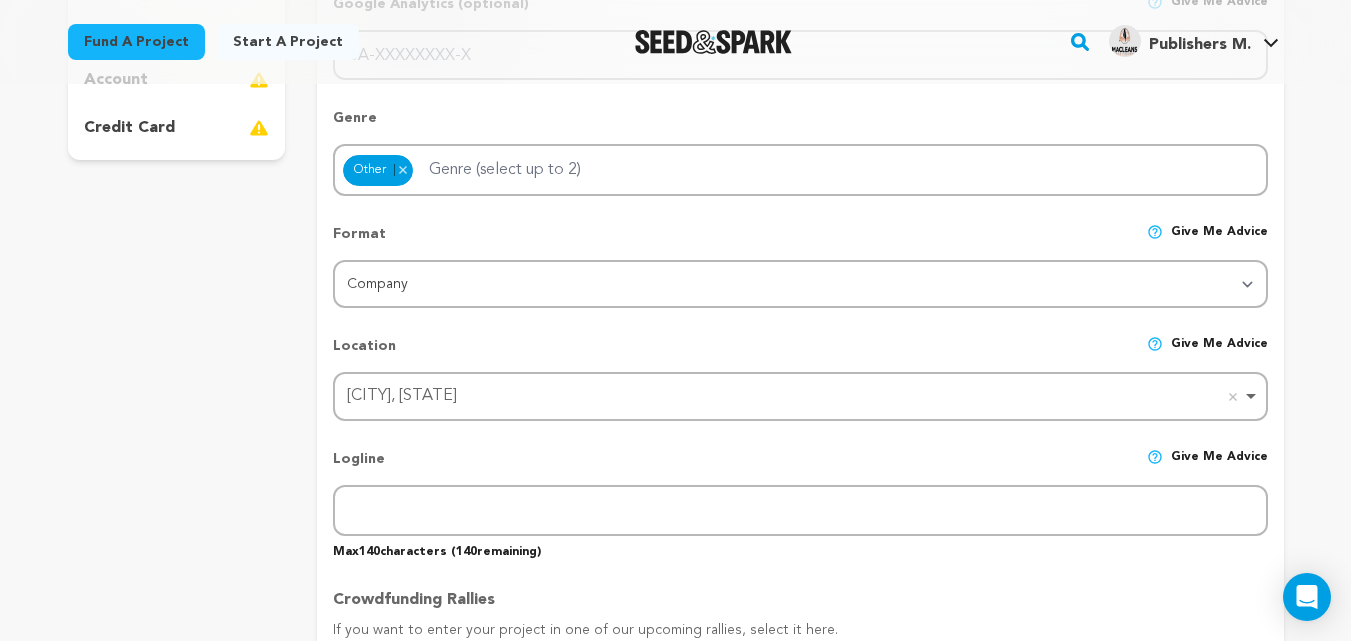scroll, scrollTop: 700, scrollLeft: 0, axis: vertical 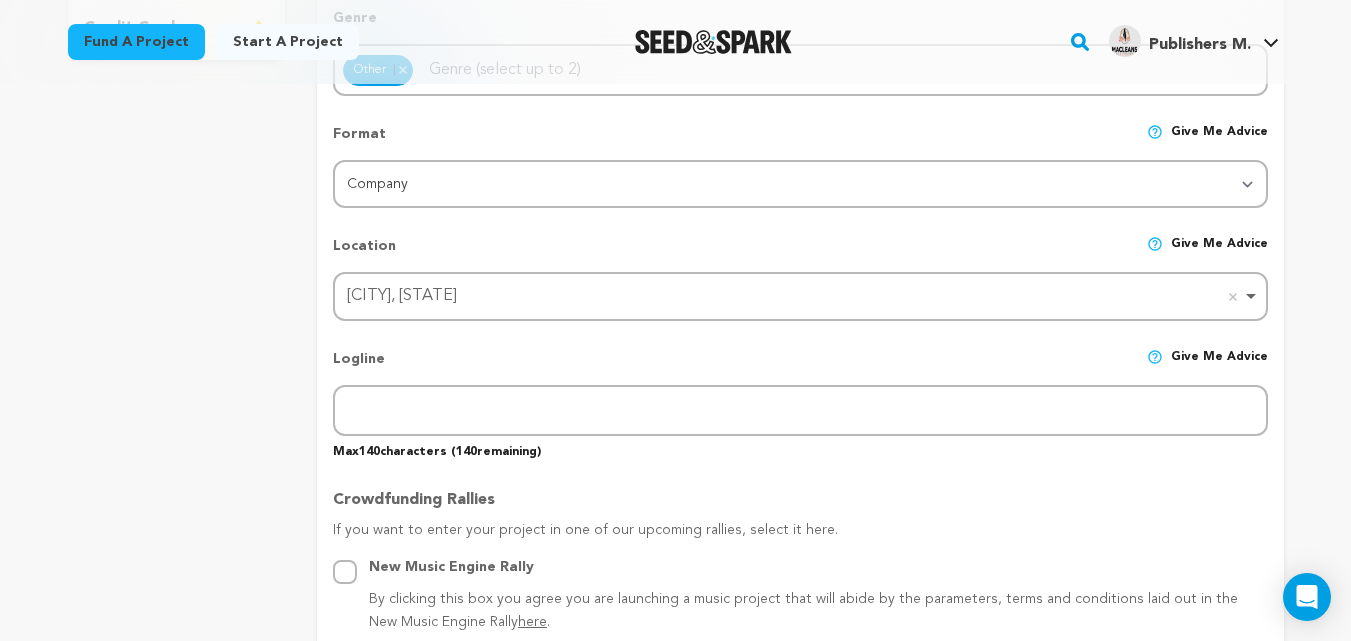 click on "Logline
Give me advice" at bounding box center (800, 367) 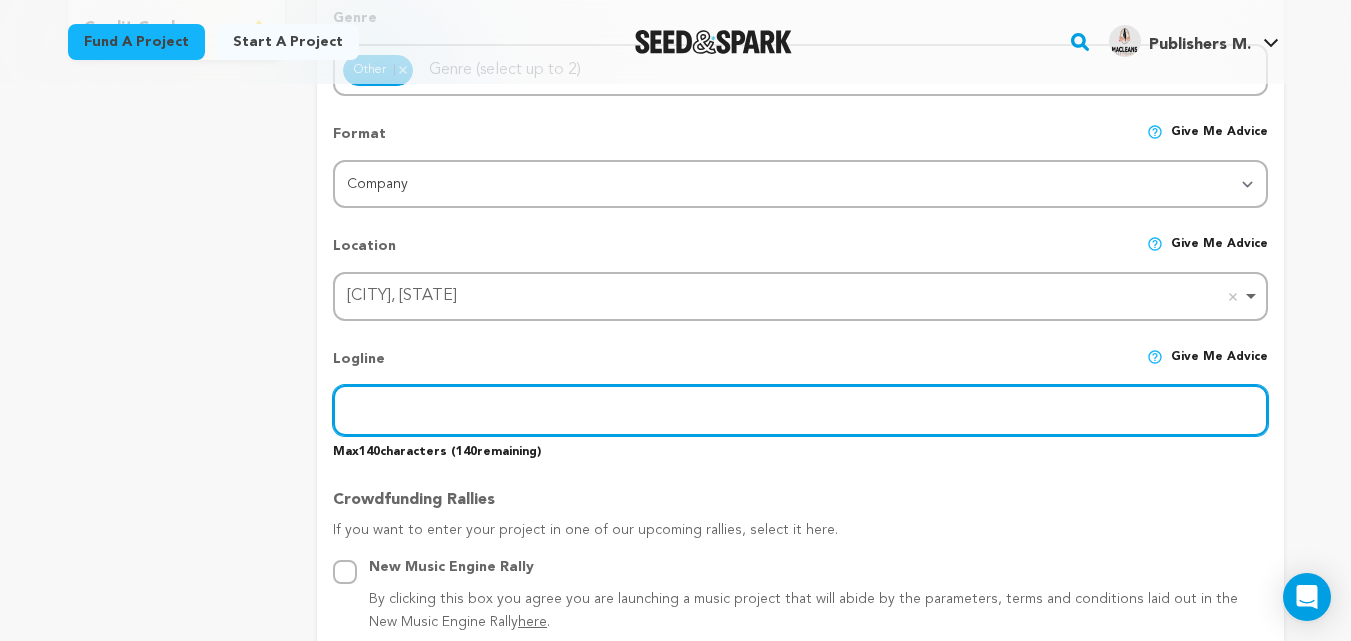 click at bounding box center (800, 410) 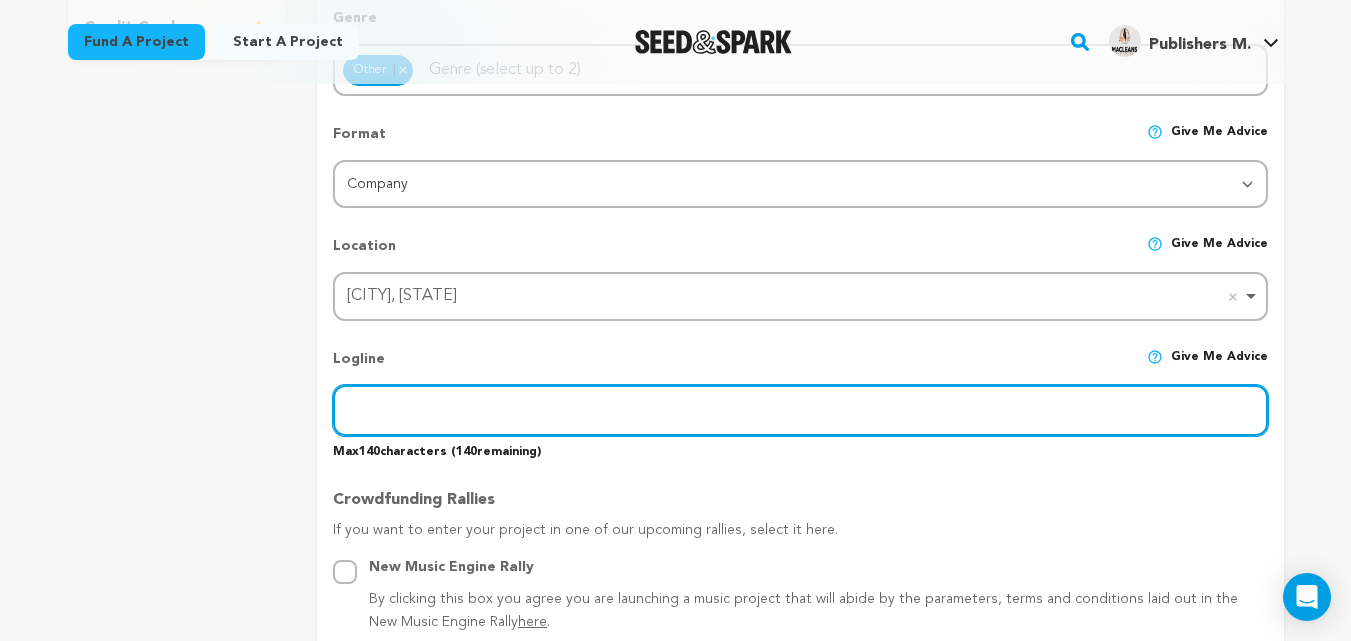 paste on "Publishing Your Vision, Perfecting Every Page." 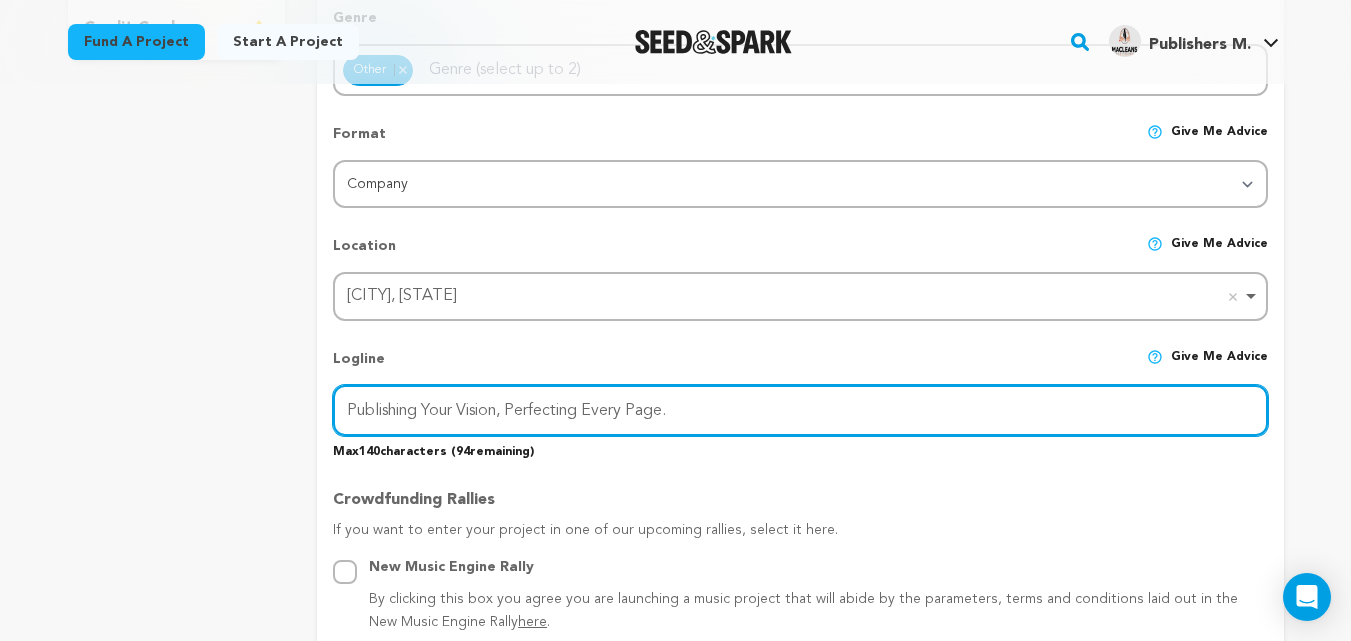 type on "Publishing Your Vision, Perfecting Every Page." 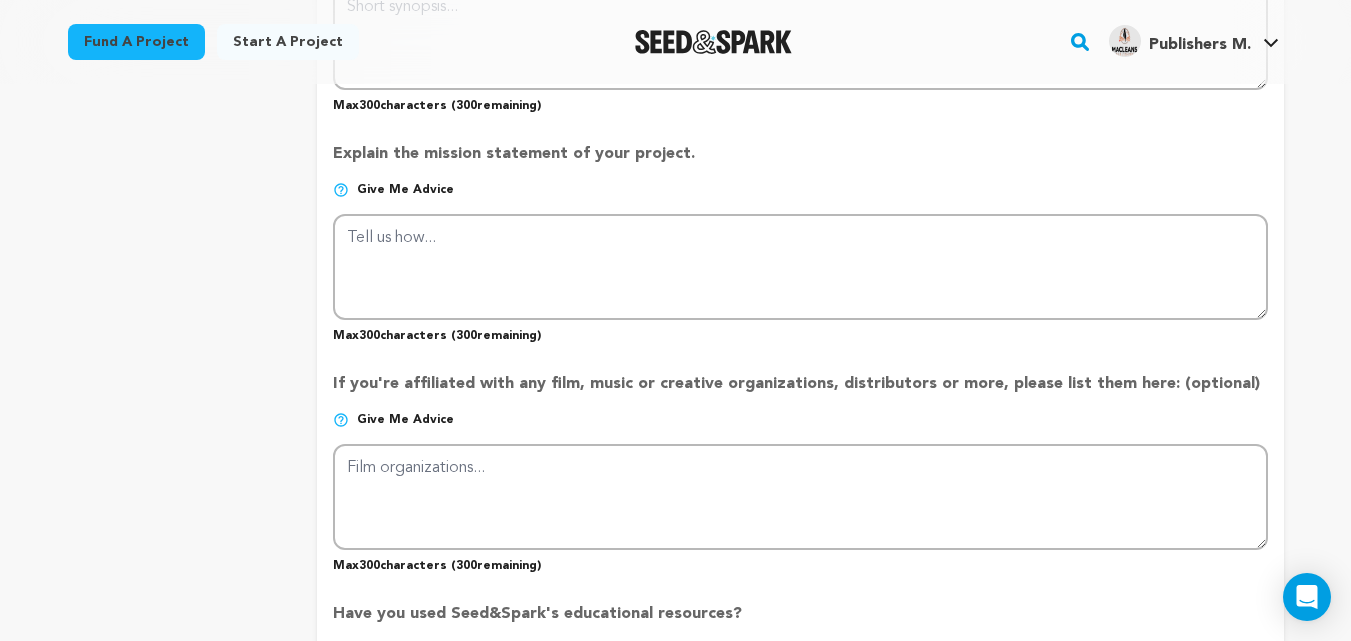 scroll, scrollTop: 1800, scrollLeft: 0, axis: vertical 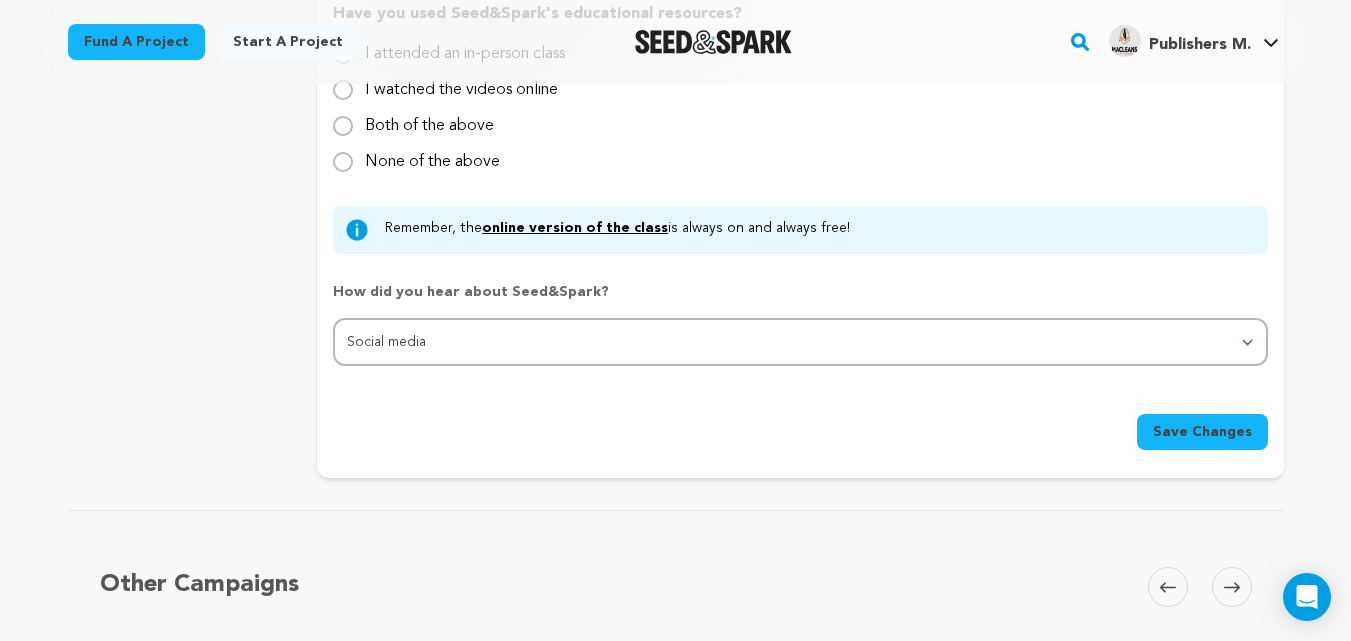 click on "Save Changes" at bounding box center [1202, 432] 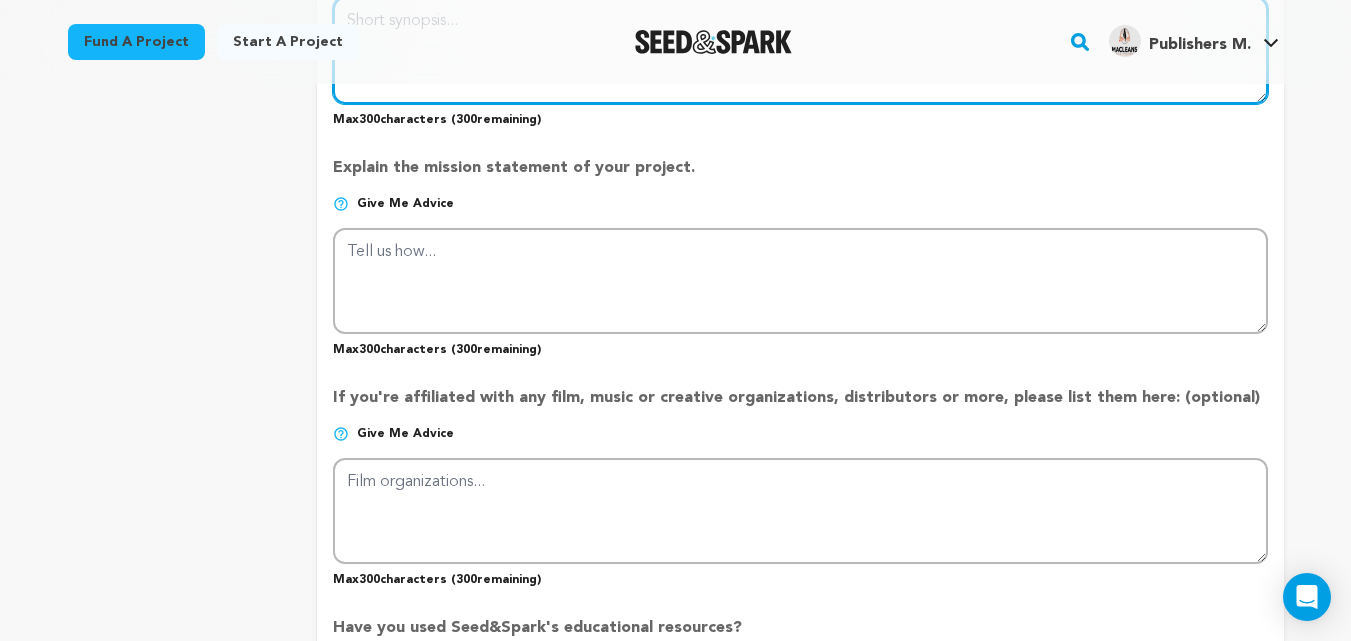 scroll, scrollTop: 1286, scrollLeft: 0, axis: vertical 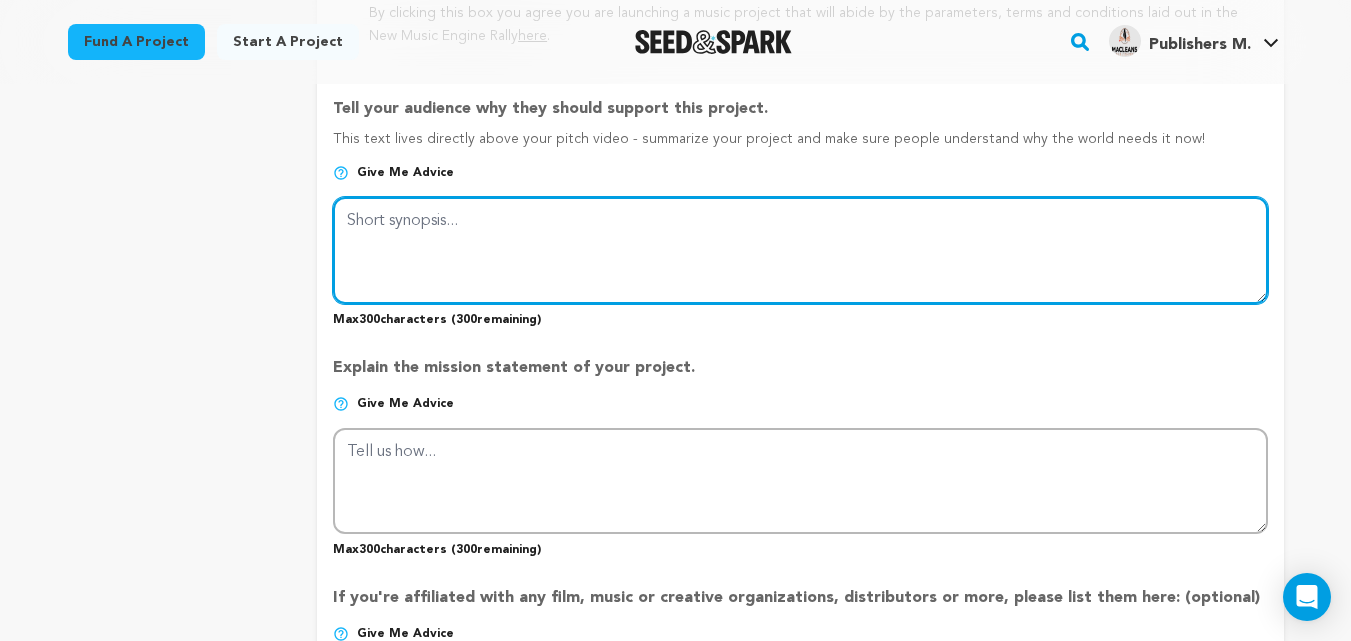 click at bounding box center [800, 250] 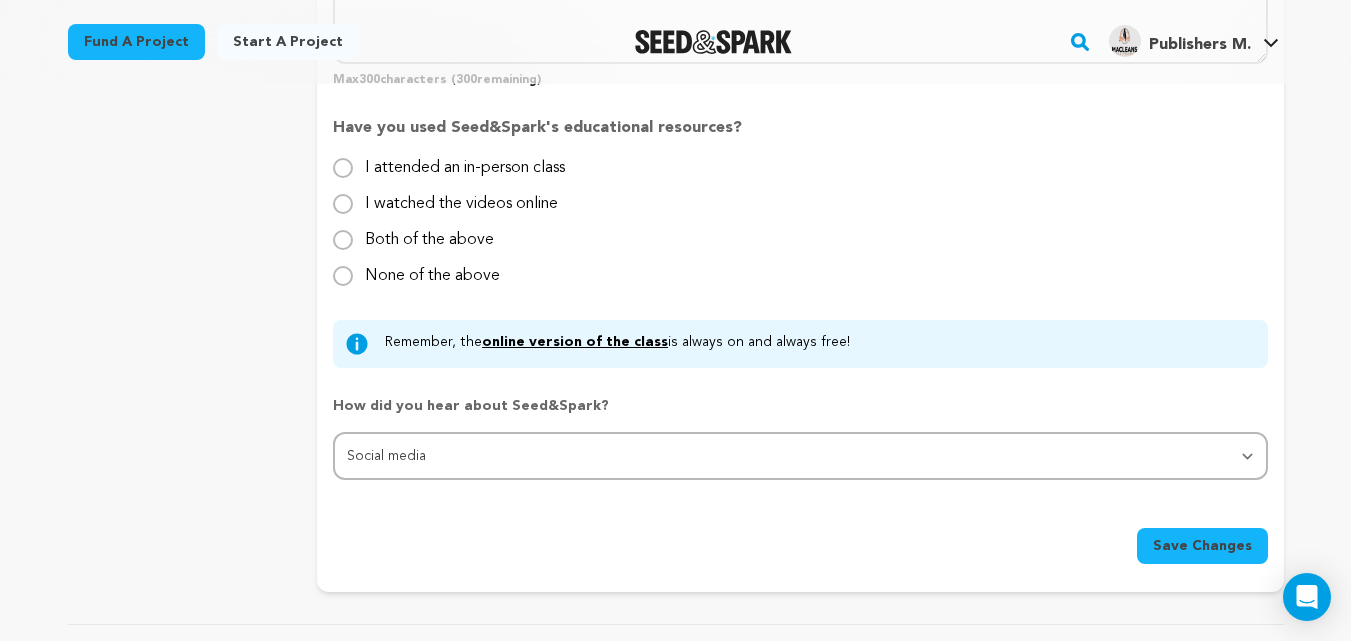 type on "Maclean's Publishers empowers authors with professional publishing, editing, and book marketing services. From manuscript to market publication, we assist in transforming your creative vision into powerful, professional books that have a lasting impact." 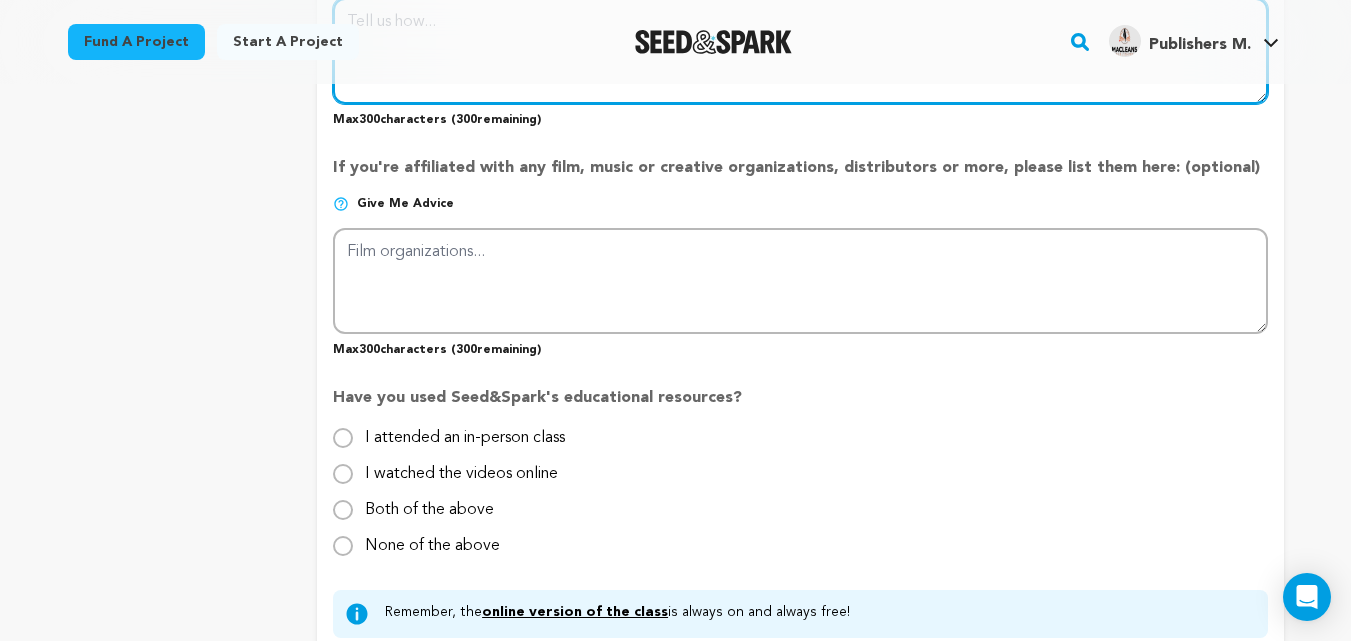 scroll, scrollTop: 1516, scrollLeft: 0, axis: vertical 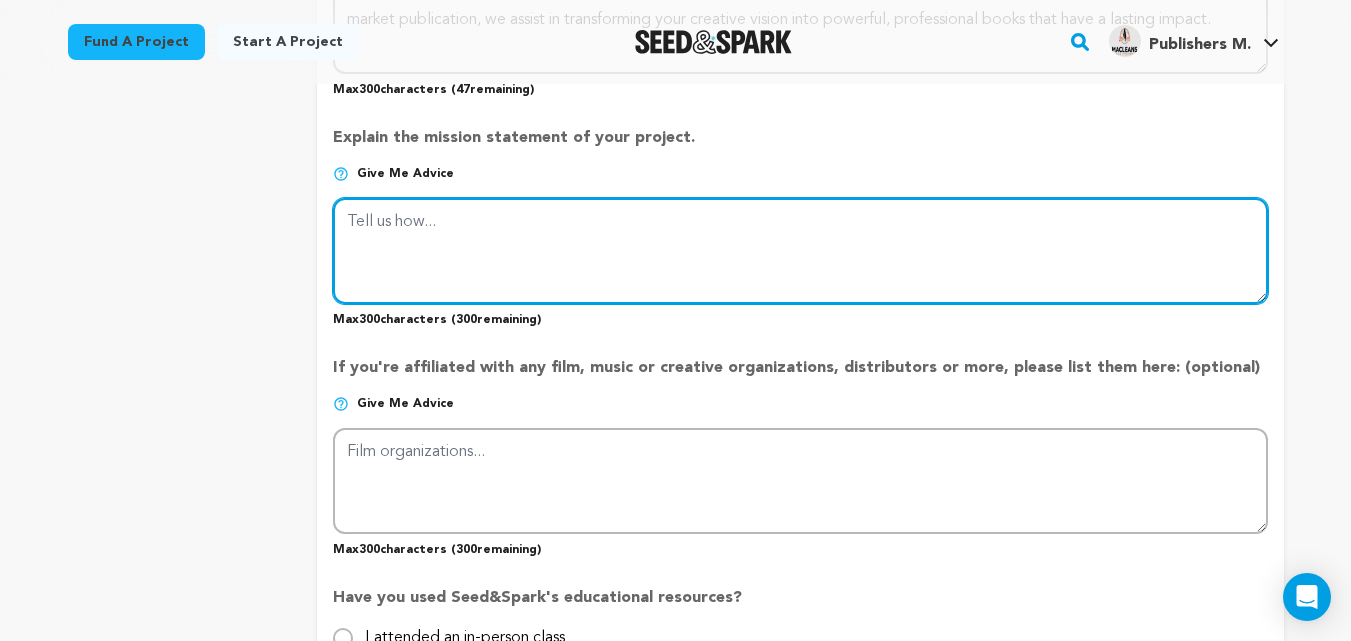 click at bounding box center [800, 251] 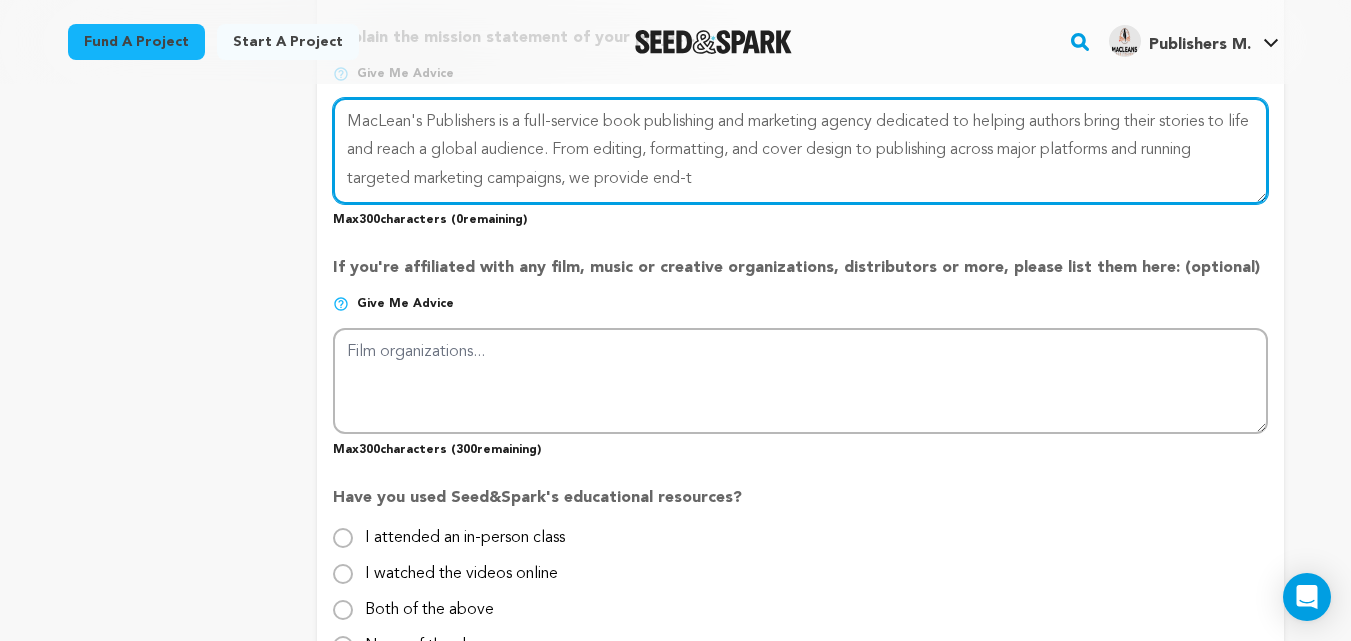 scroll, scrollTop: 1716, scrollLeft: 0, axis: vertical 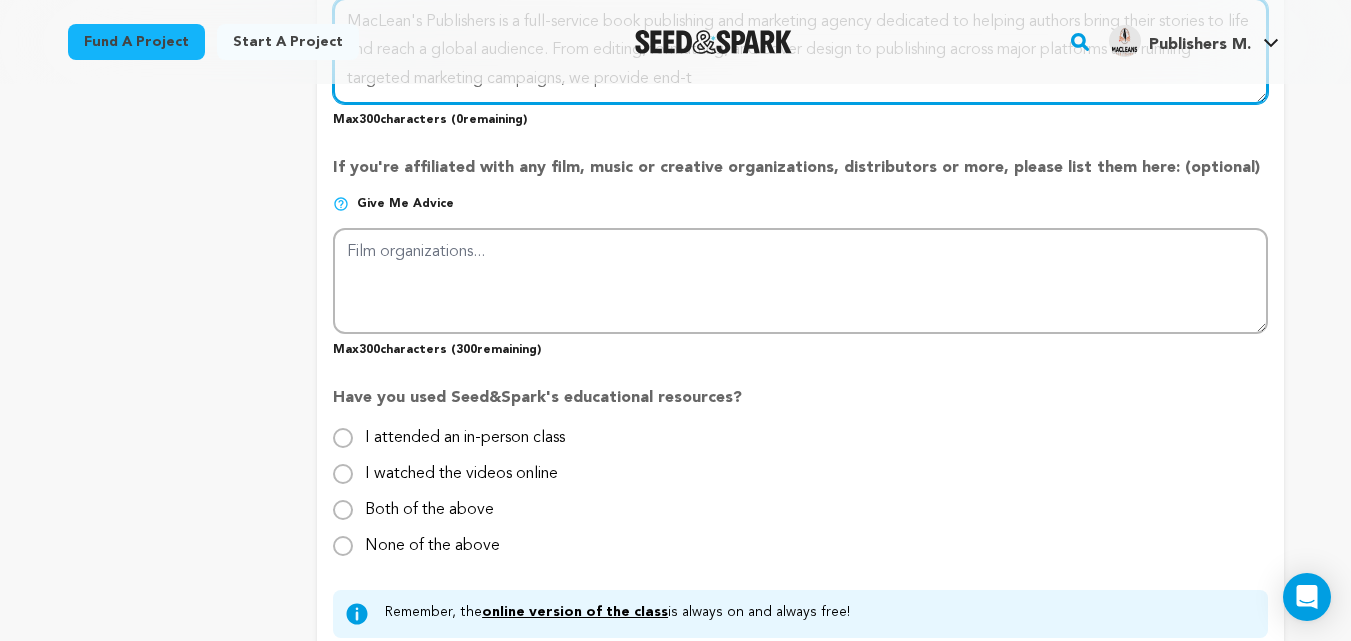 type on "MacLean's Publishers is a full-service book publishing and marketing agency dedicated to helping authors bring their stories to life and reach a global audience. From editing, formatting, and cover design to publishing across major platforms and running targeted marketing campaigns, we provide end-t" 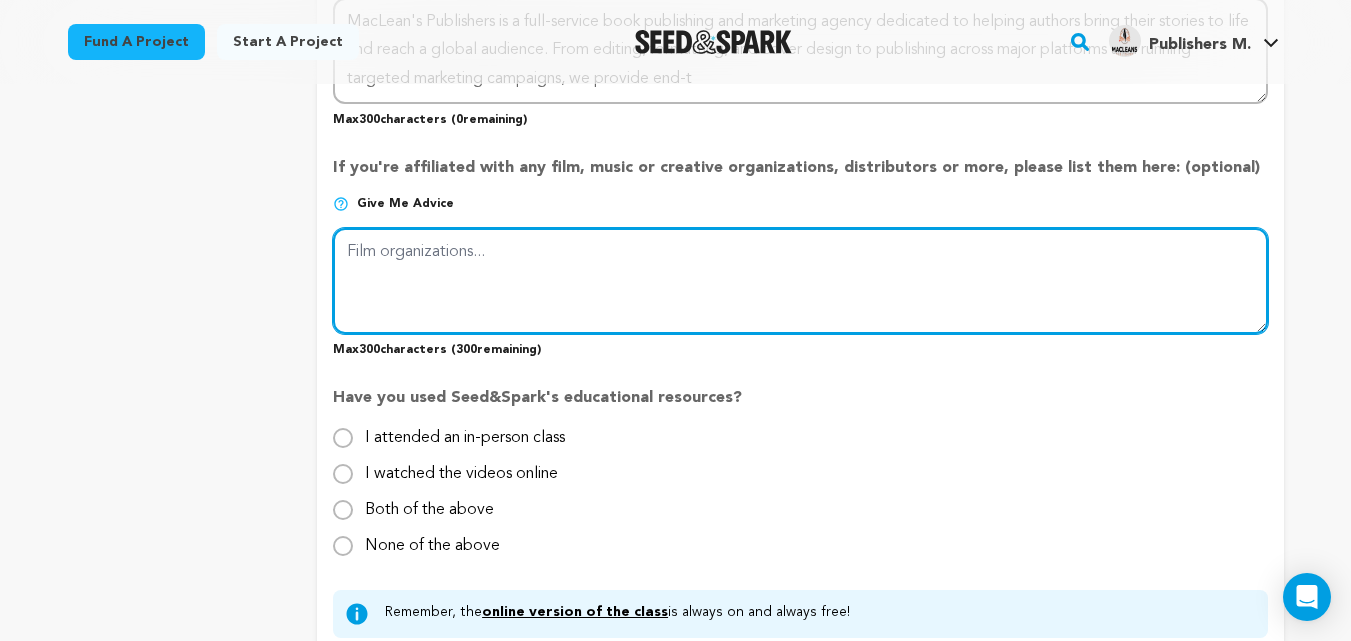 click at bounding box center (800, 281) 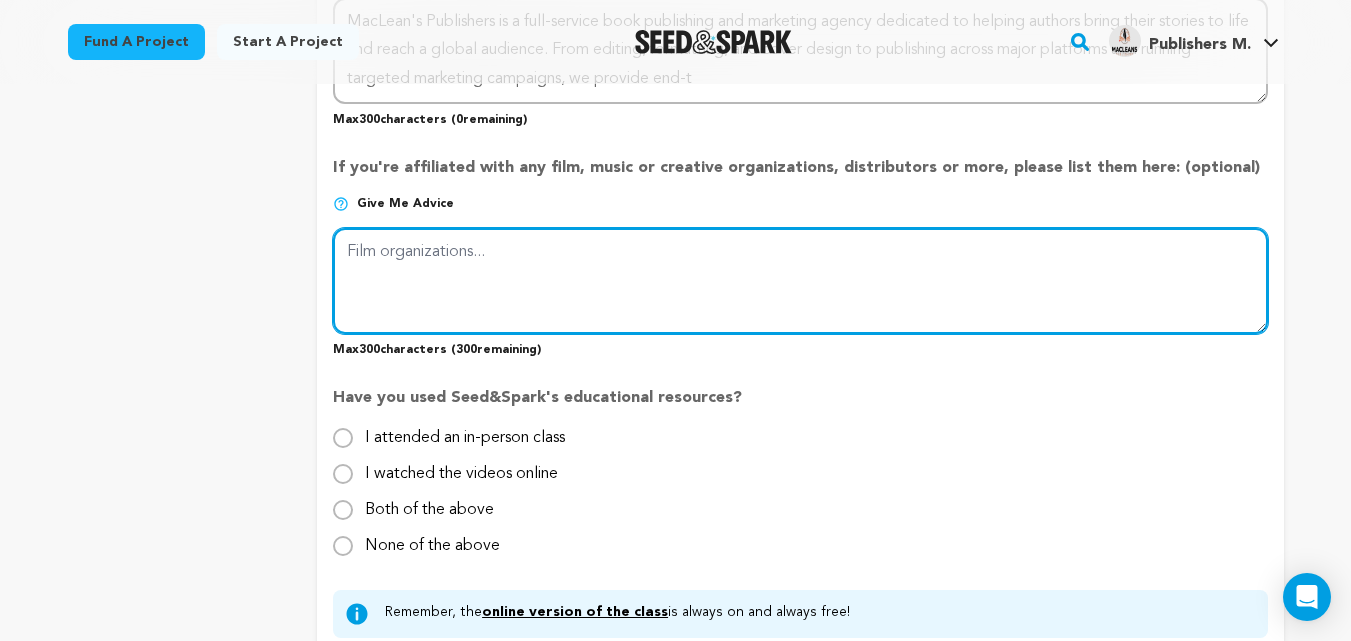 paste on "Maclean’s Publishers offers a complete suite of book publishing services designed to support authors at every stage of their journey. From expert ghostwriting, professional editing, and striking book cover designs to seamless formatting, audiobook production, marketing, and distribution—our team han" 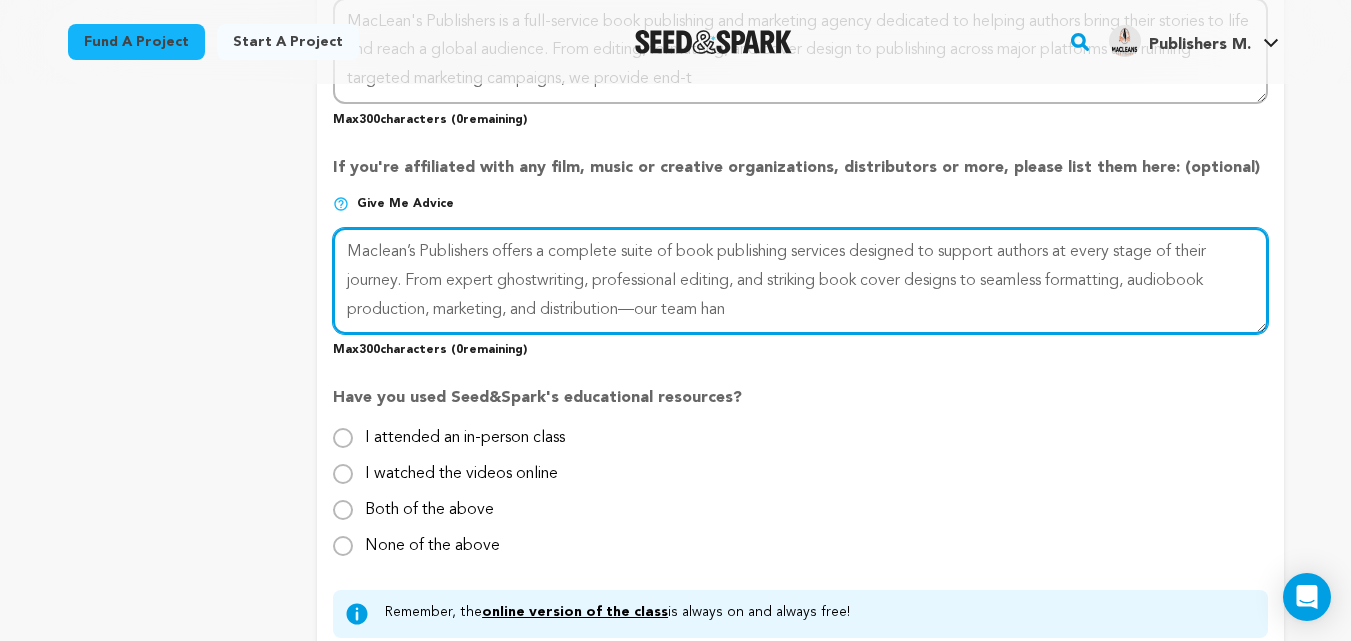 drag, startPoint x: 410, startPoint y: 273, endPoint x: 867, endPoint y: 375, distance: 468.2446 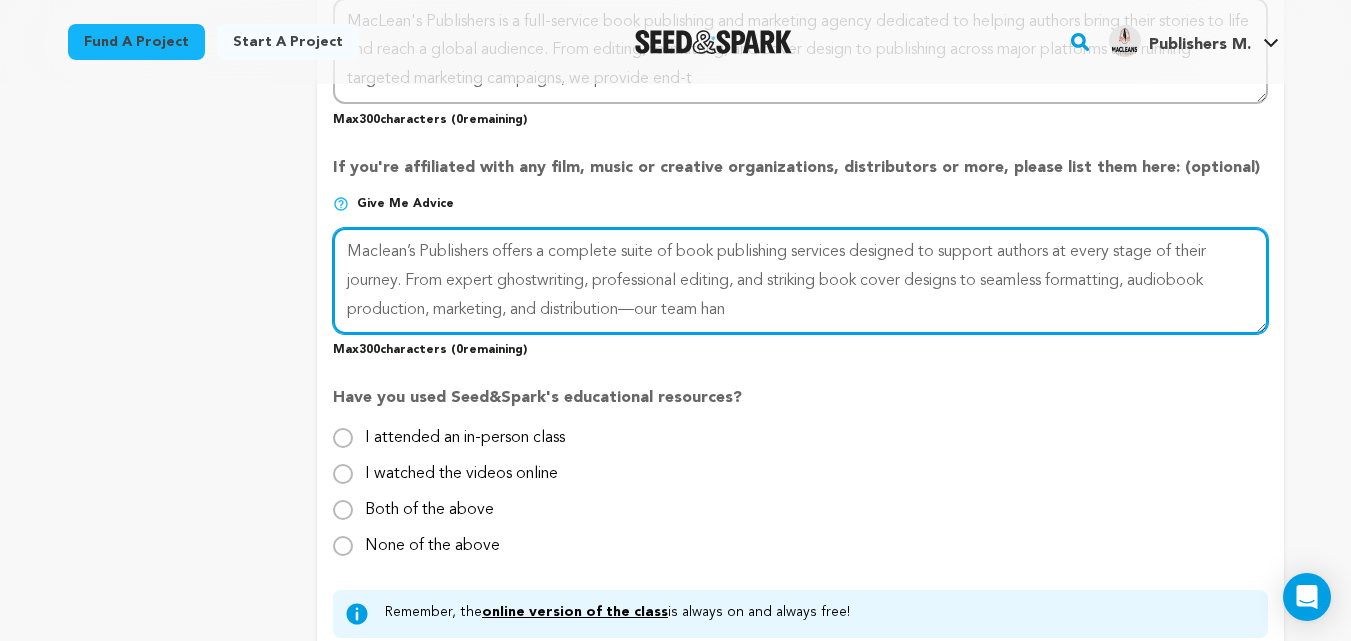 click on "Project Title
Project Name
[BRAND]
Project URL
Give me advice
Project URL
[TEXT]
seedandspark.com/fund/[TEXT]
Private Preview Link
(Copy Link)
Copy private preview link
Give me advice
War" at bounding box center (800, -293) 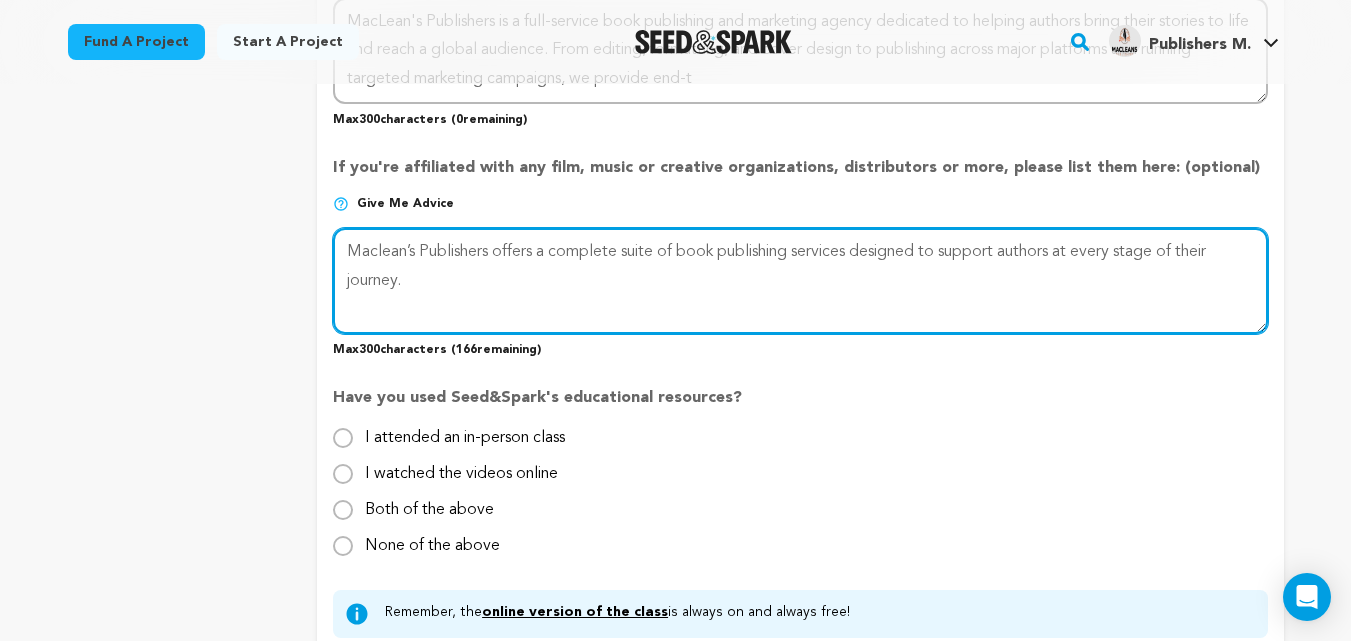 scroll, scrollTop: 1416, scrollLeft: 0, axis: vertical 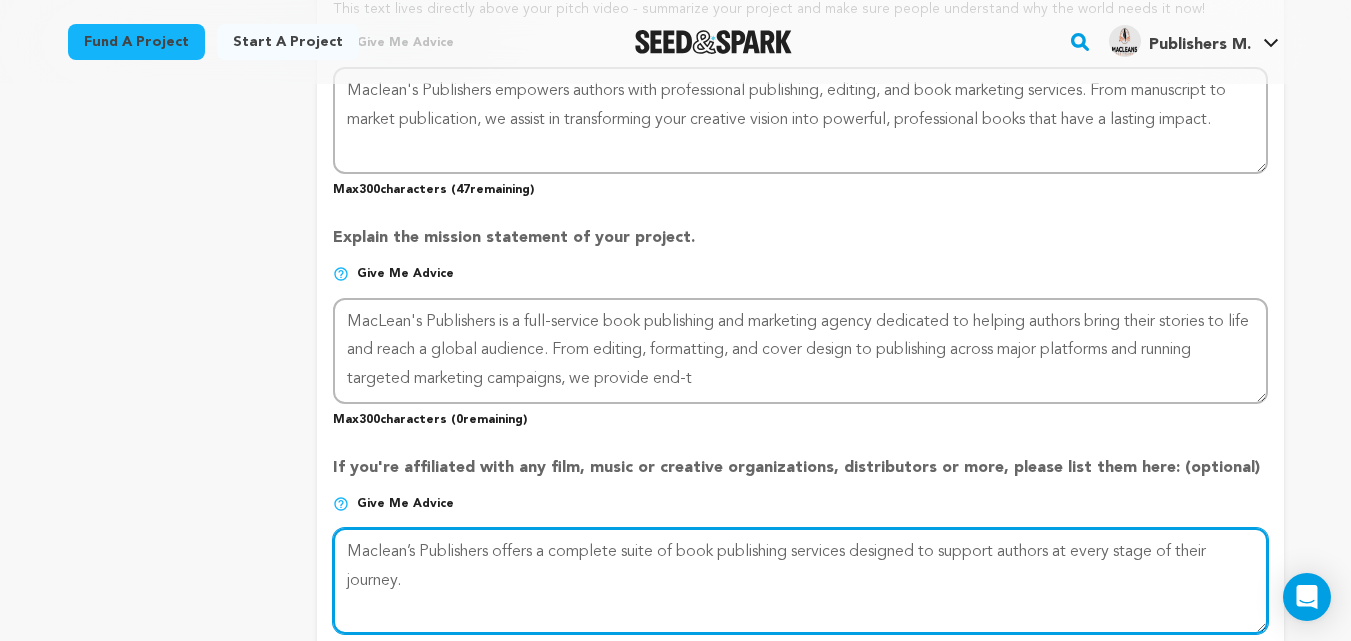 type on "Maclean’s Publishers offers a complete suite of book publishing services designed to support authors at every stage of their journey." 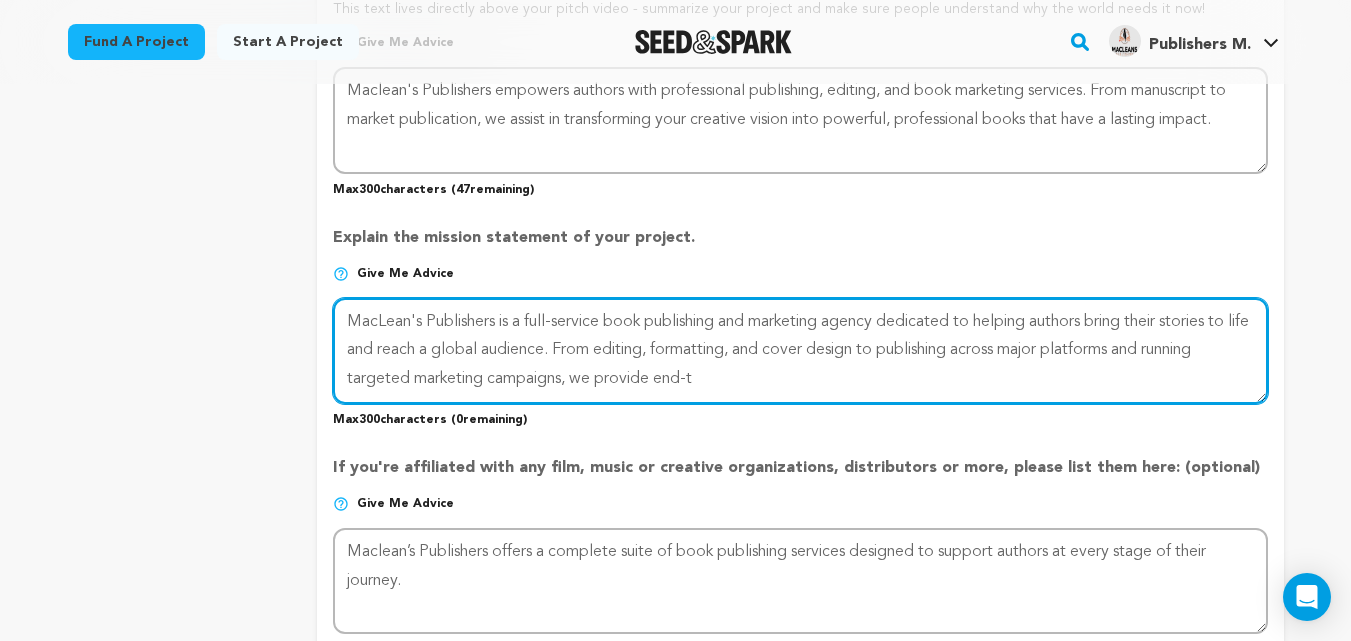 drag, startPoint x: 586, startPoint y: 343, endPoint x: 659, endPoint y: 368, distance: 77.16217 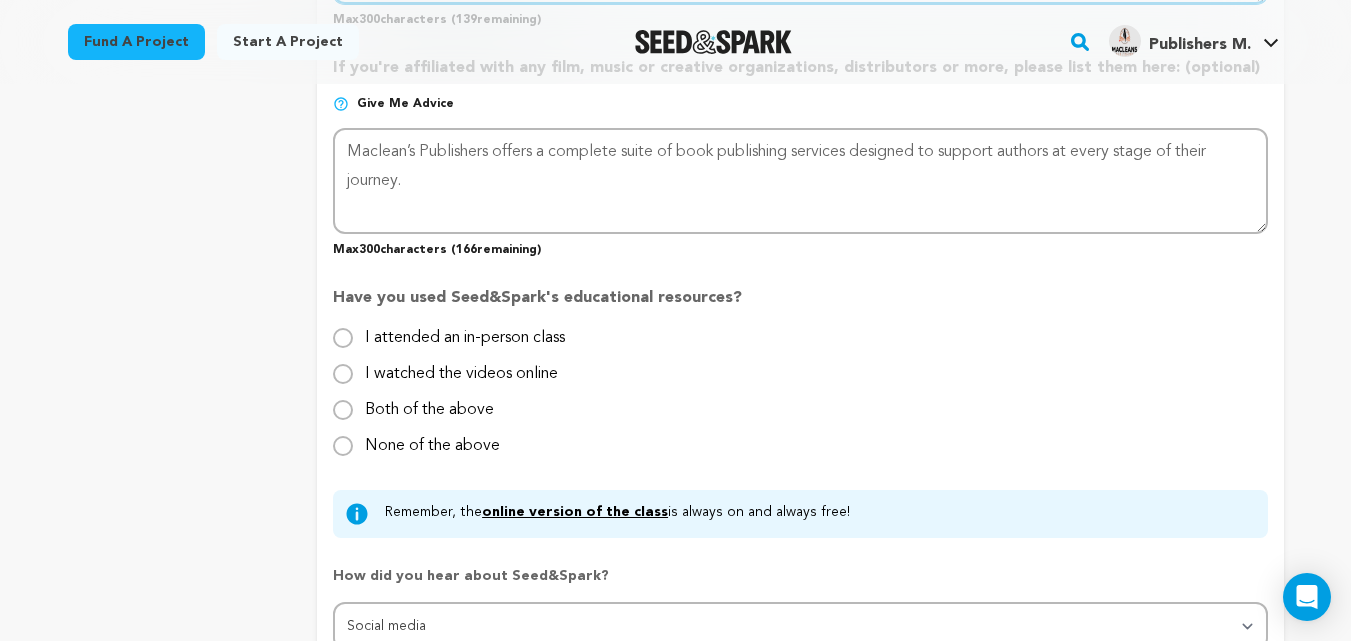 scroll, scrollTop: 2116, scrollLeft: 0, axis: vertical 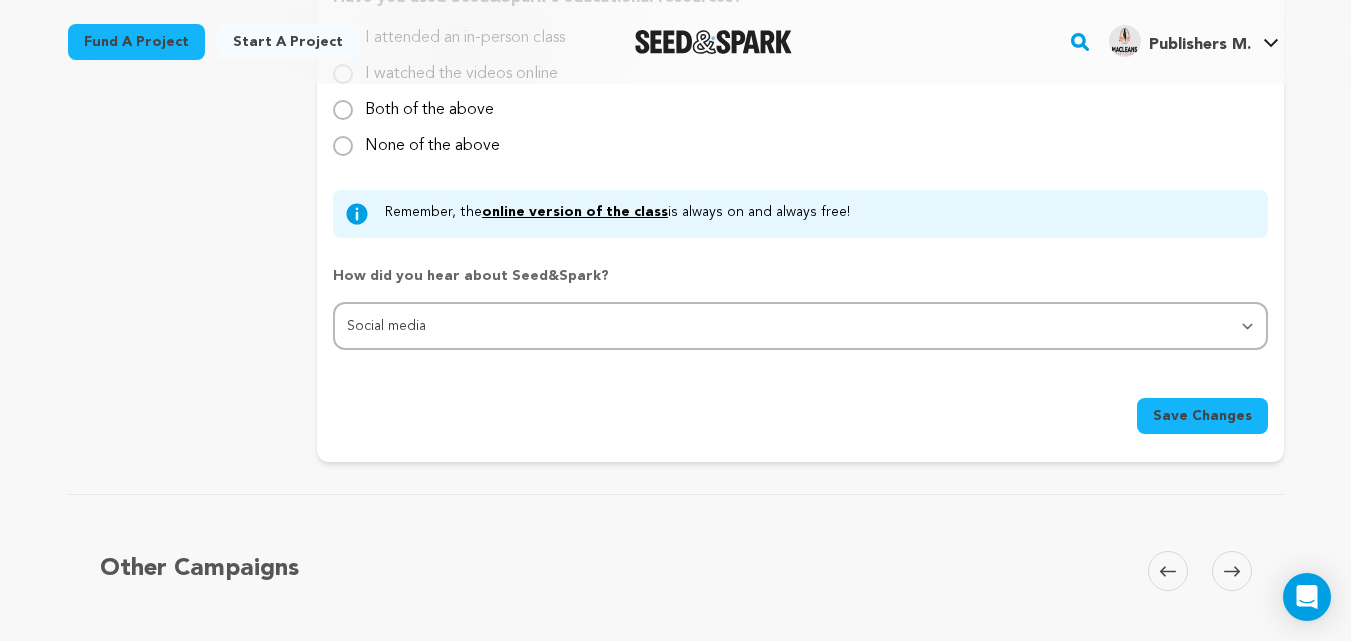 type on "MacLean's Publishers is a full-service book publishing and marketing agency dedicated to helping authors bring their stories to life and reach a global audience." 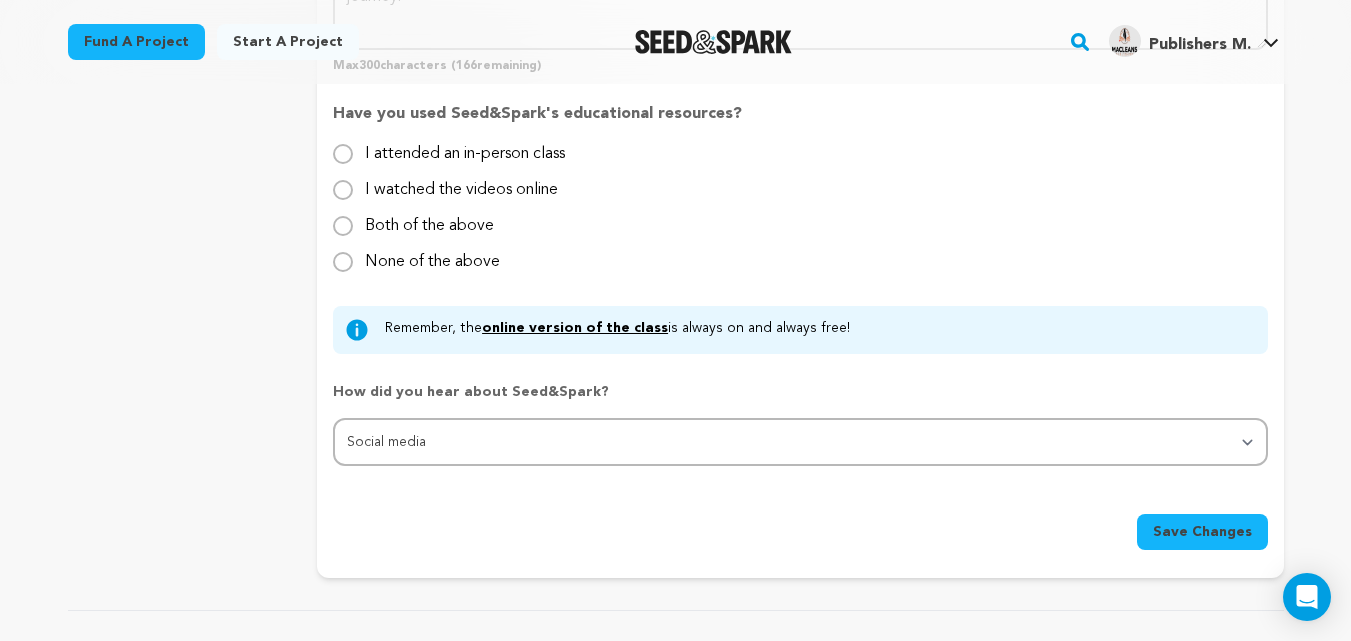 scroll, scrollTop: 2400, scrollLeft: 0, axis: vertical 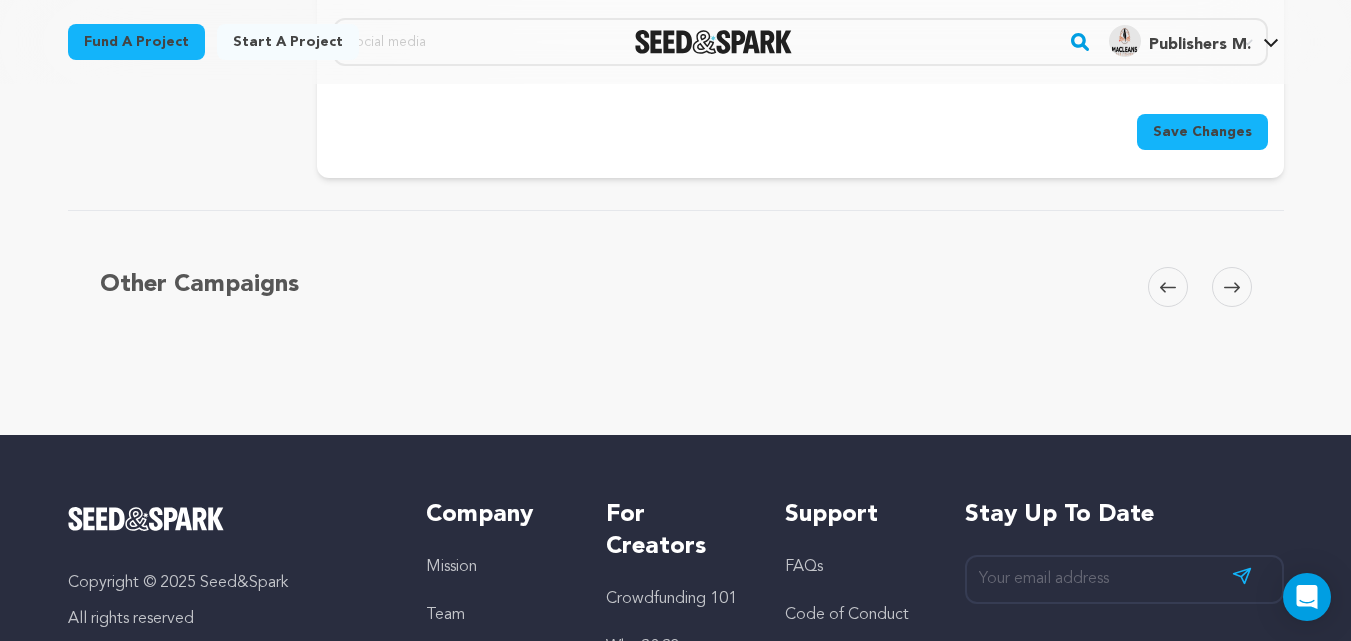click 